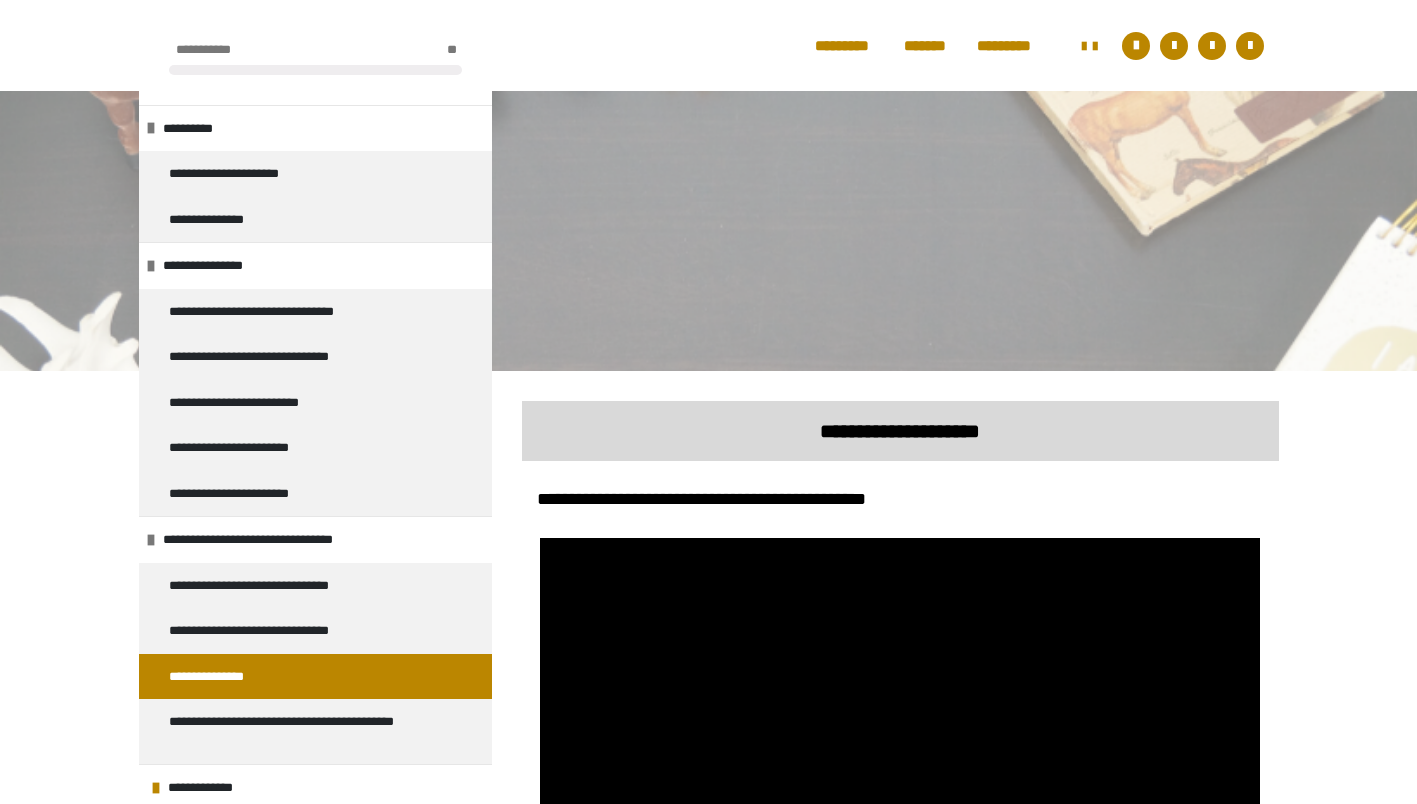 scroll, scrollTop: 520, scrollLeft: 0, axis: vertical 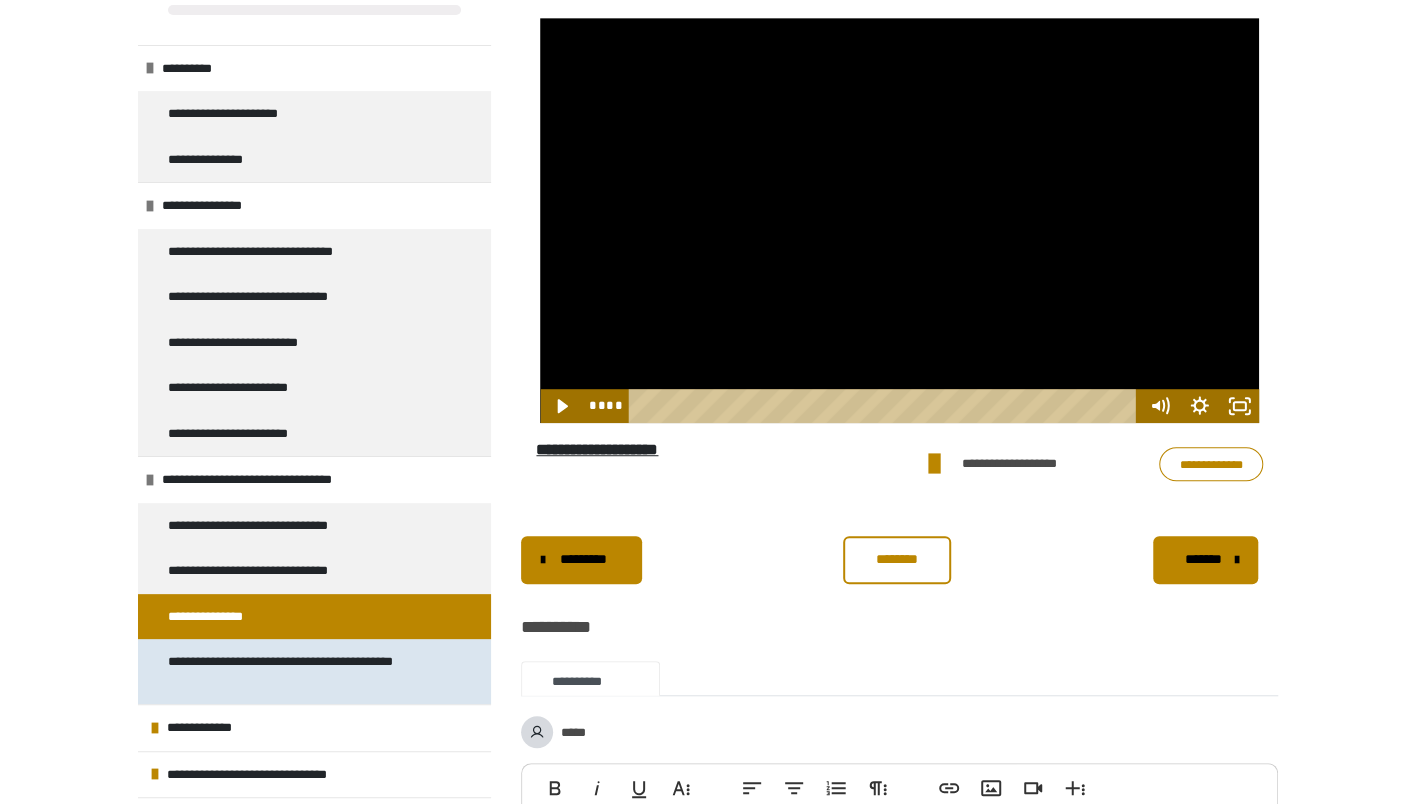 click on "**********" at bounding box center [299, 671] 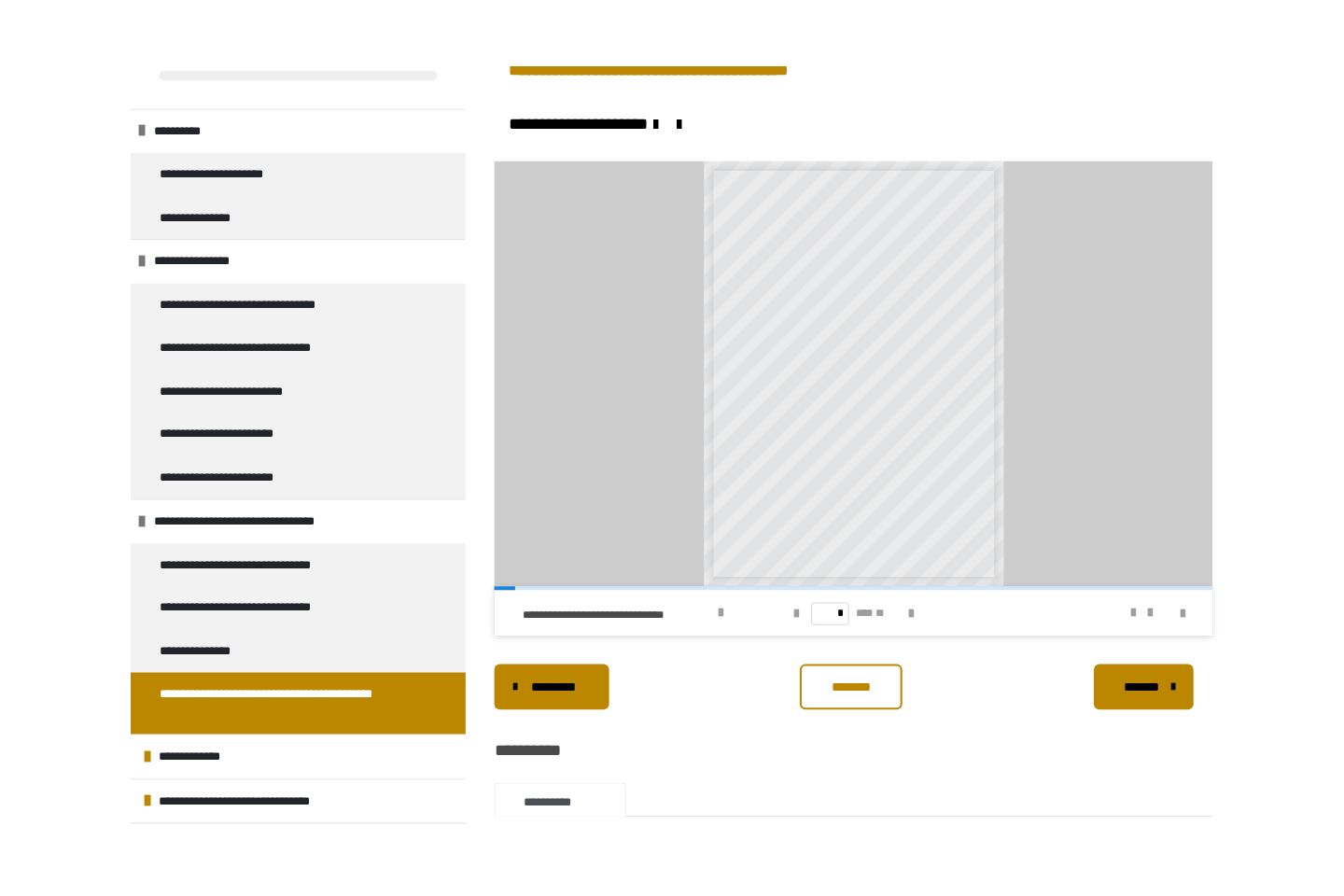 scroll, scrollTop: 514, scrollLeft: 0, axis: vertical 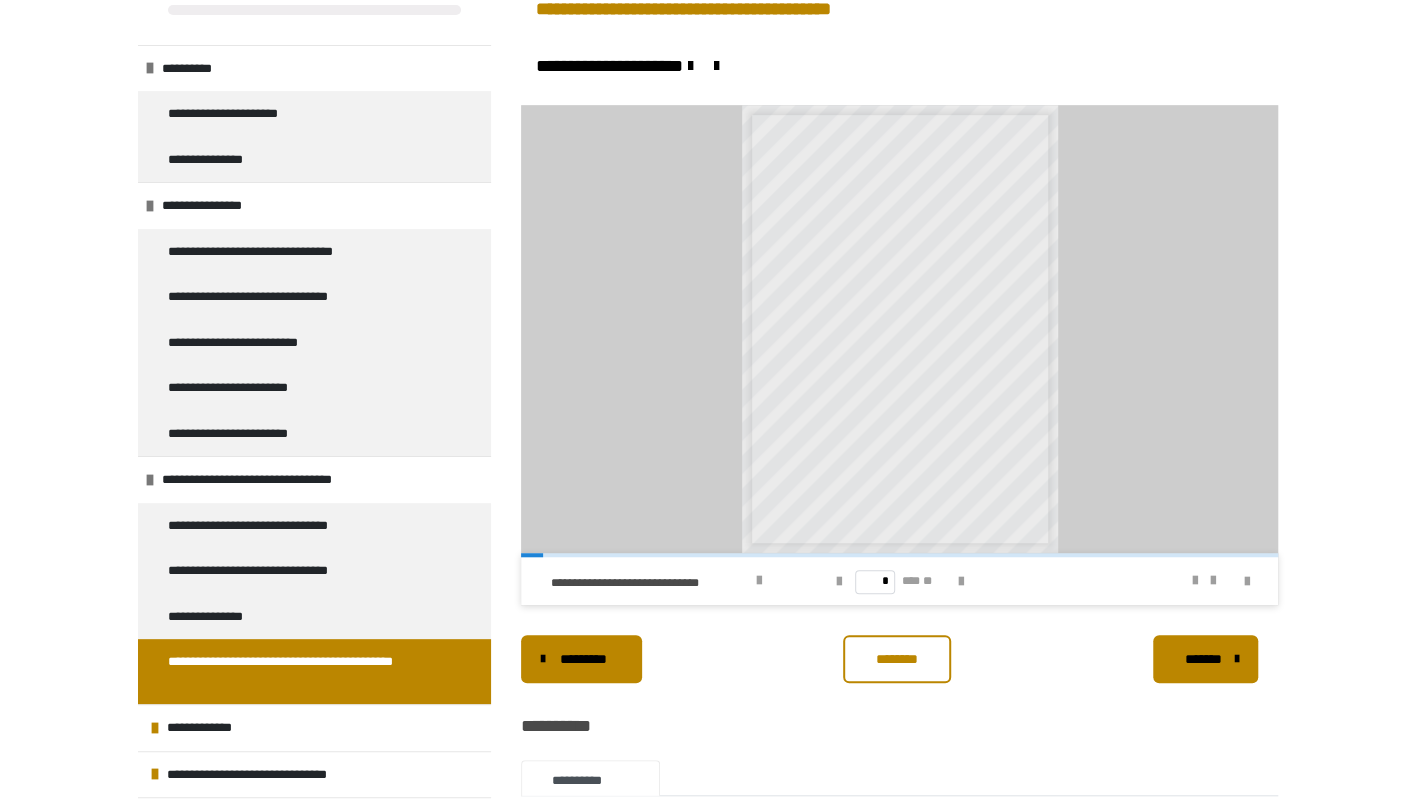 click at bounding box center (1178, 581) 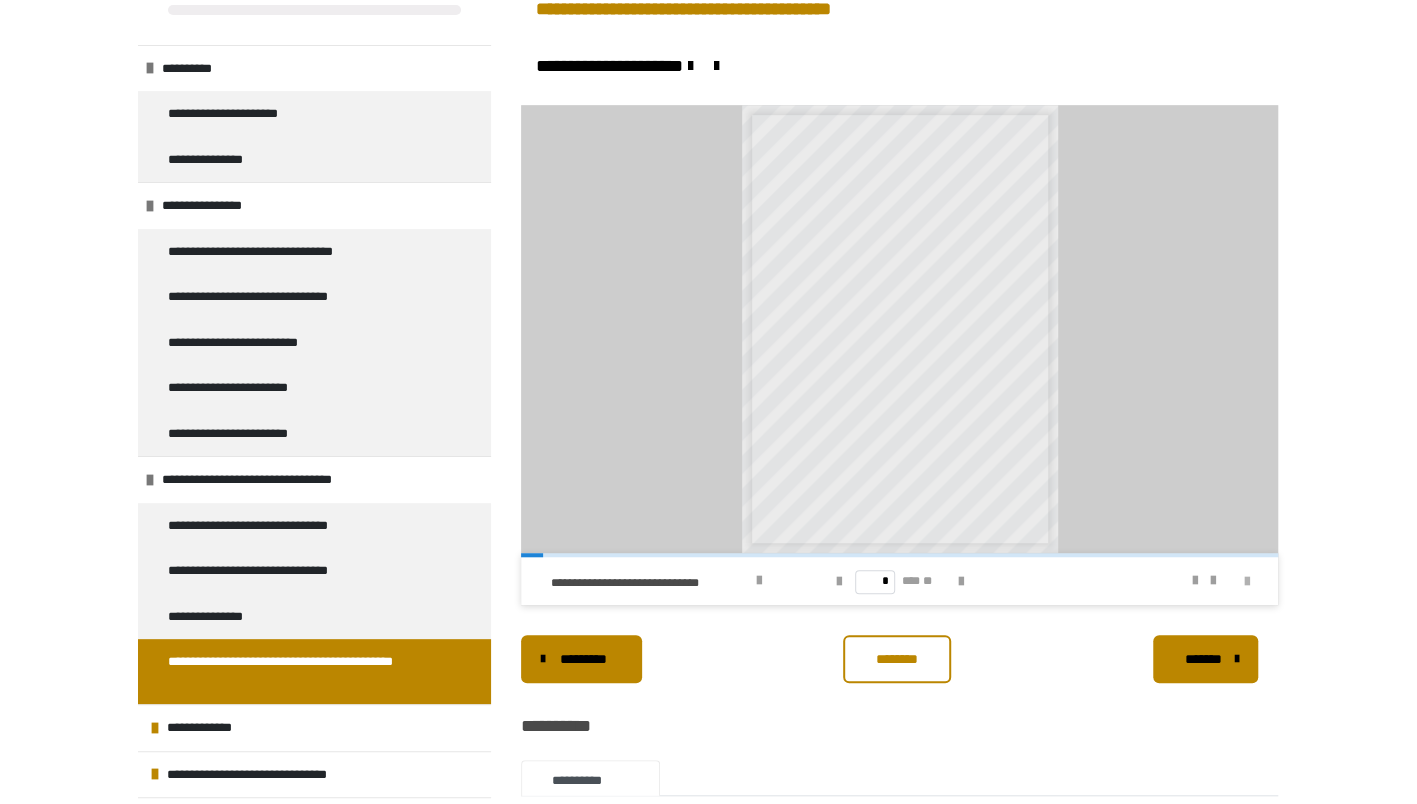 click at bounding box center (1246, 582) 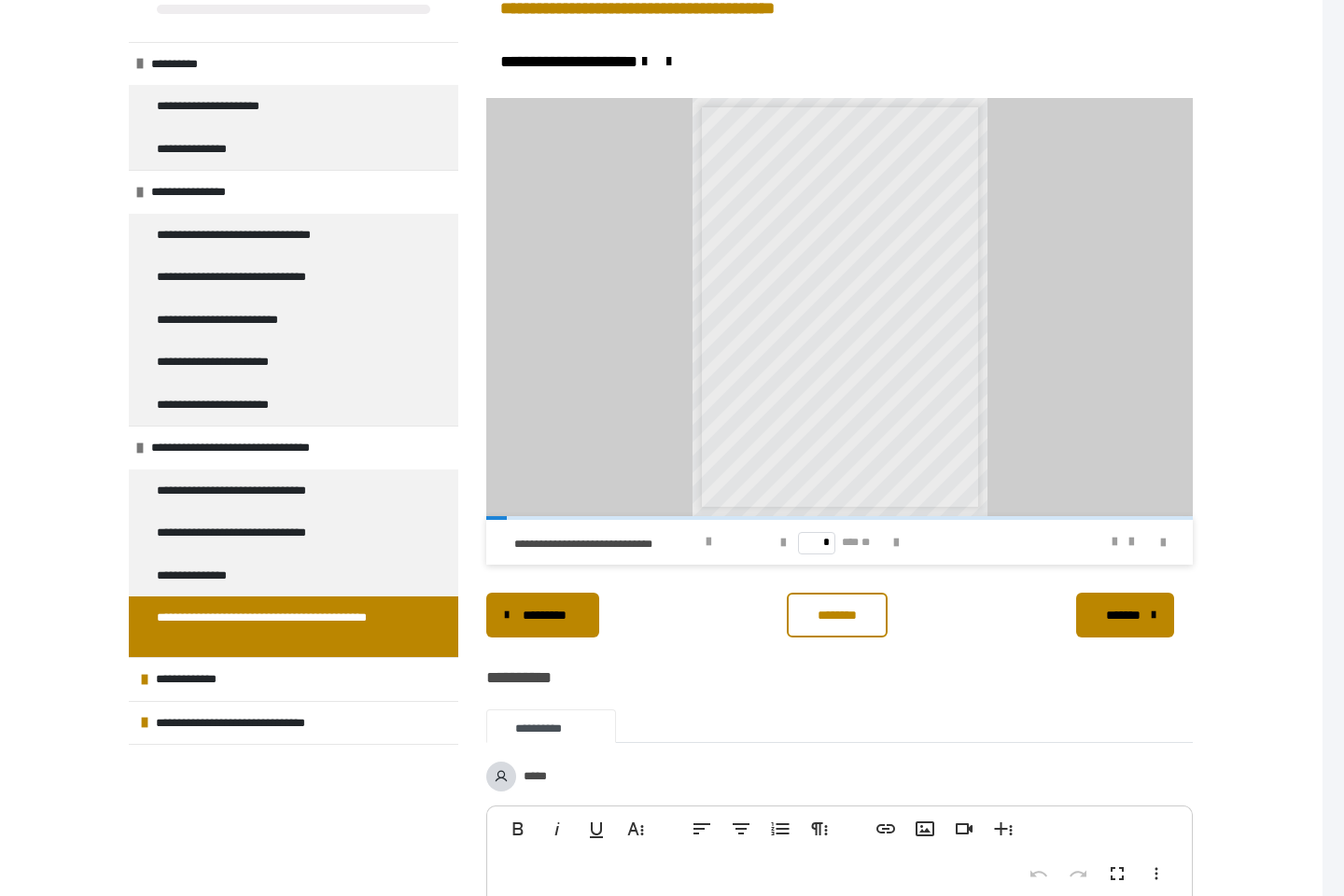 scroll, scrollTop: 0, scrollLeft: 0, axis: both 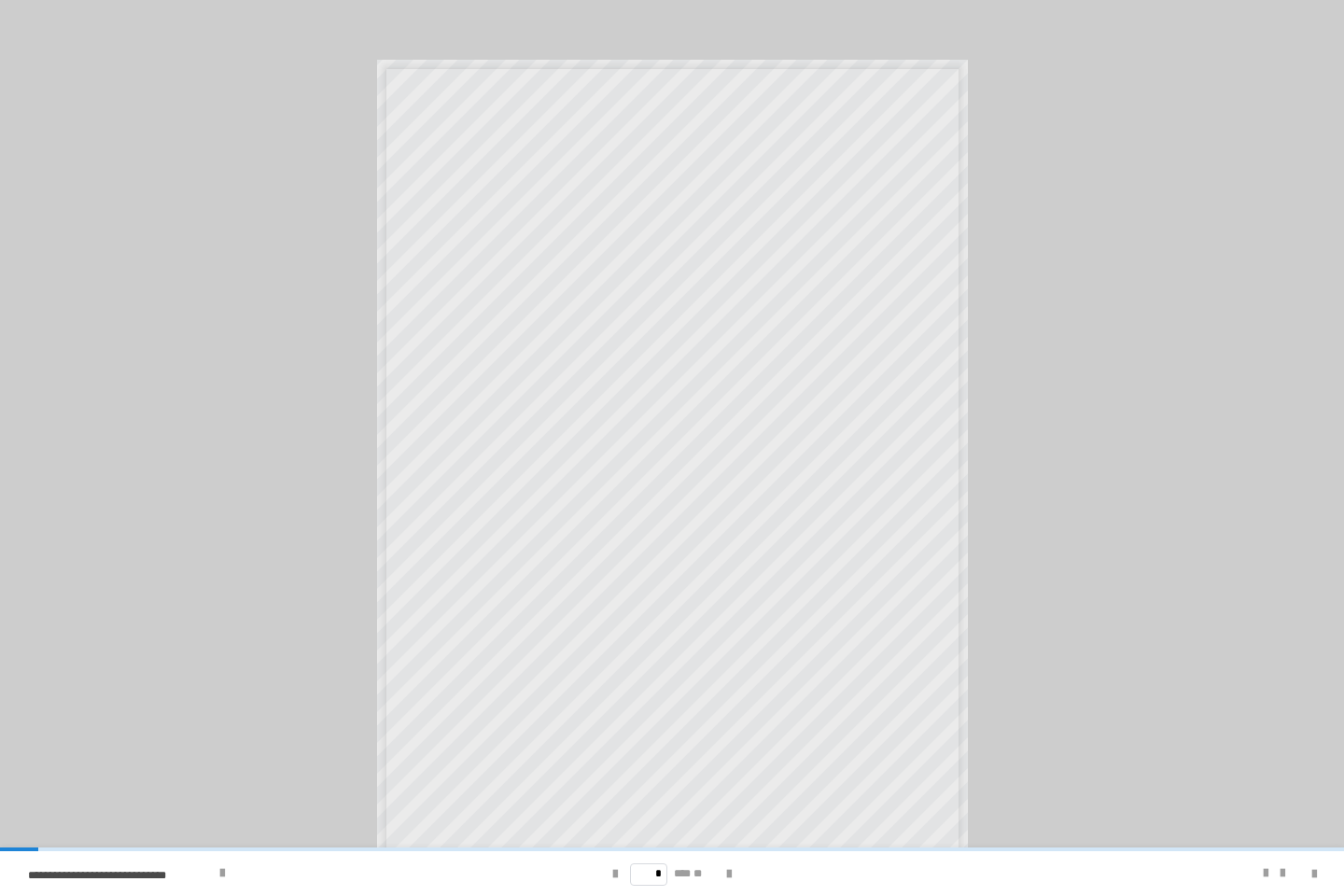 click on "* *** **" at bounding box center [671, 874] 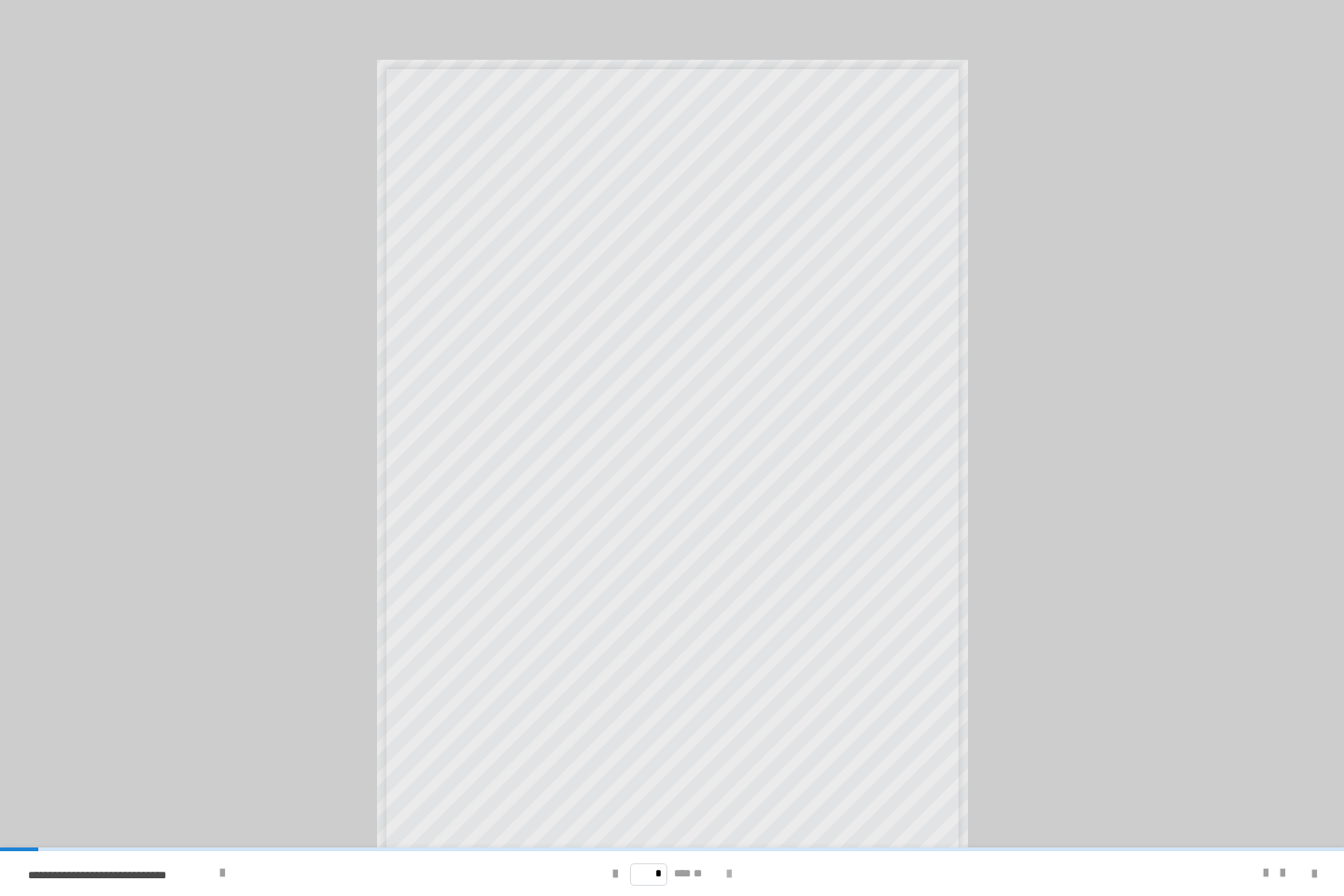click at bounding box center (729, 875) 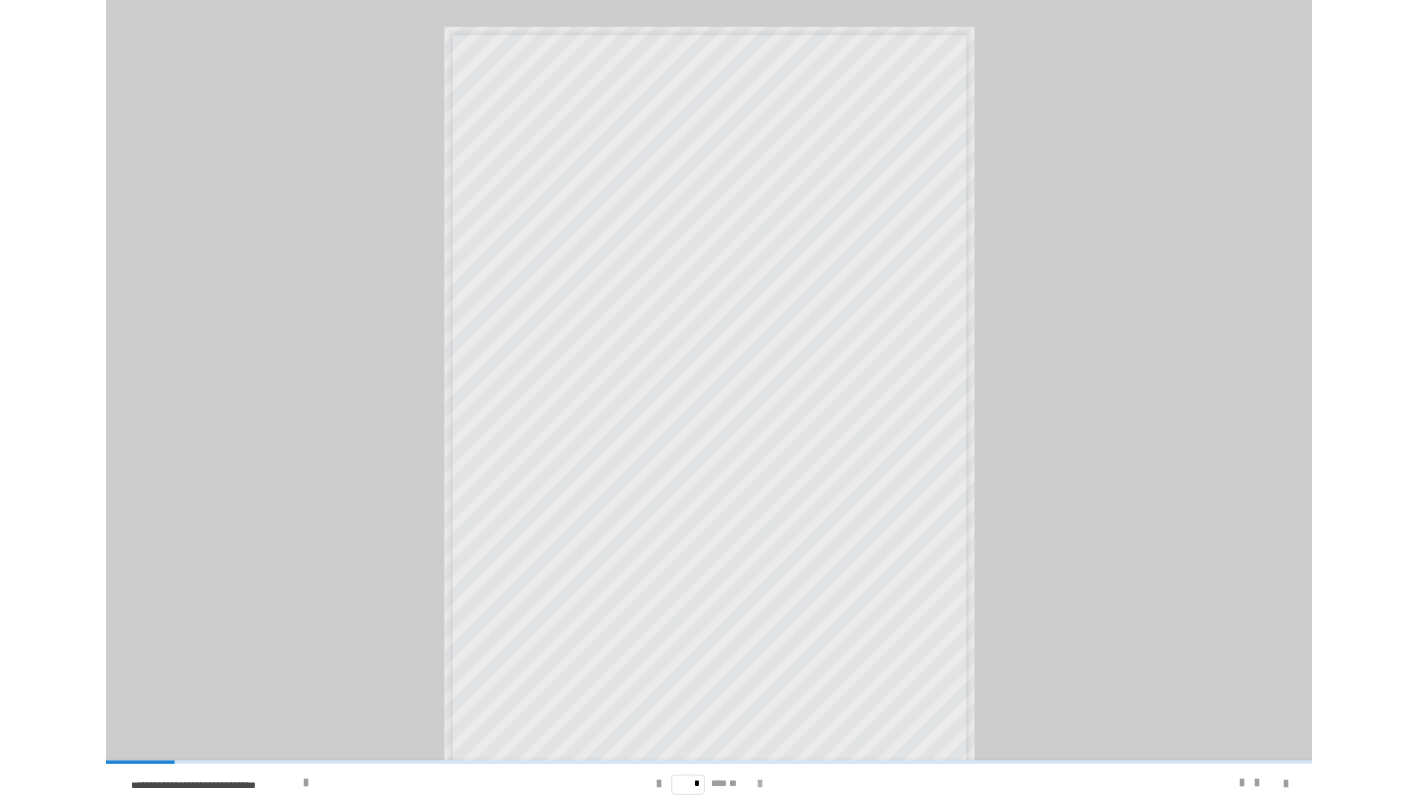 scroll, scrollTop: 0, scrollLeft: 0, axis: both 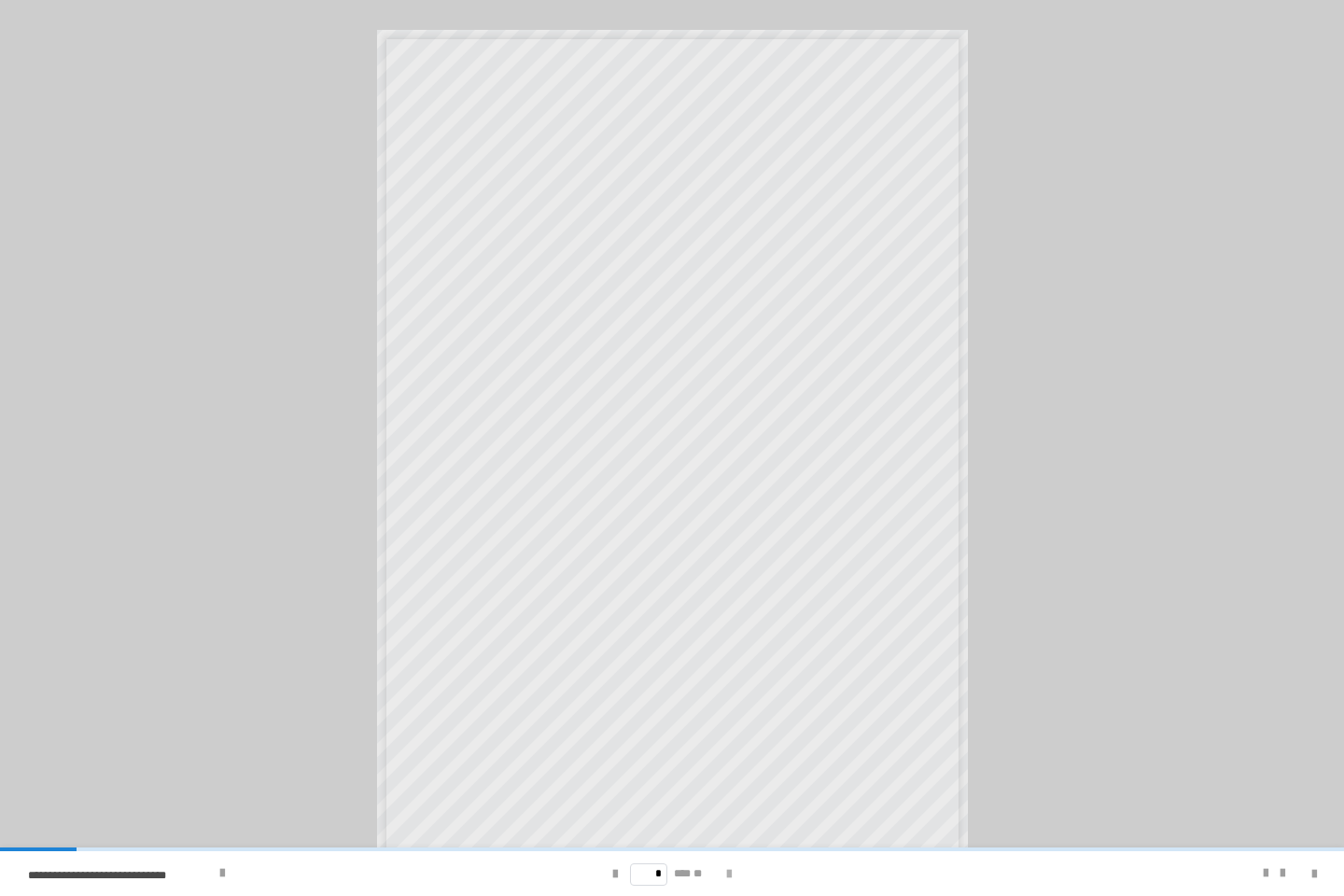 click at bounding box center [729, 875] 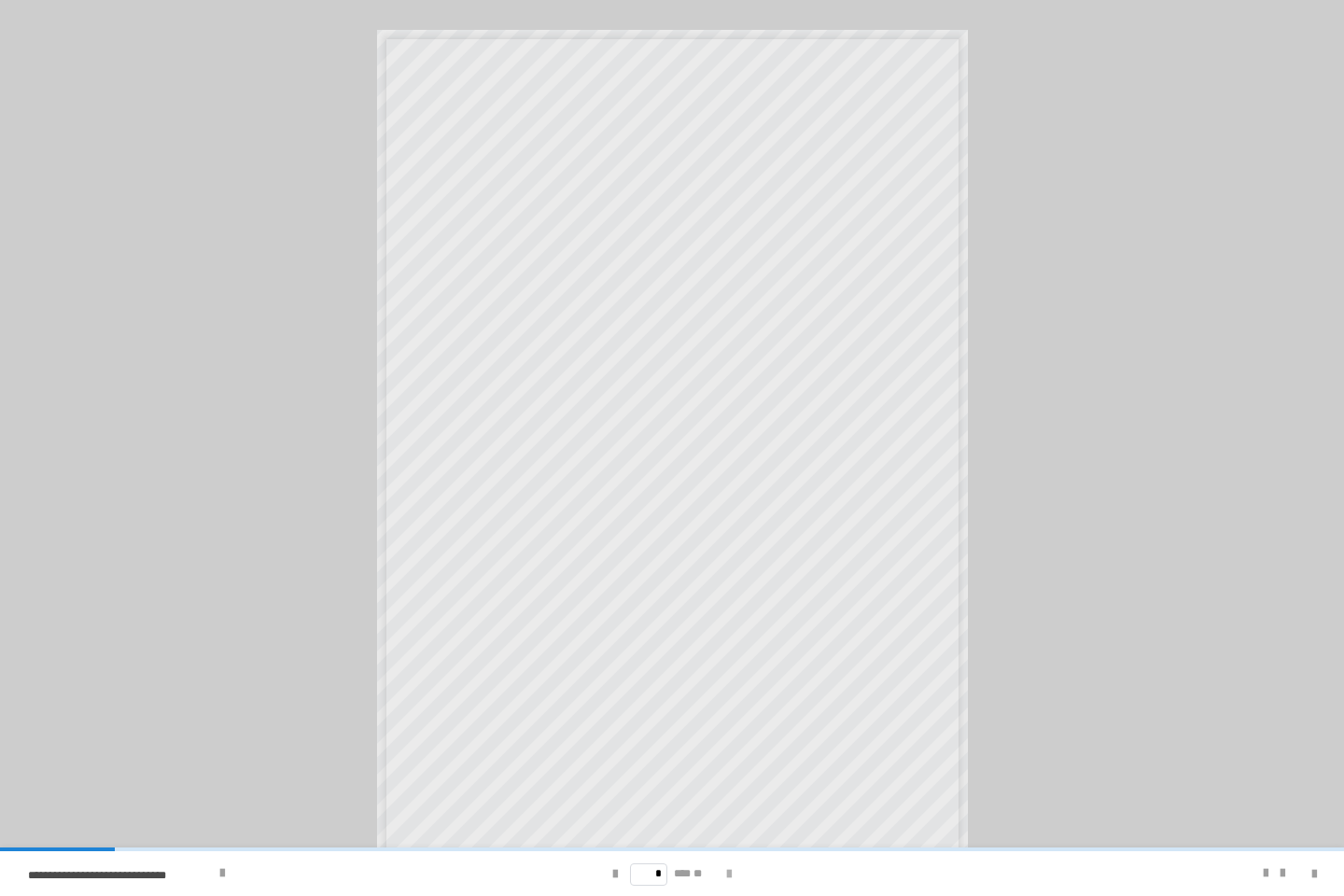 click at bounding box center (729, 875) 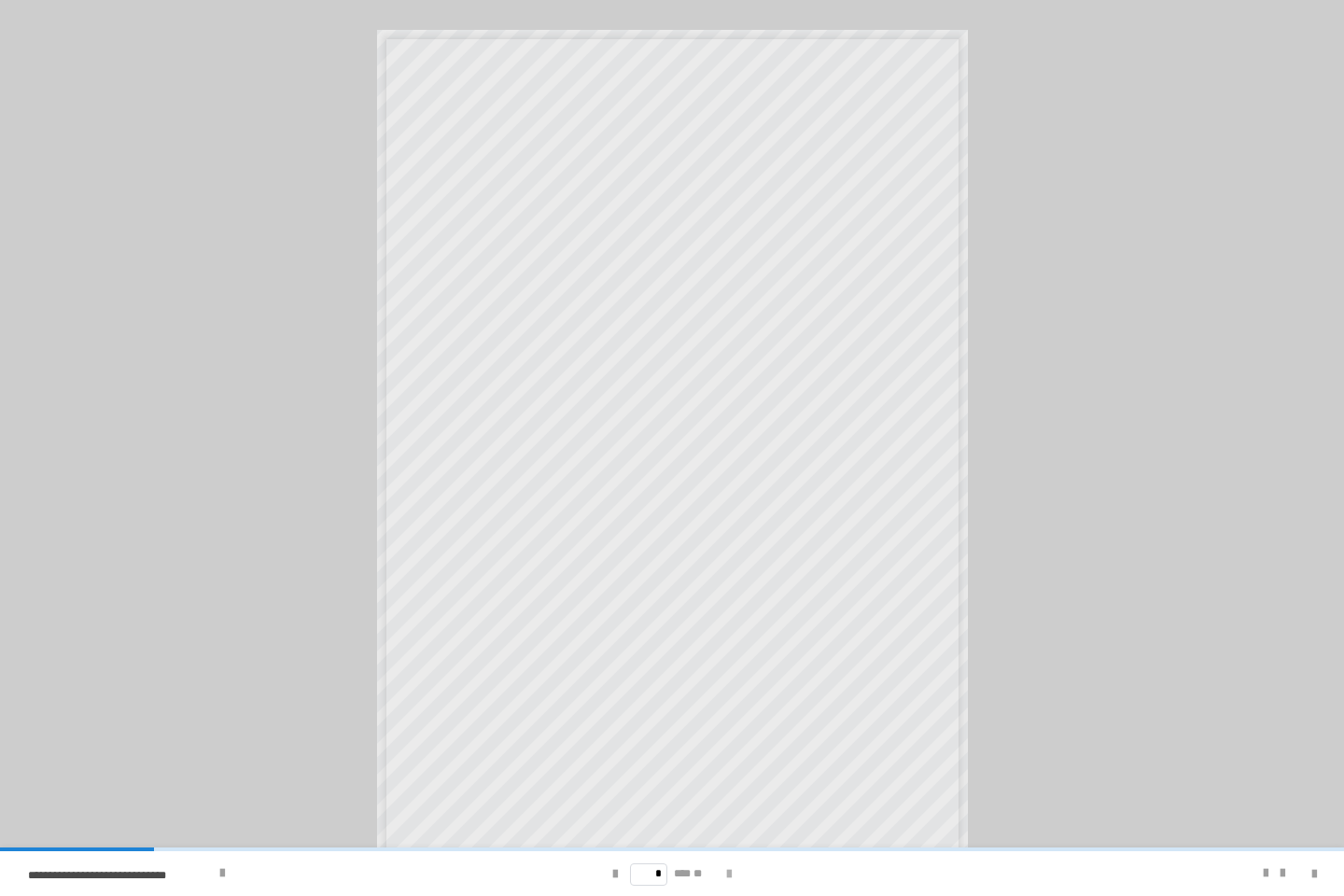 click at bounding box center [729, 875] 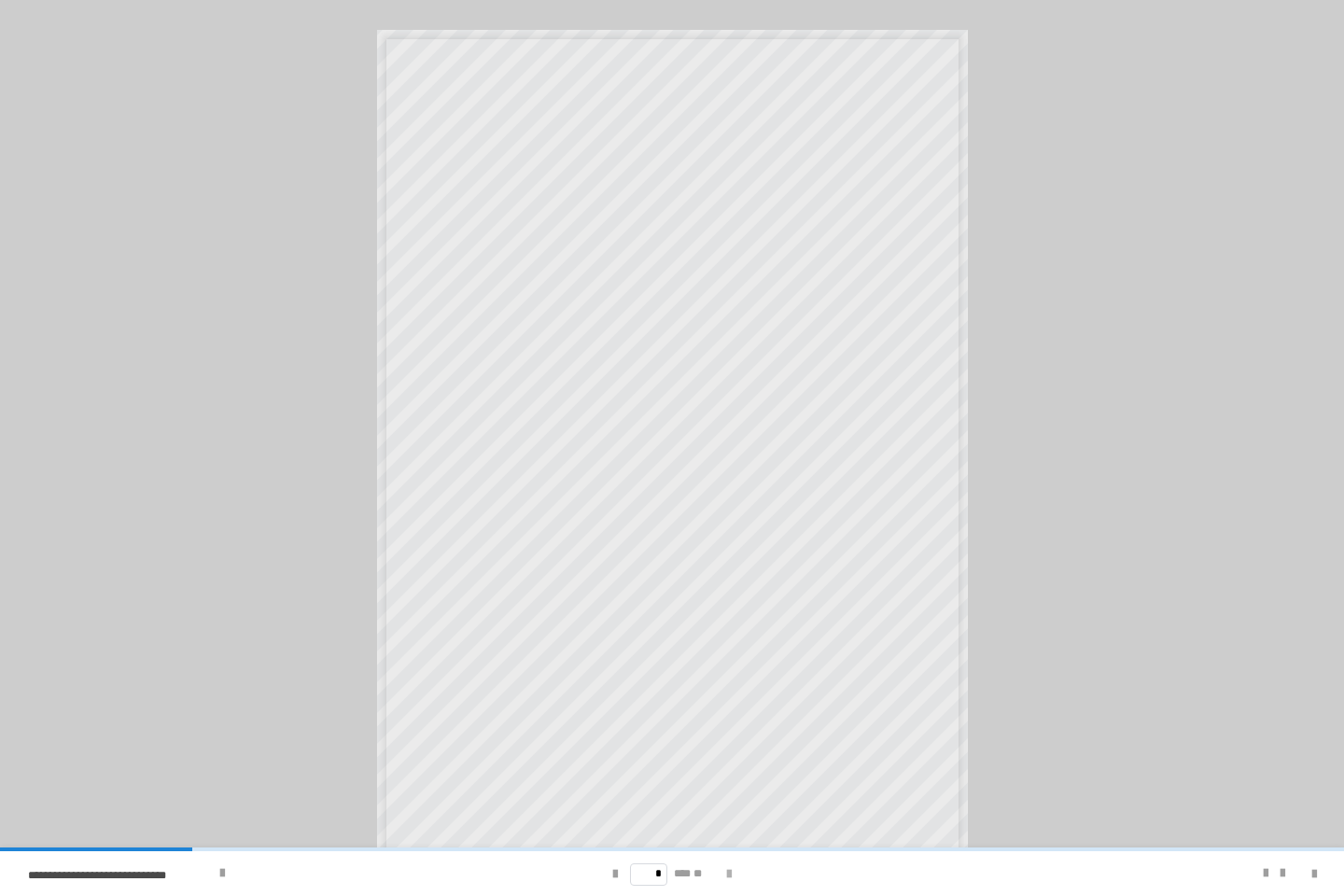 click at bounding box center (729, 875) 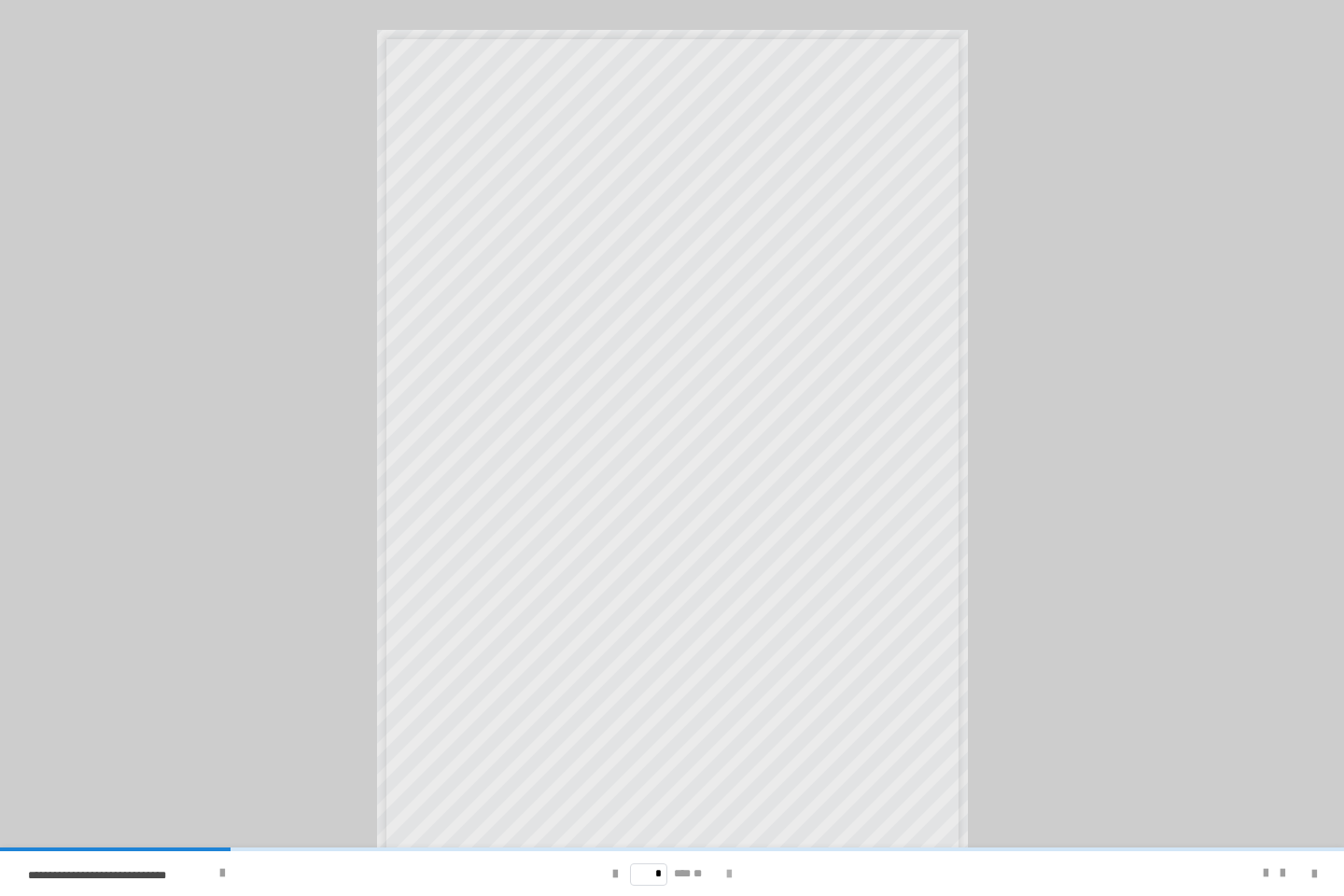 click at bounding box center [729, 875] 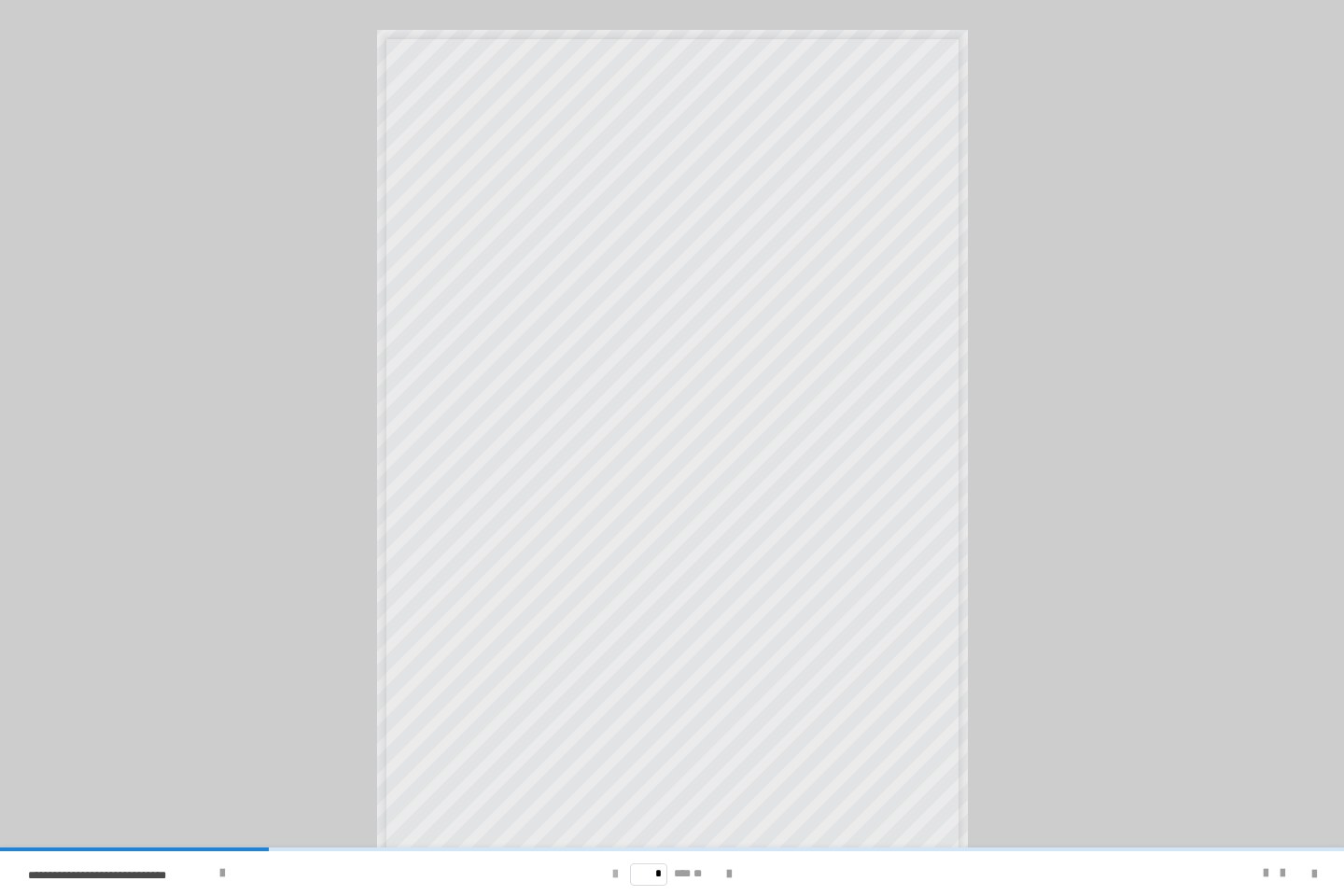 click at bounding box center [615, 875] 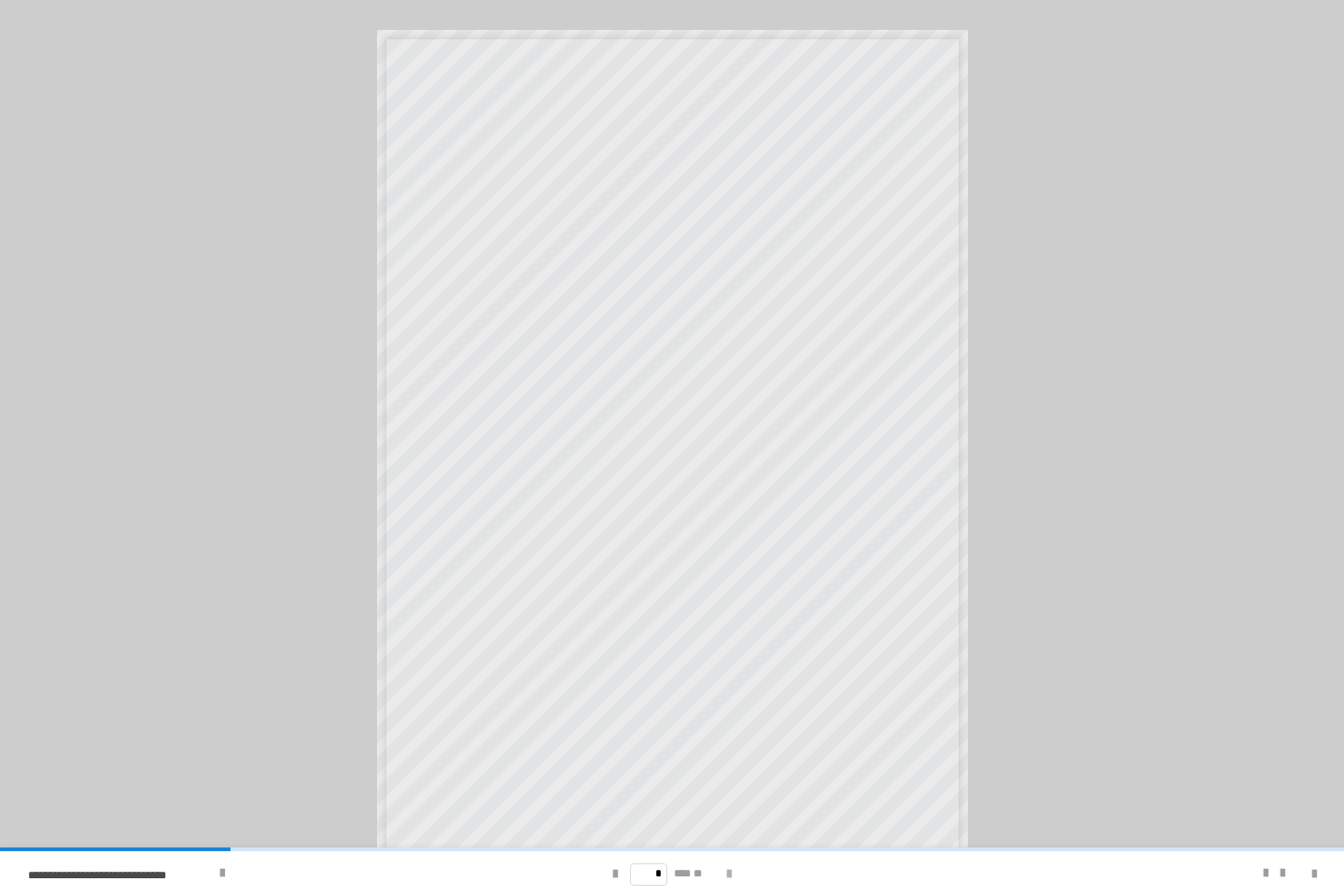 click at bounding box center (729, 875) 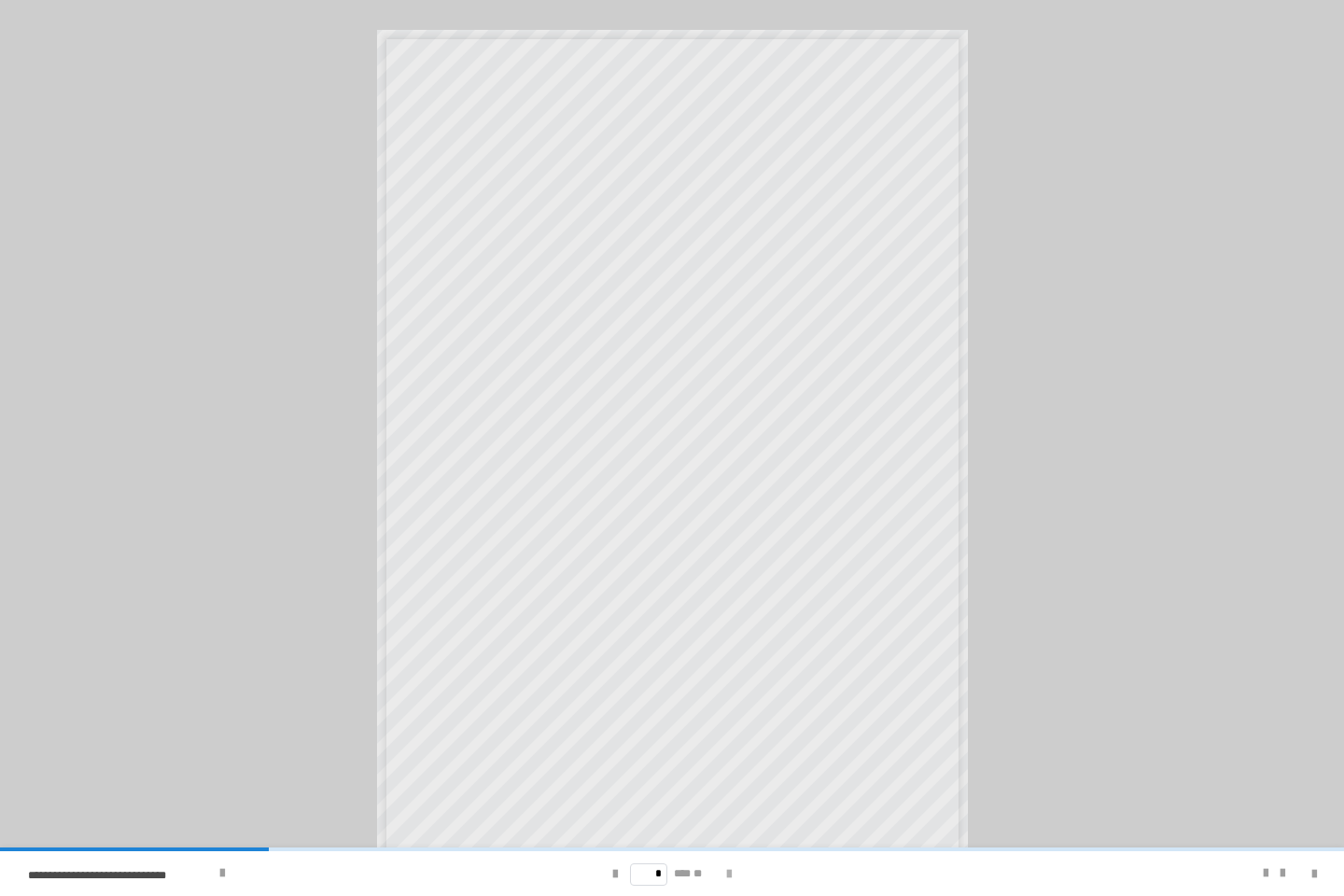 click at bounding box center (729, 875) 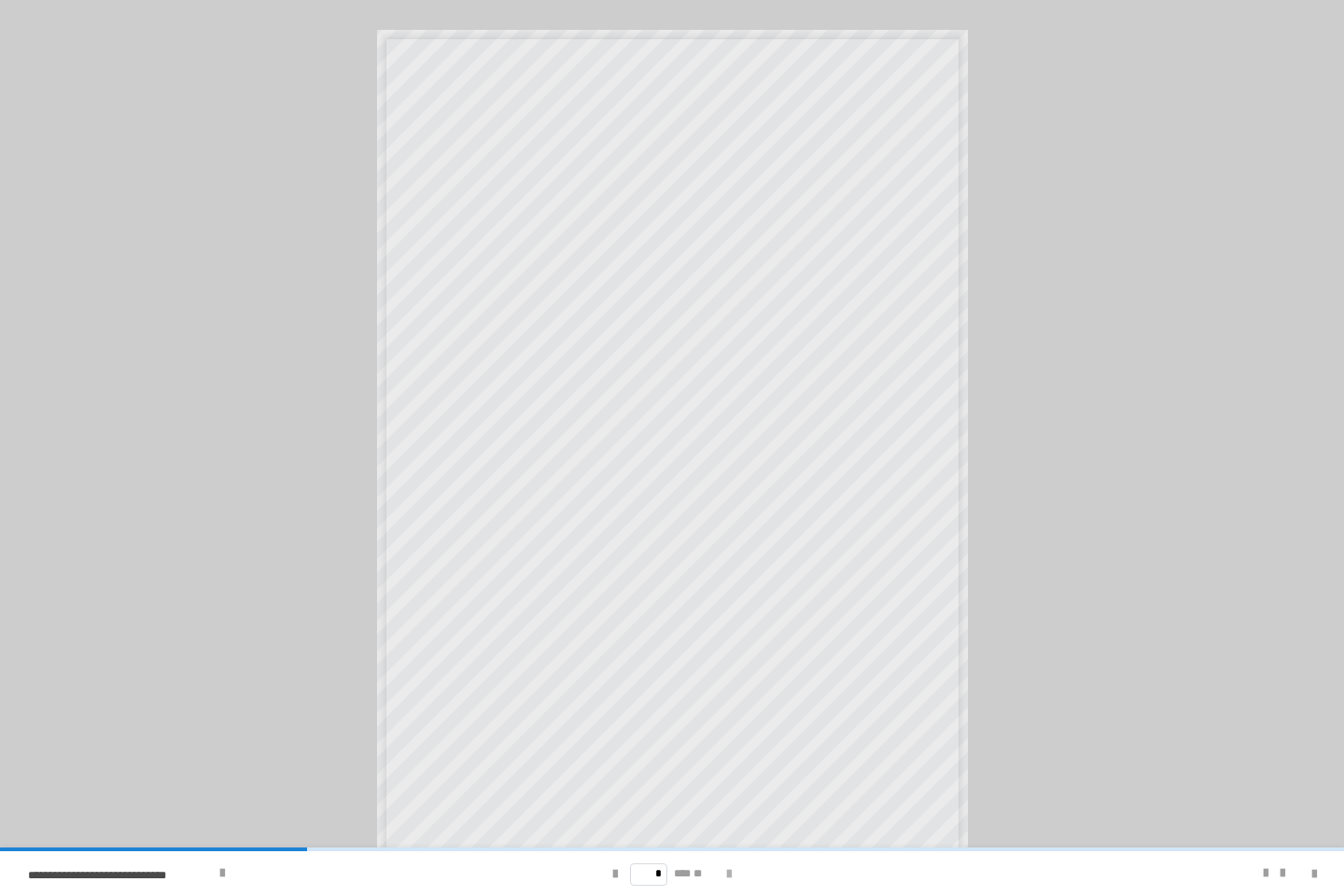click at bounding box center [729, 875] 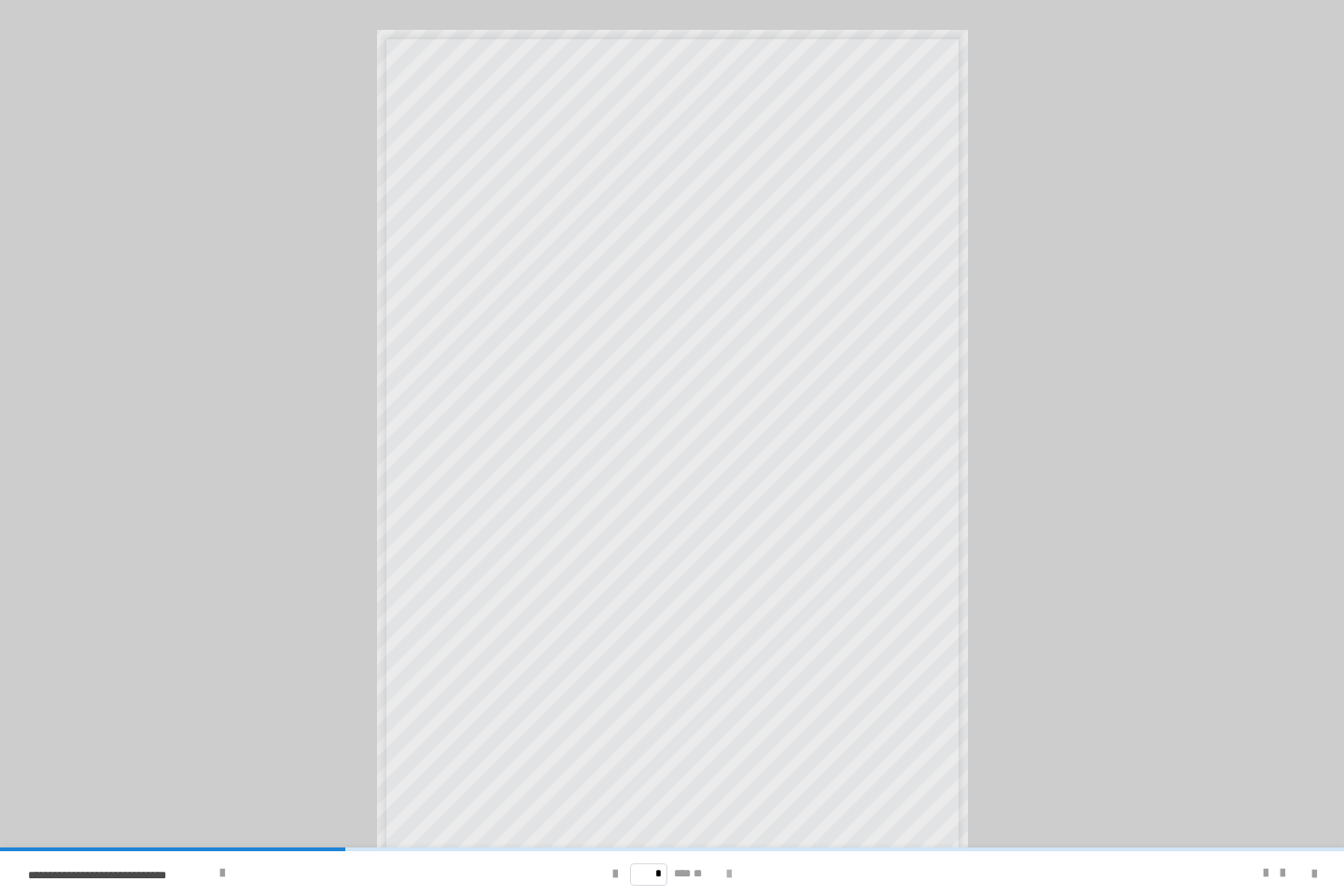 click at bounding box center (729, 875) 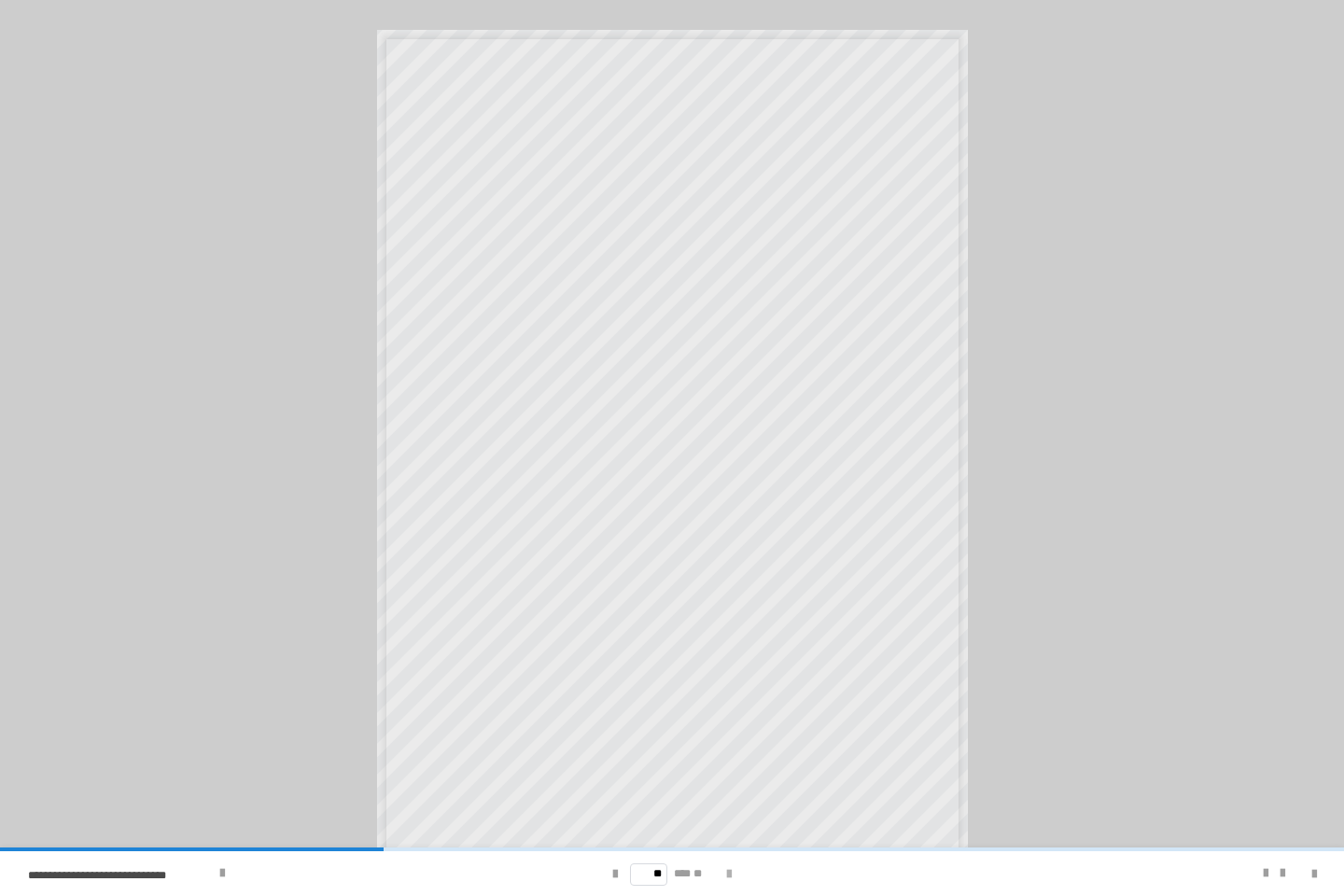 click at bounding box center [729, 875] 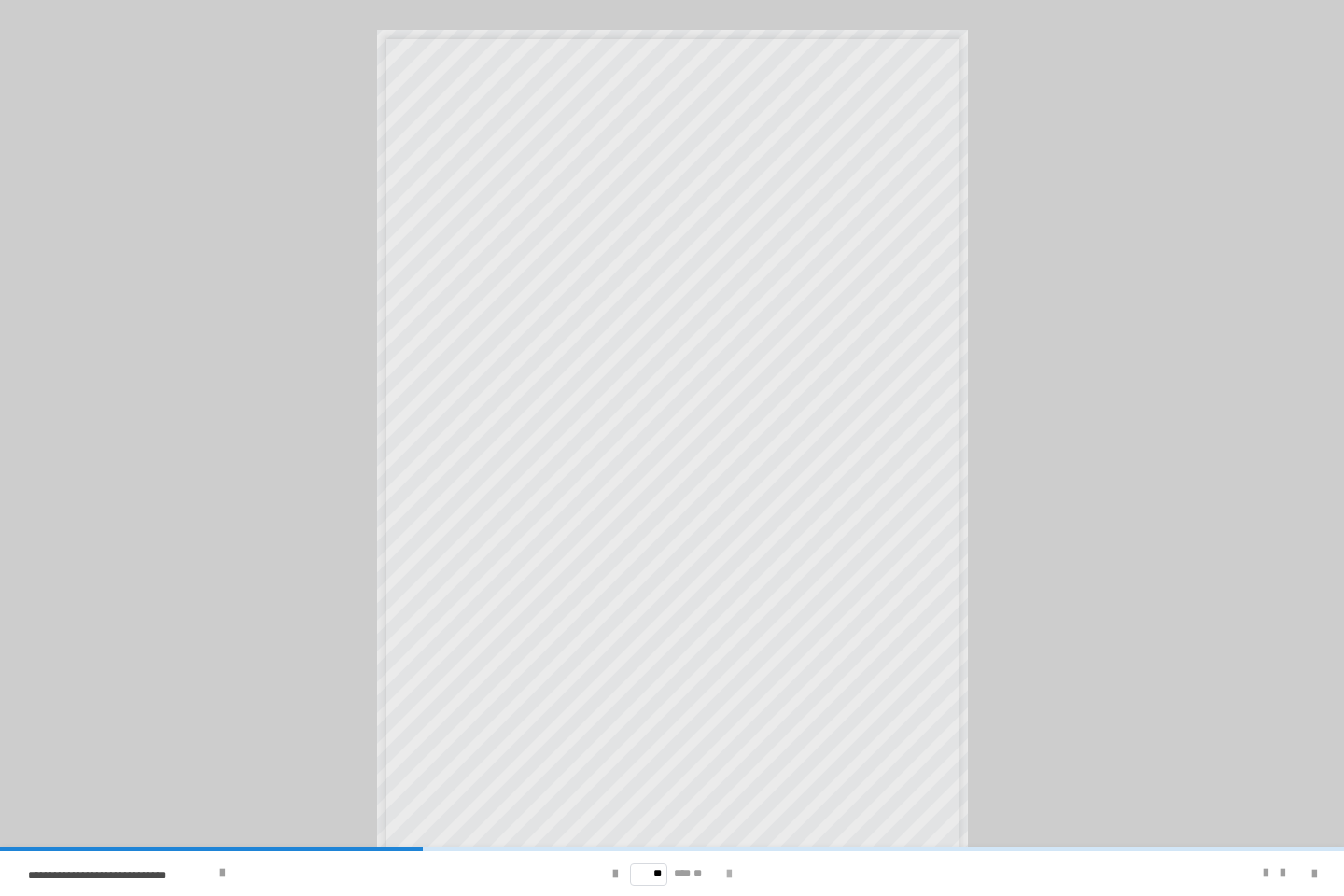 click at bounding box center (729, 875) 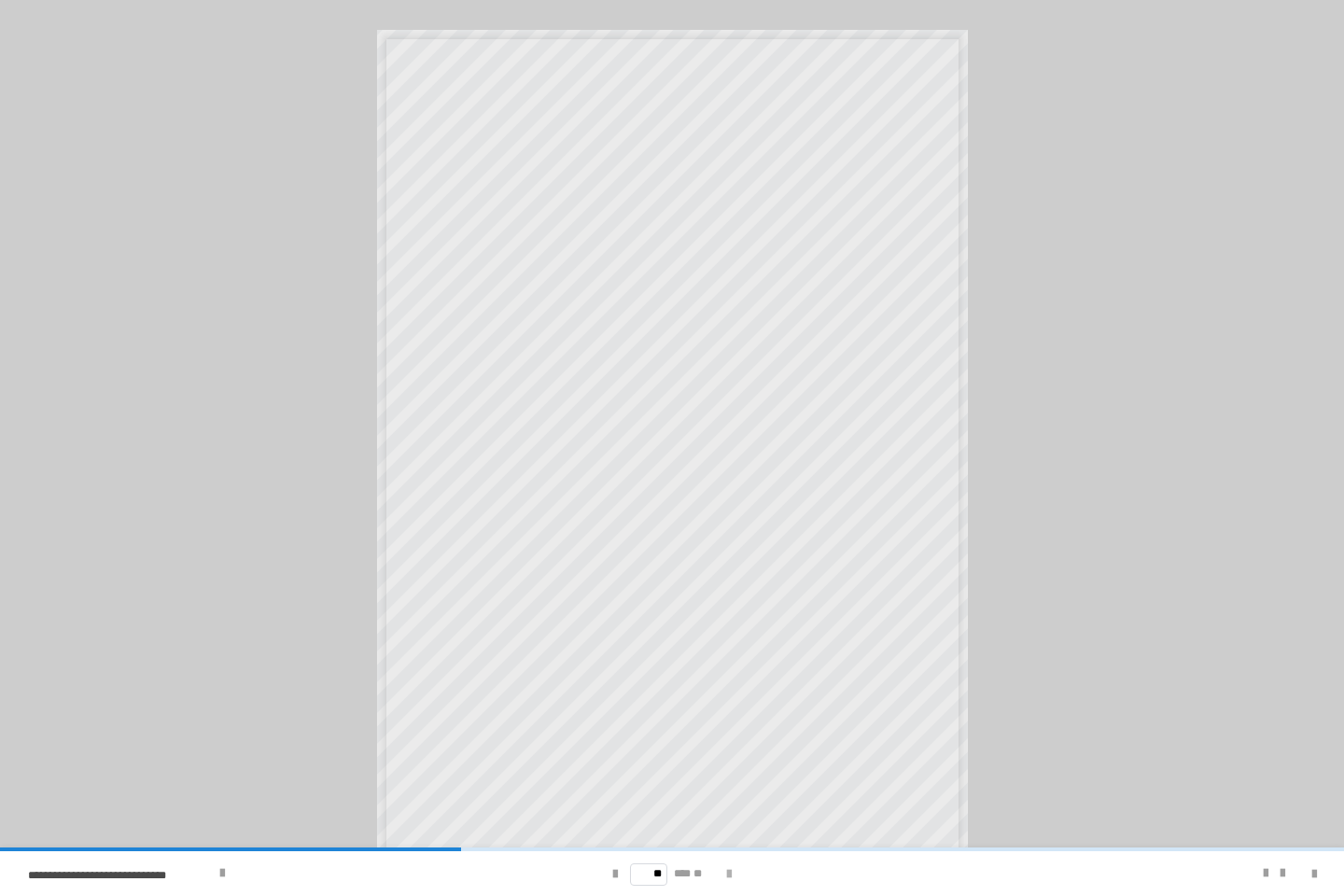 click at bounding box center [729, 875] 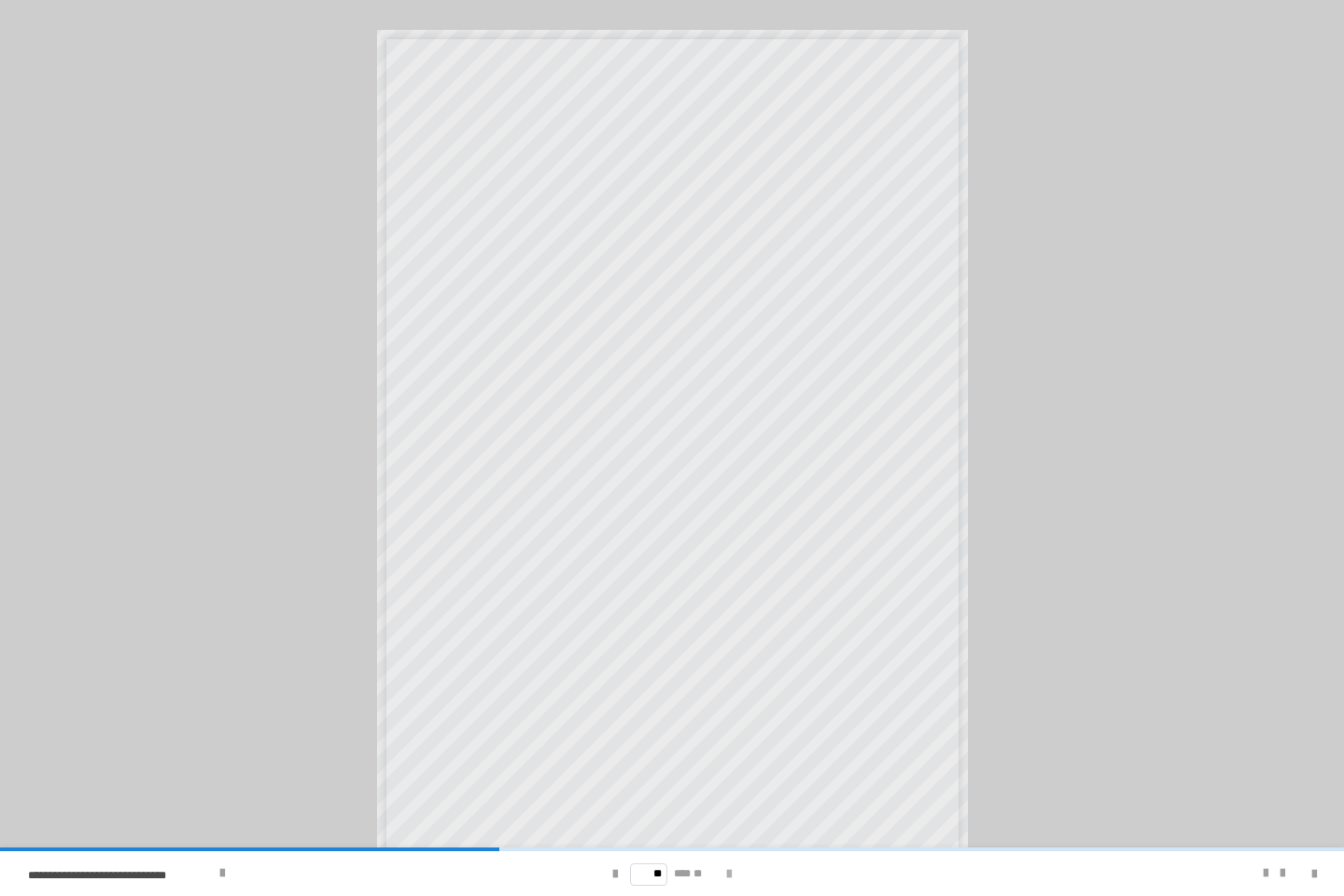 click at bounding box center (729, 875) 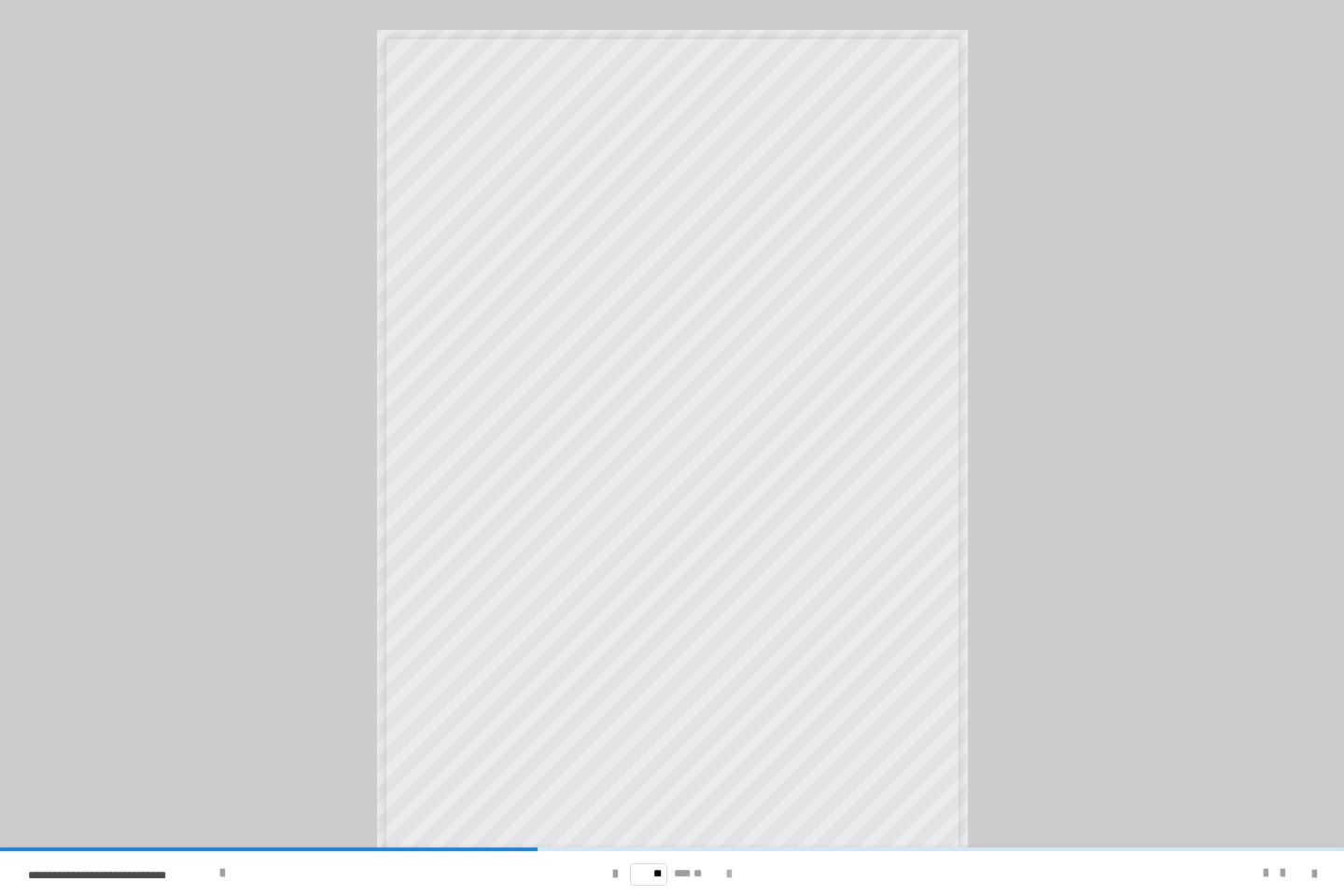 click at bounding box center [729, 875] 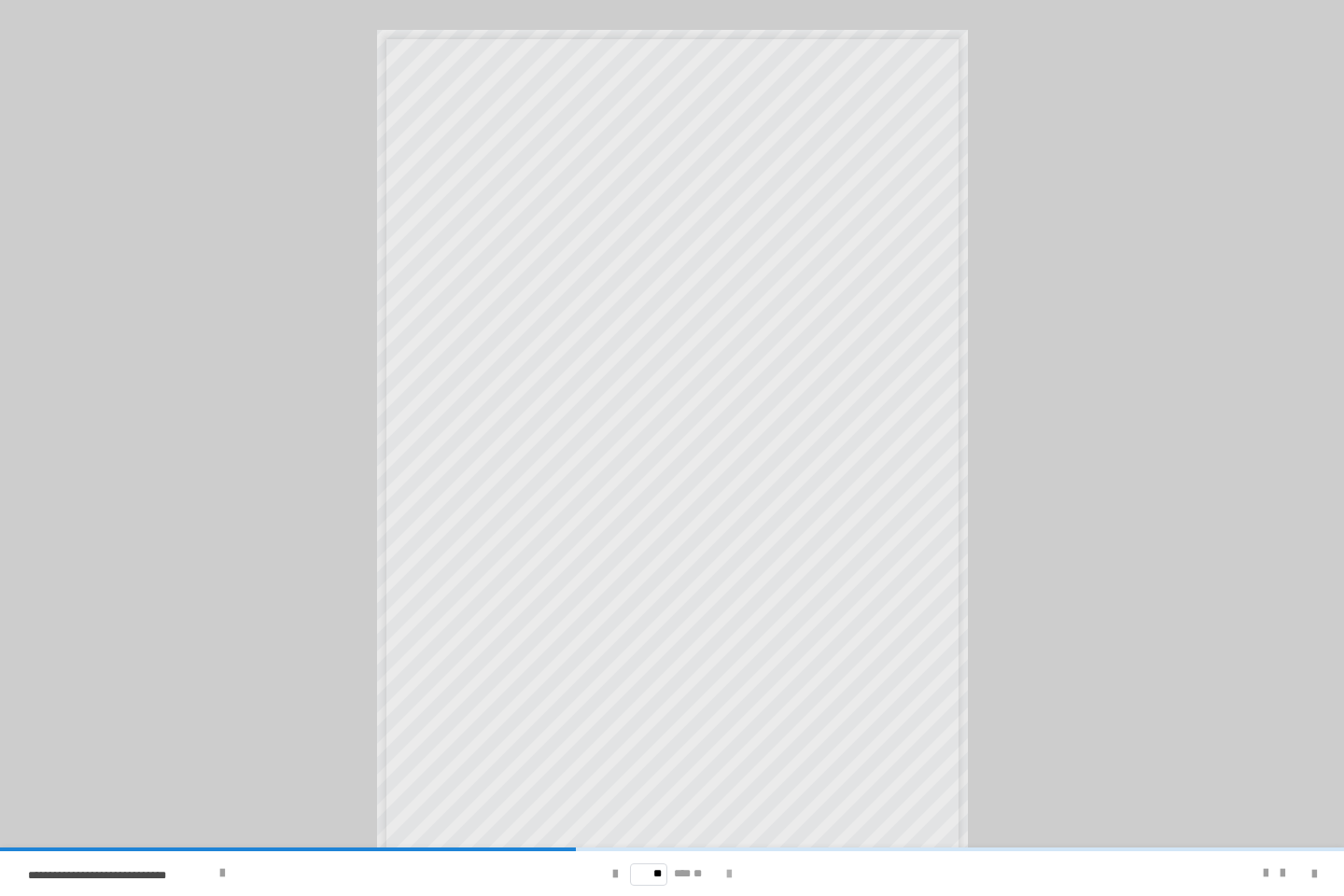 click at bounding box center [729, 875] 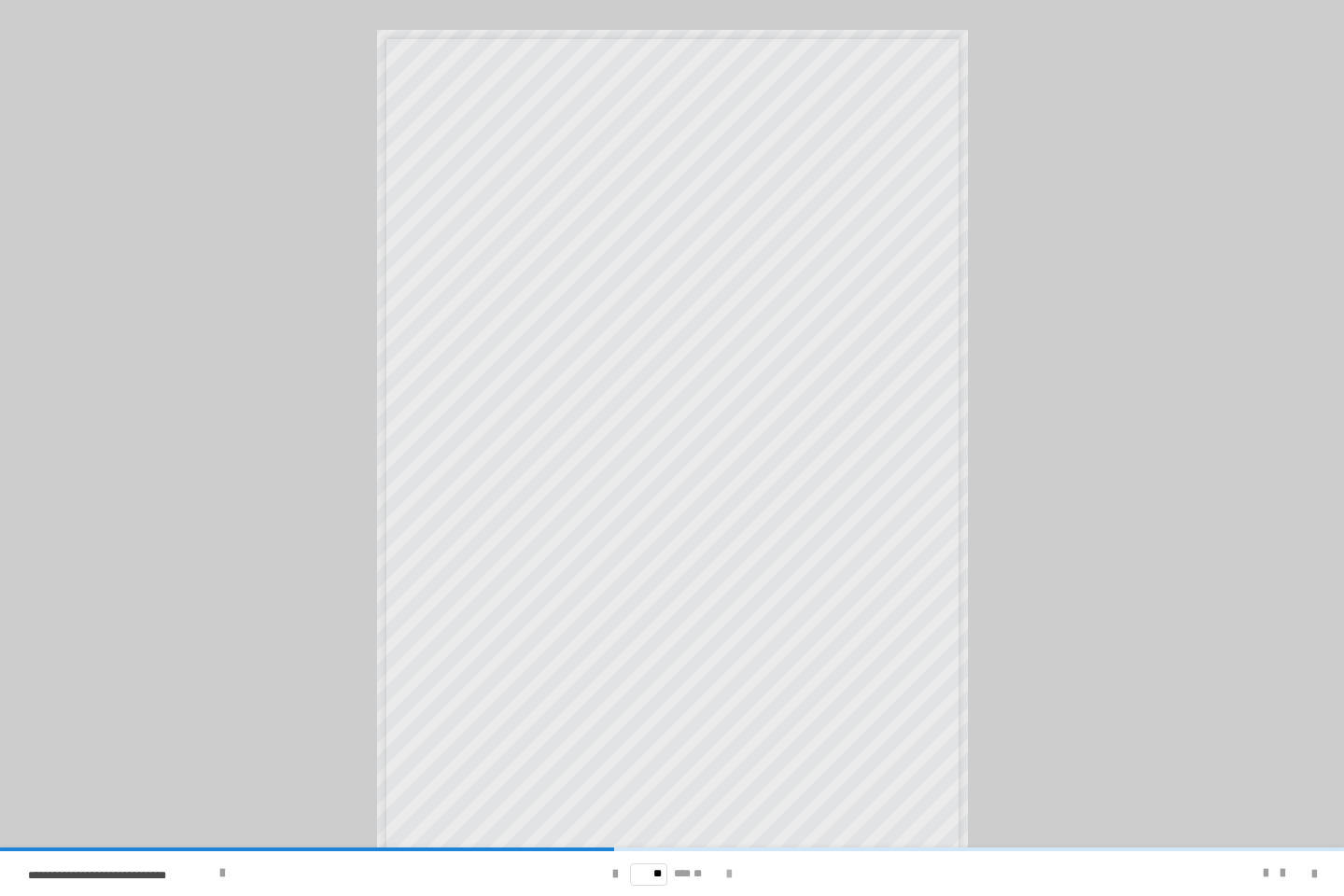 click at bounding box center [729, 875] 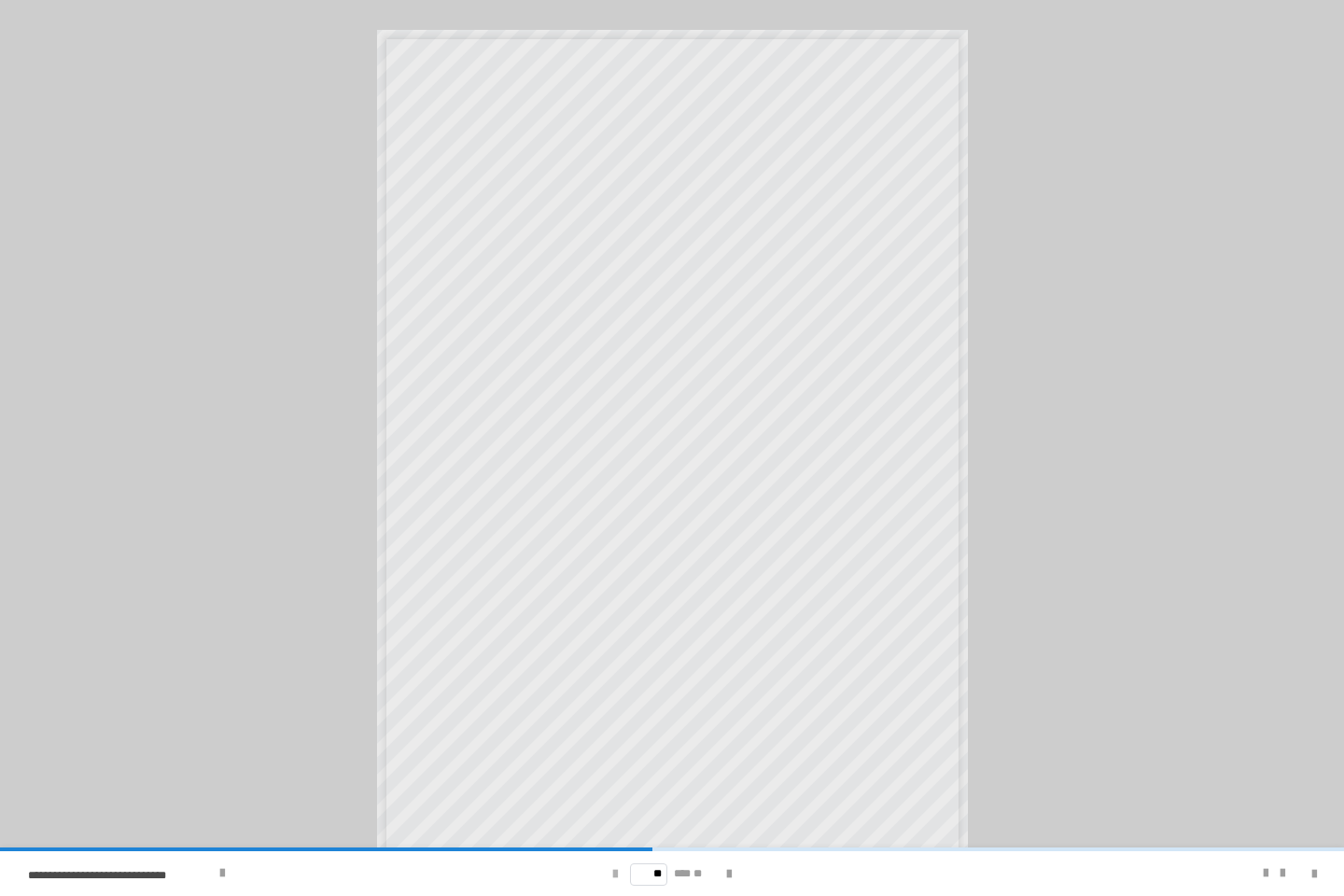 click at bounding box center (615, 875) 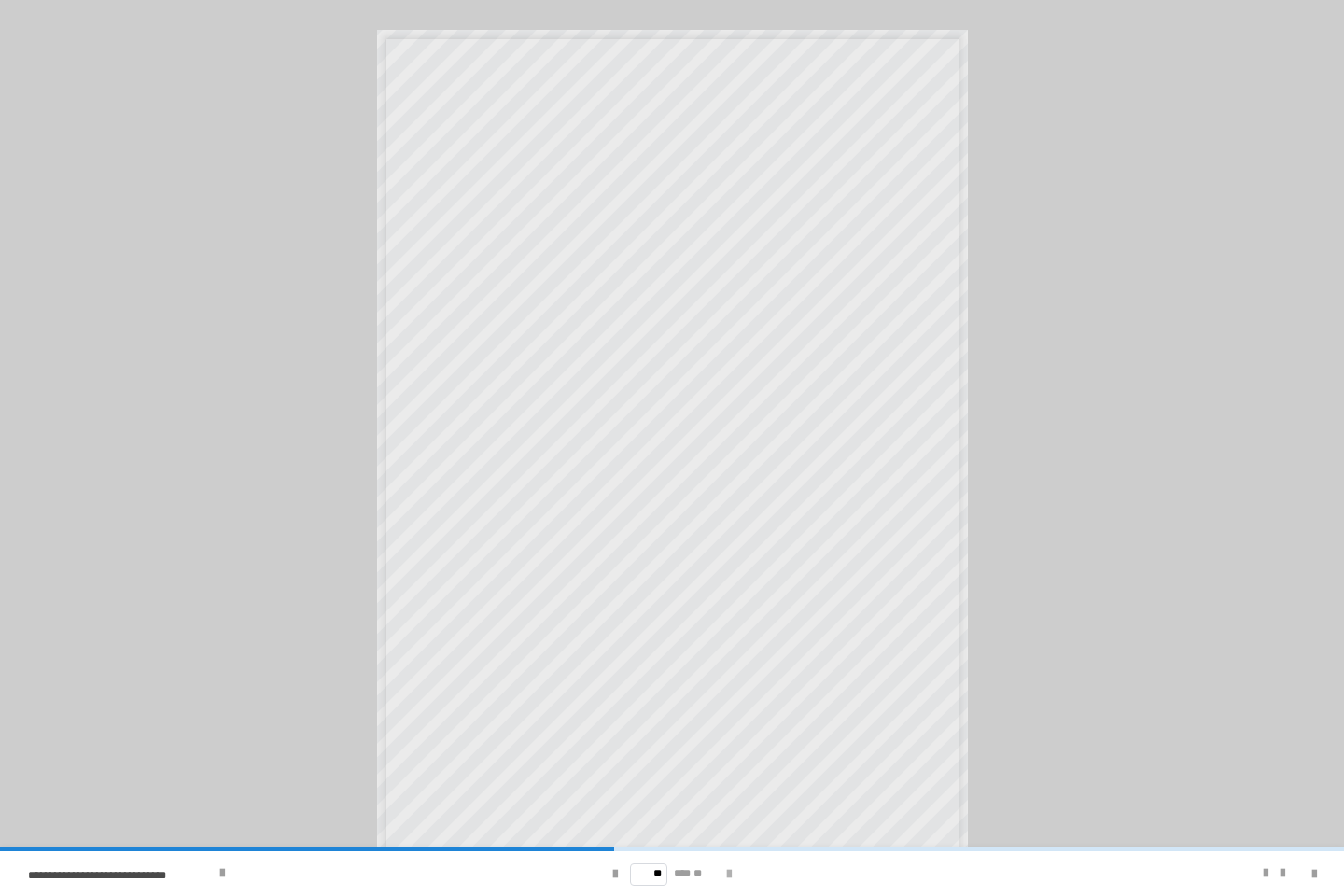 click at bounding box center [729, 875] 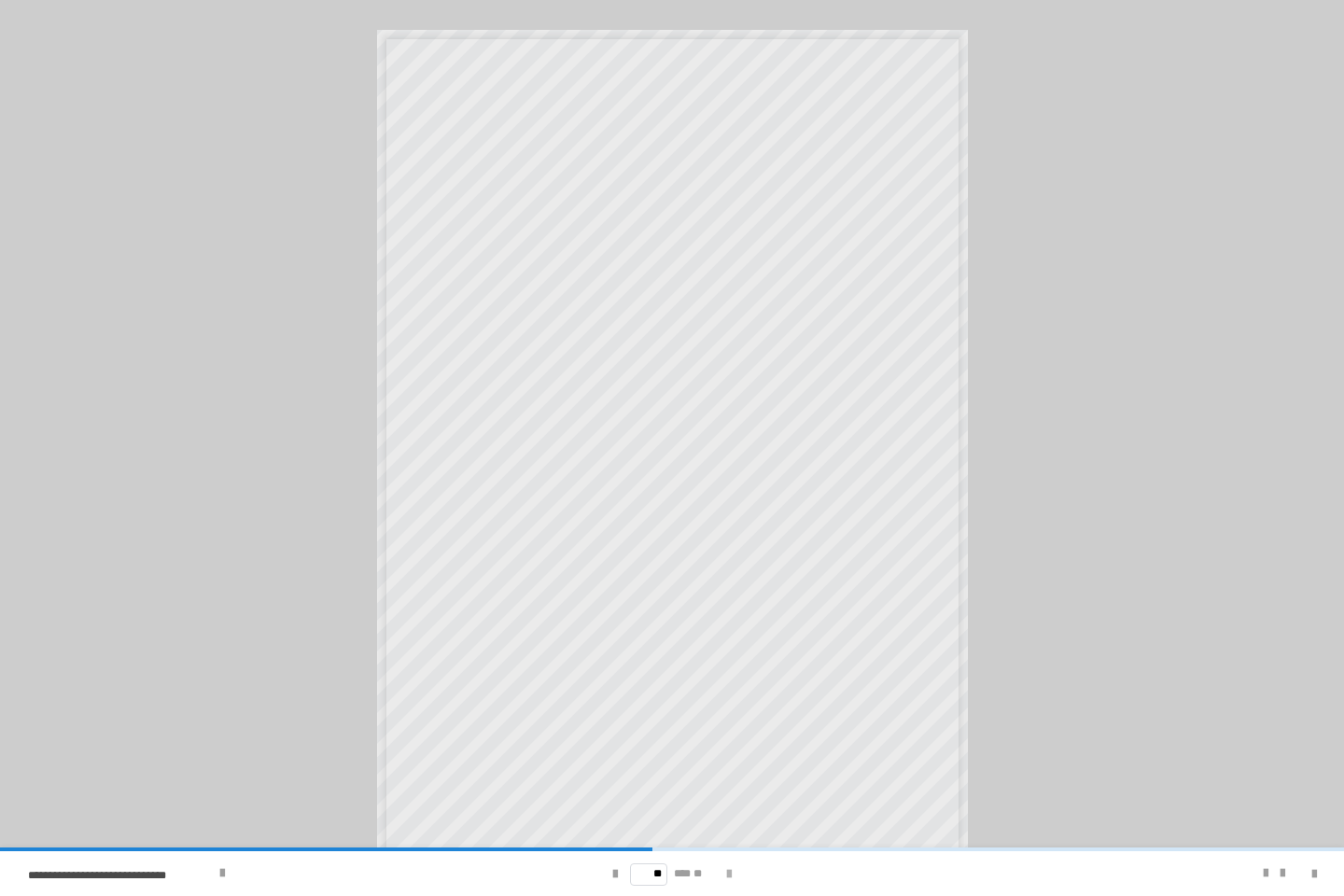 click at bounding box center (729, 875) 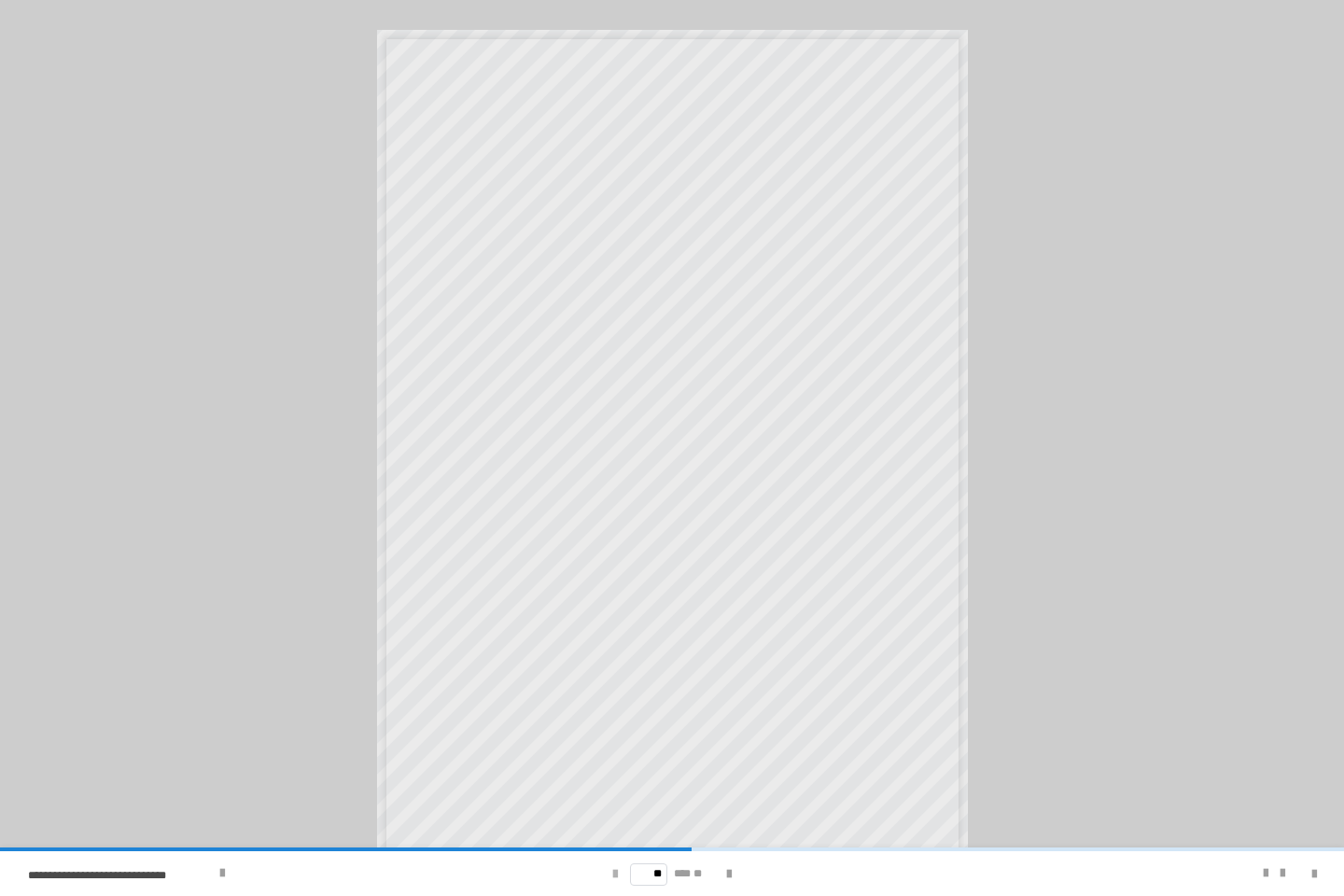 click at bounding box center (615, 875) 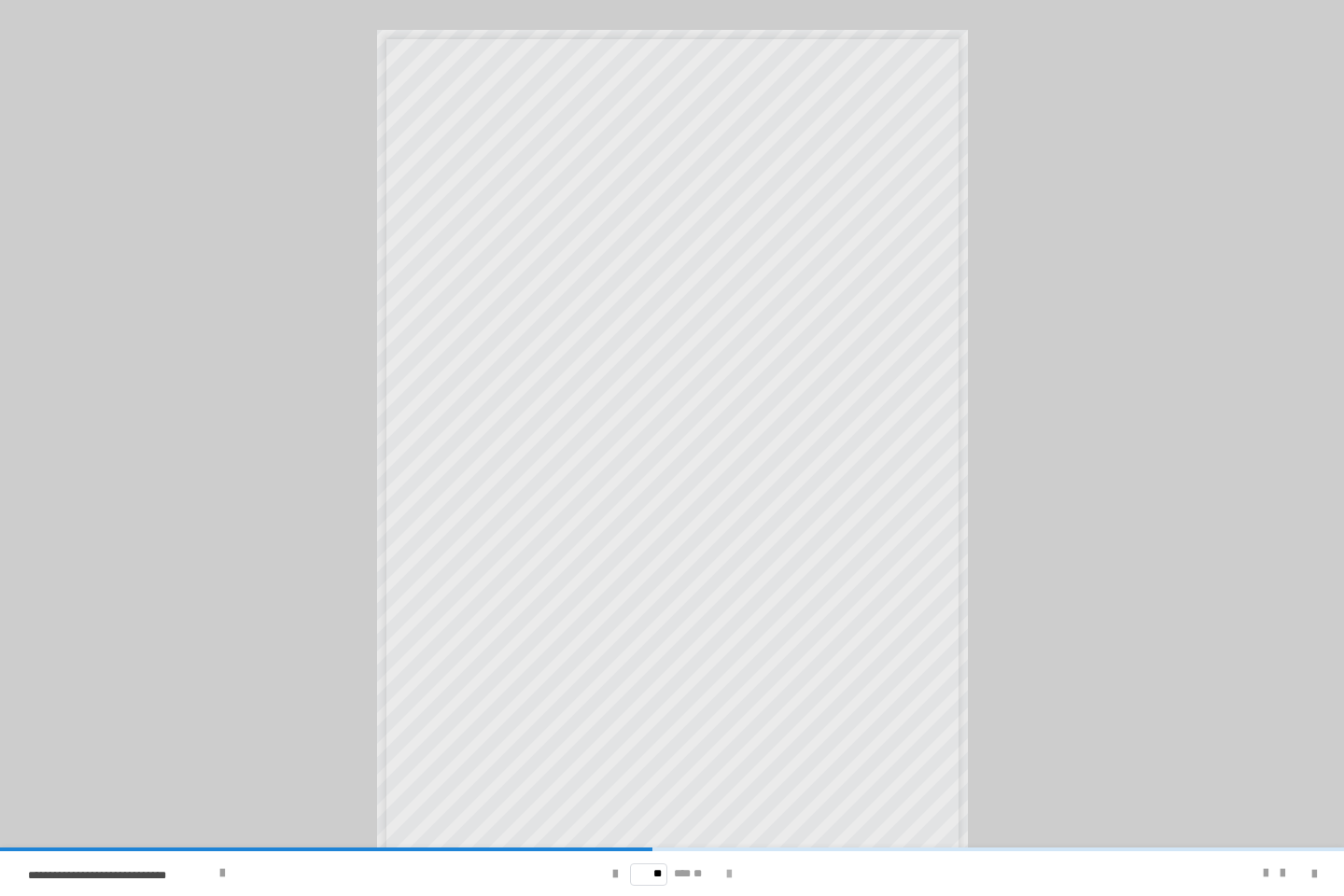 click at bounding box center [729, 875] 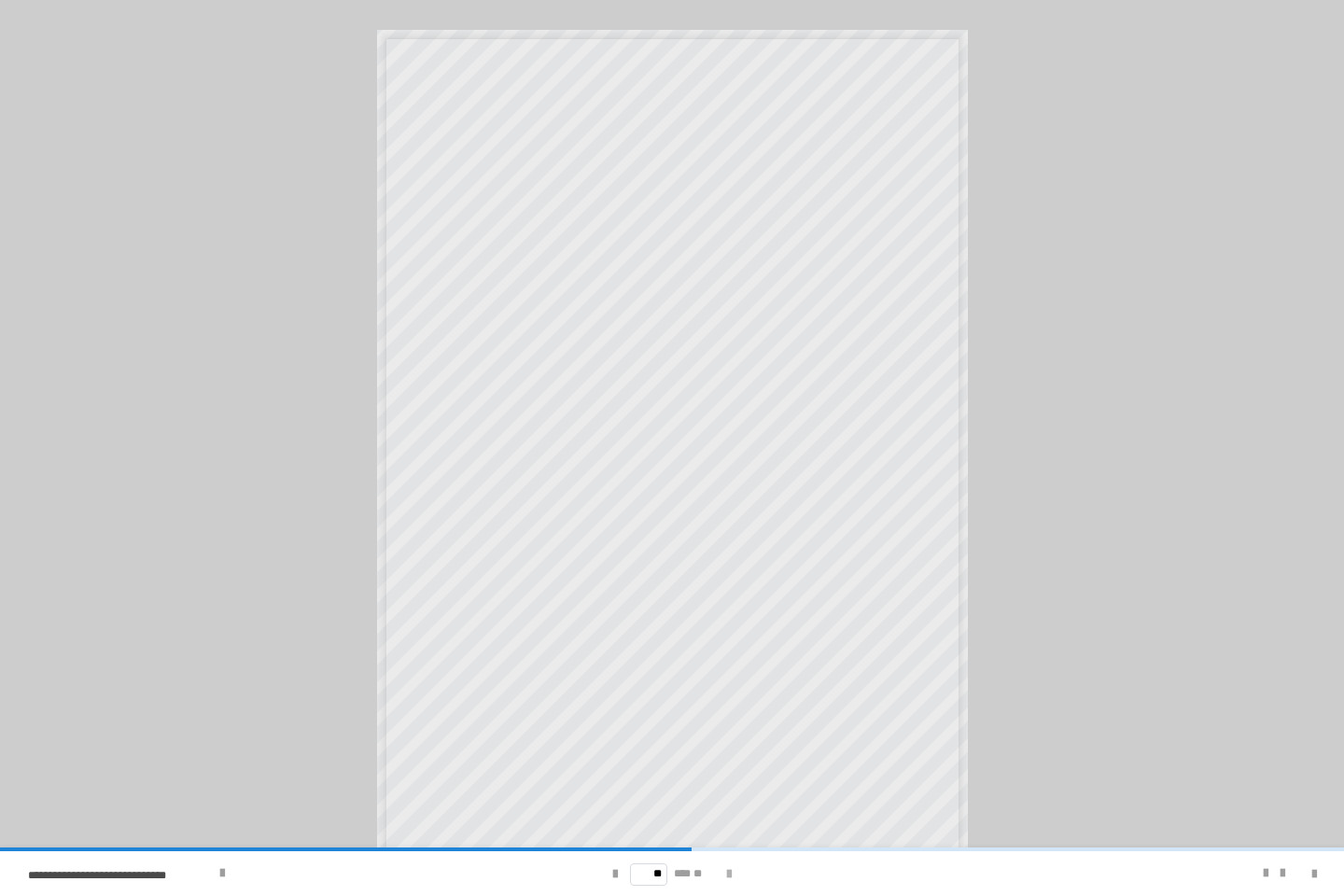 click at bounding box center (729, 875) 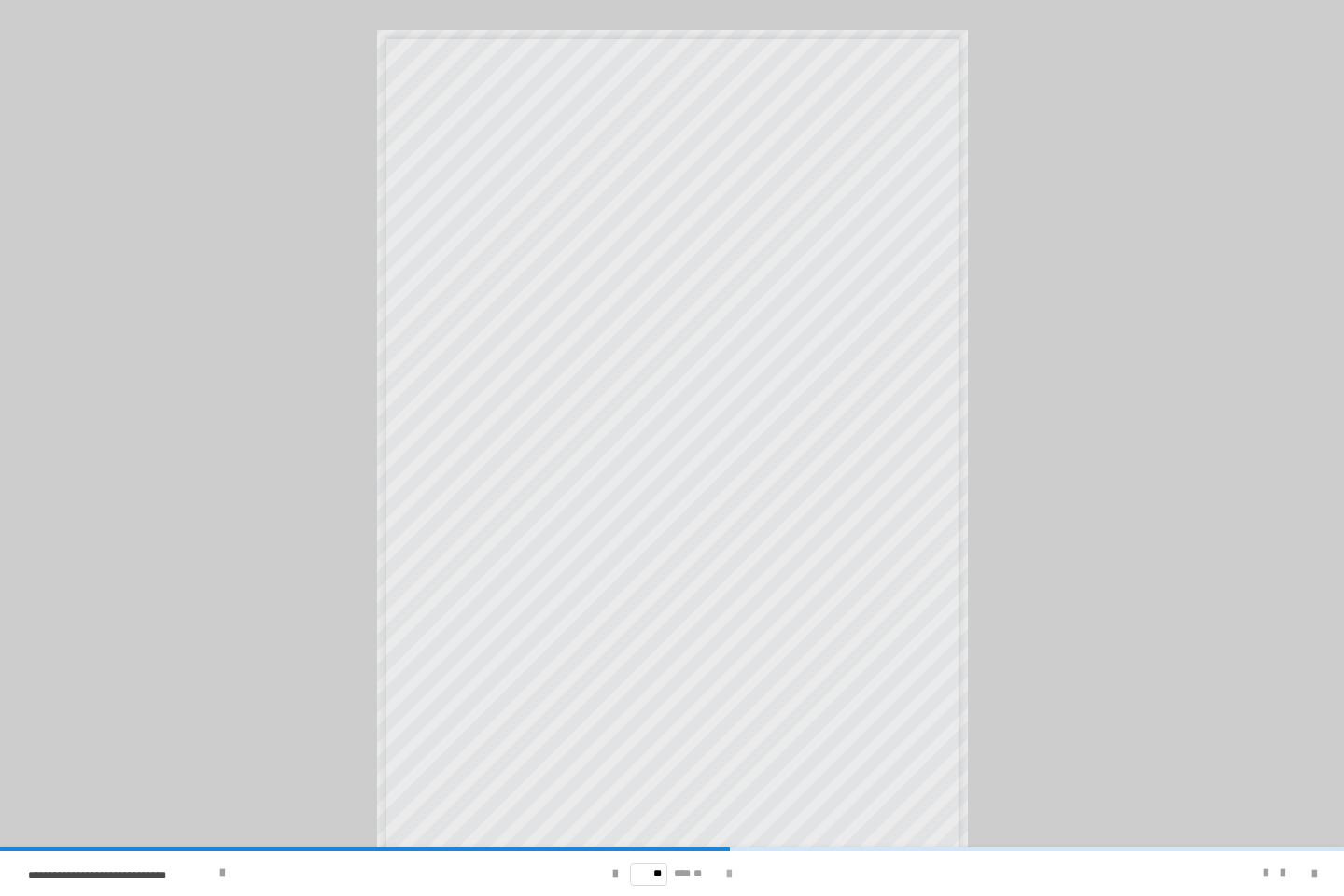 click at bounding box center [729, 875] 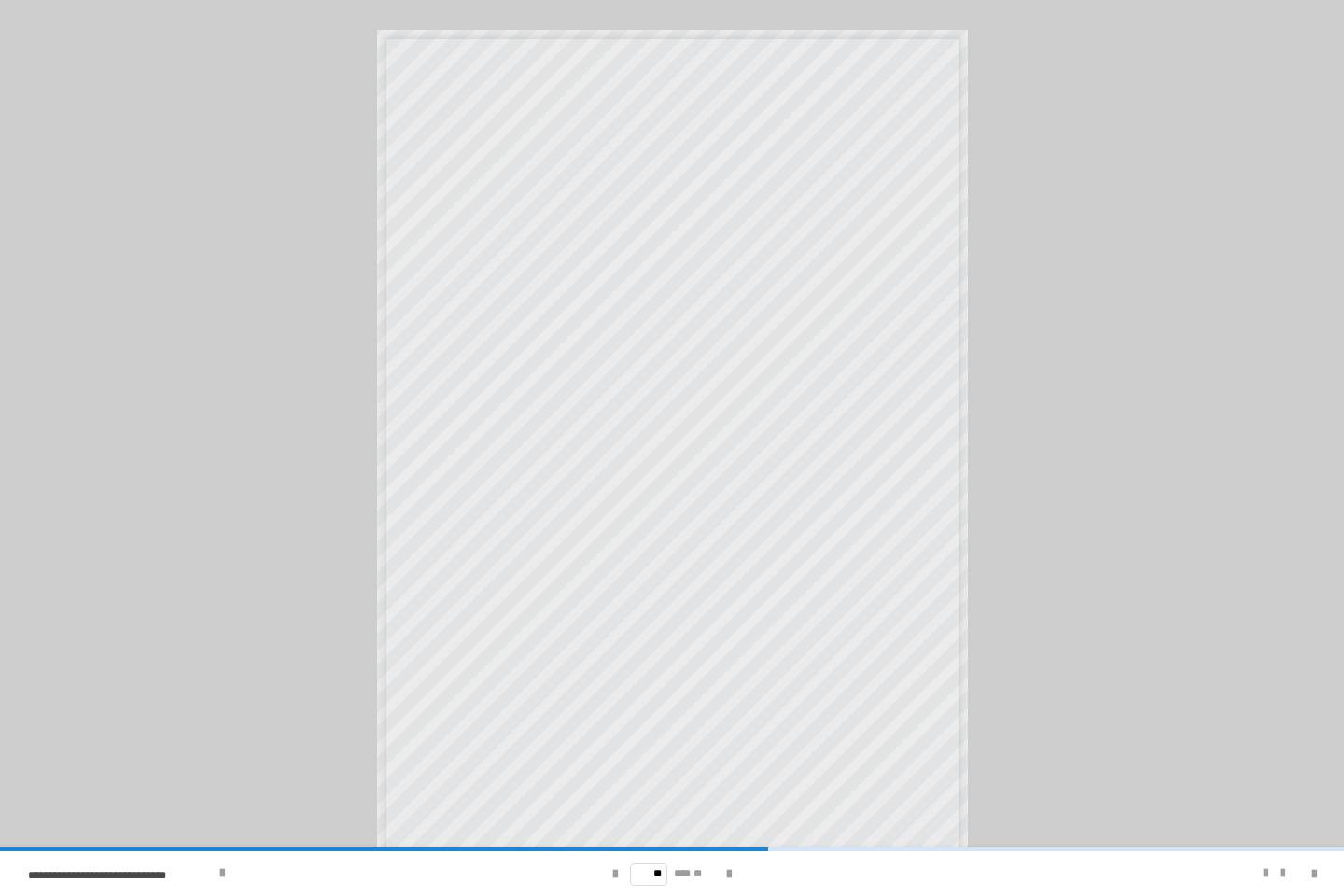 click on "**********" at bounding box center (672, 448) 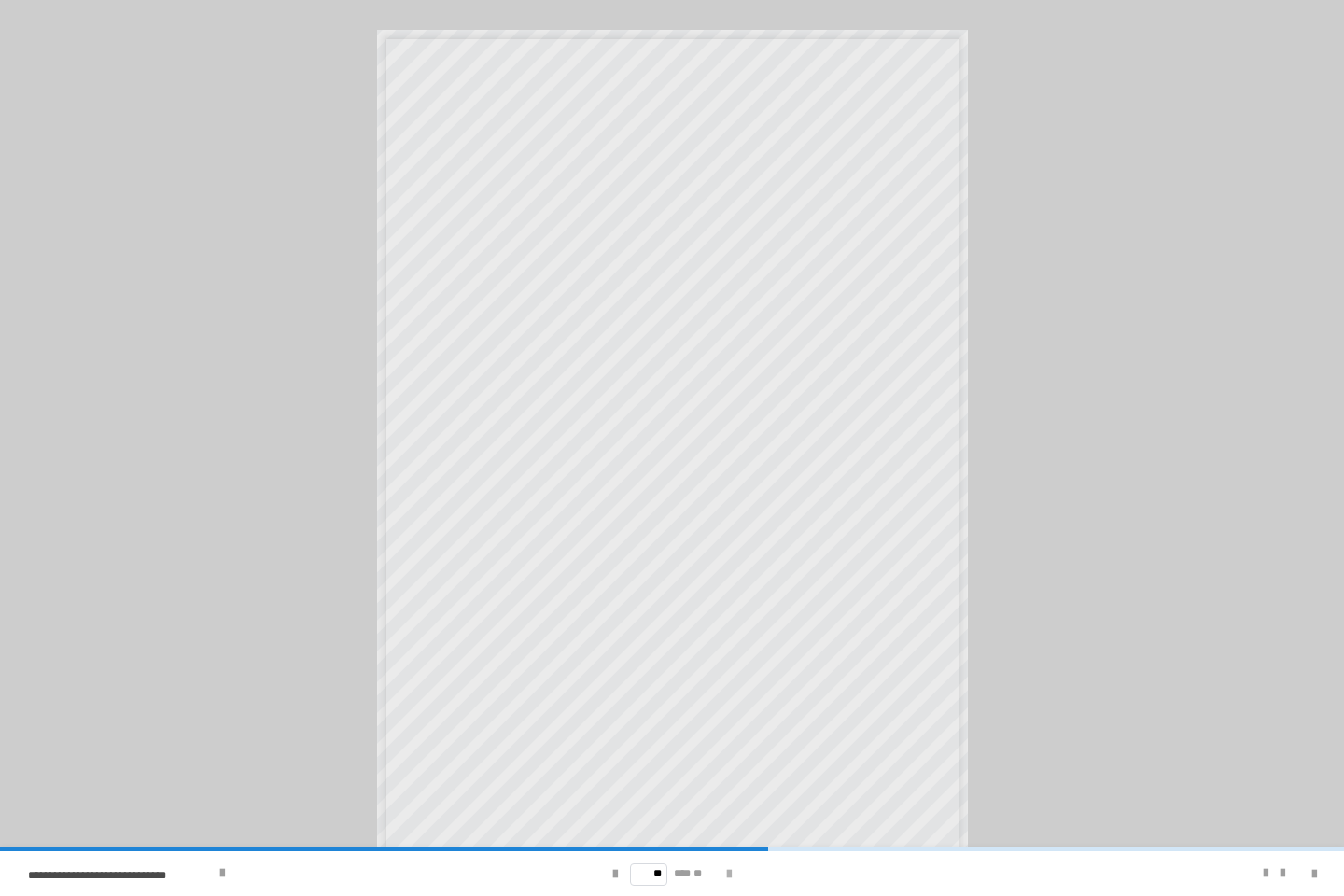 click at bounding box center [729, 875] 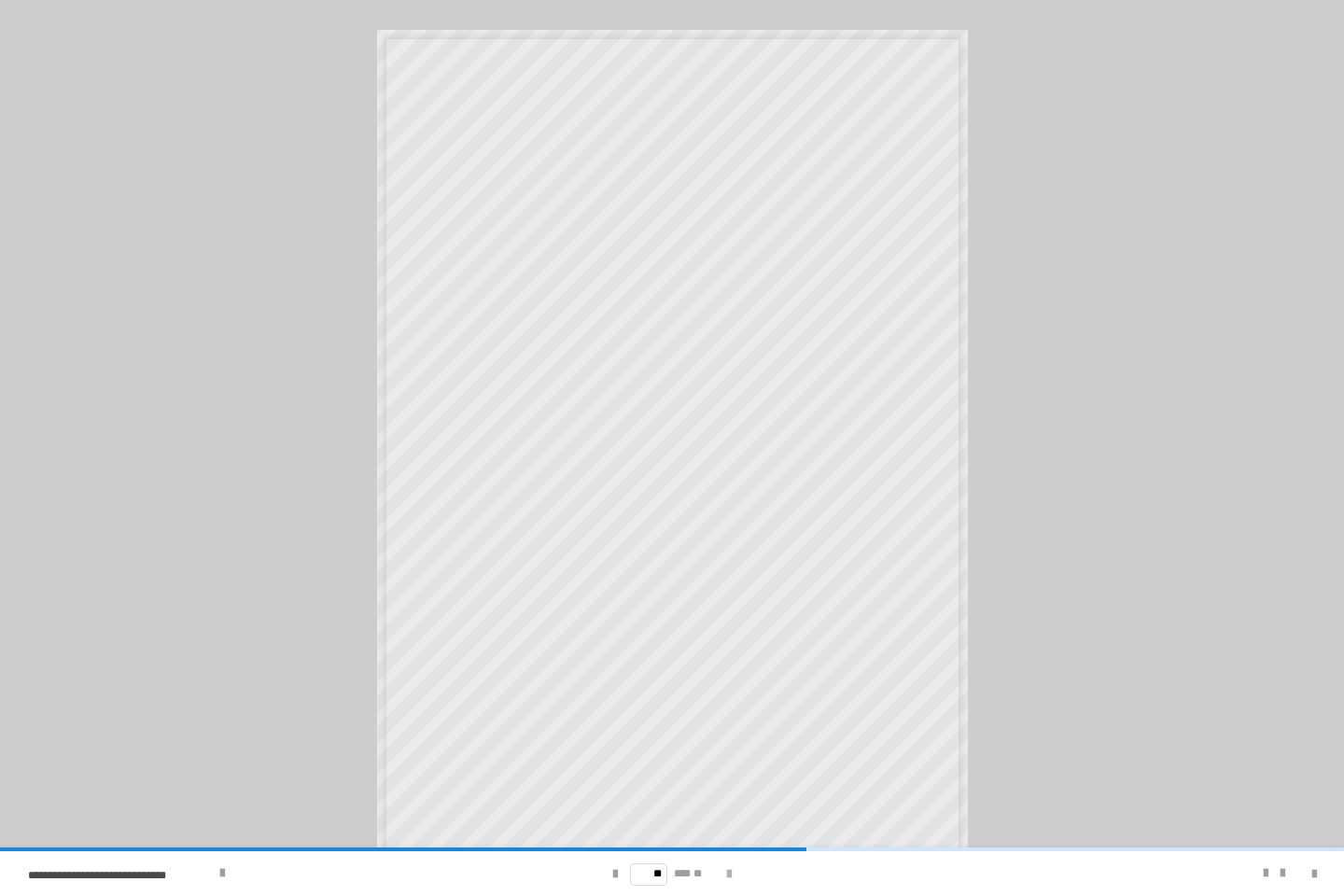 click at bounding box center (729, 875) 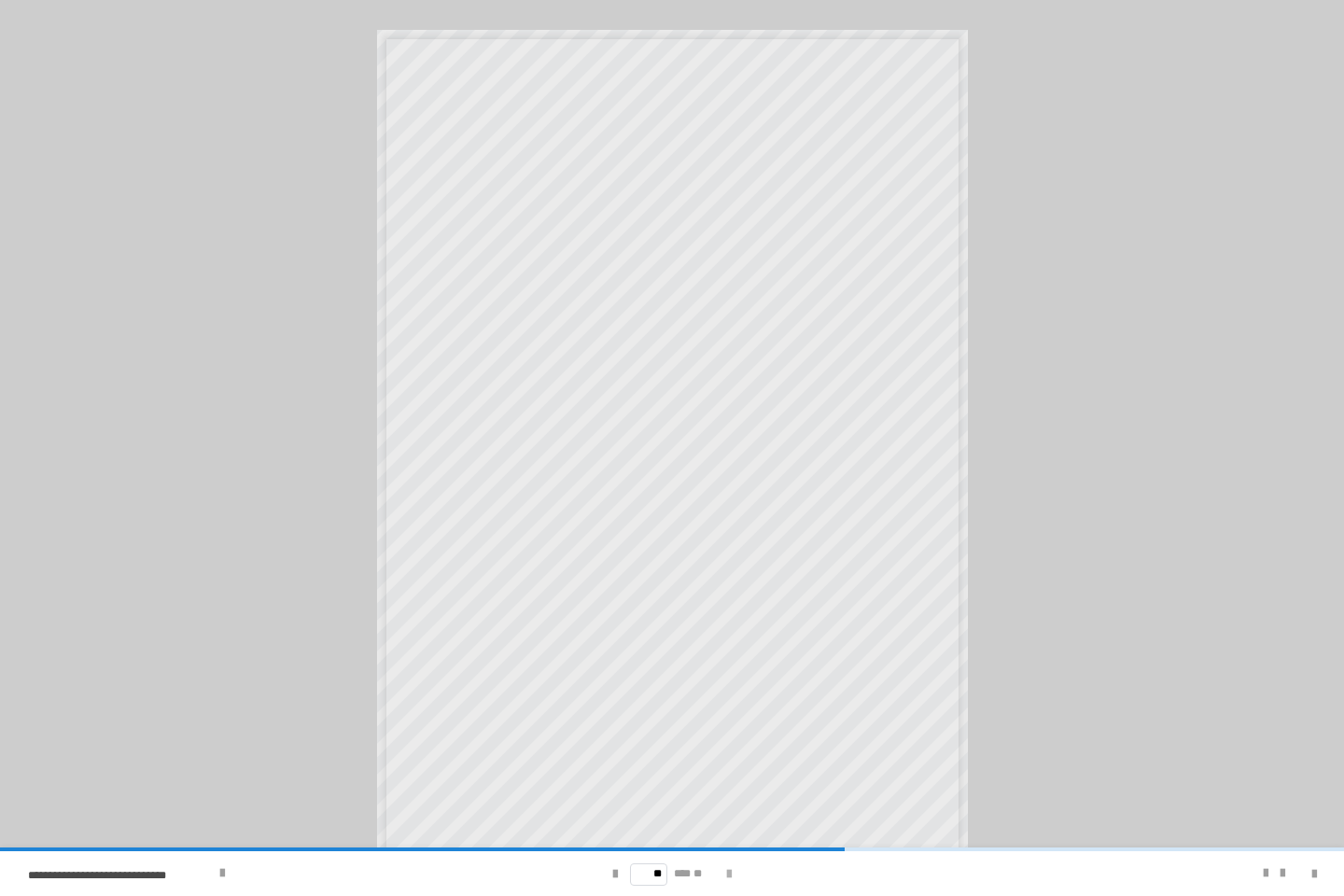 click at bounding box center [729, 875] 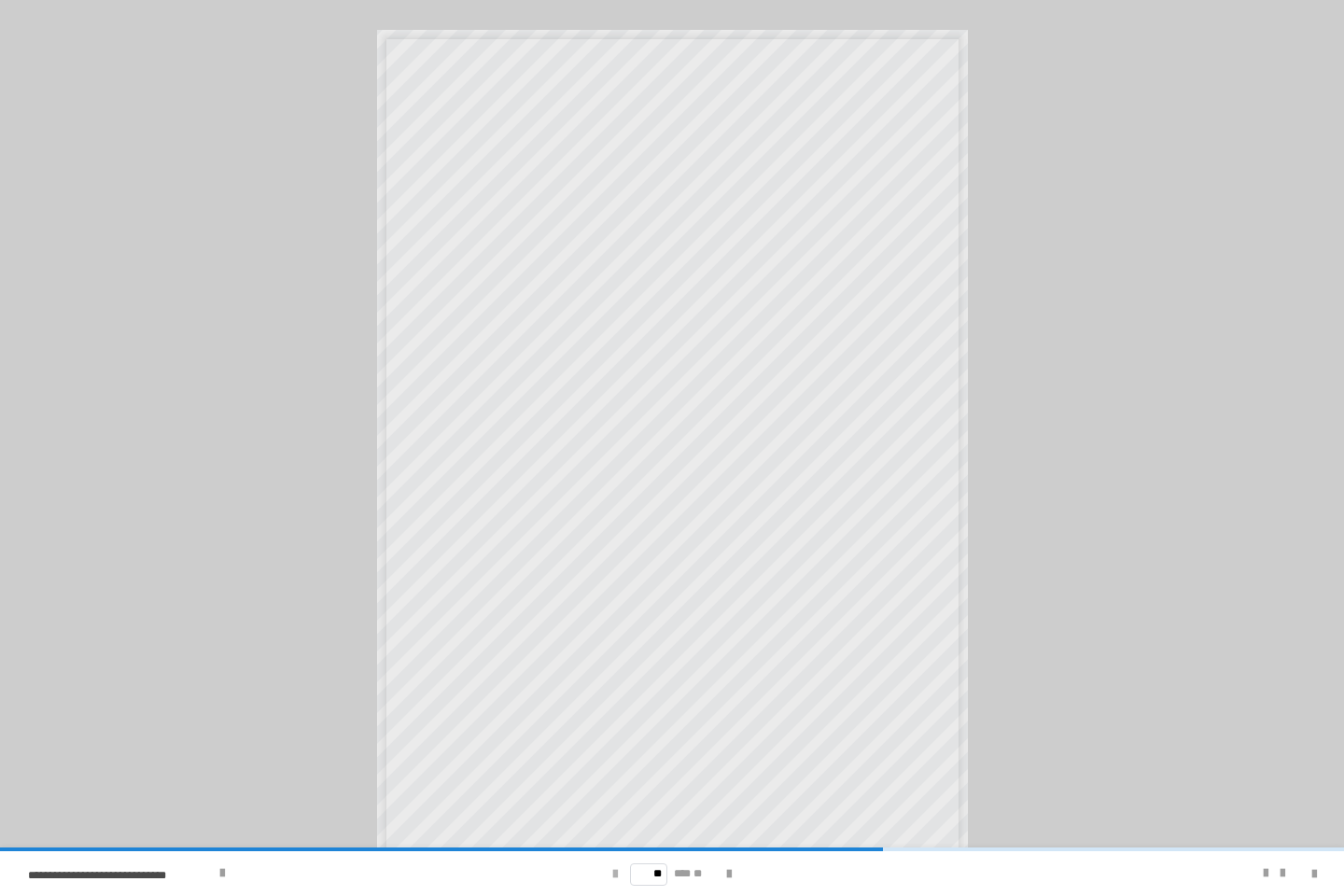 click at bounding box center [615, 875] 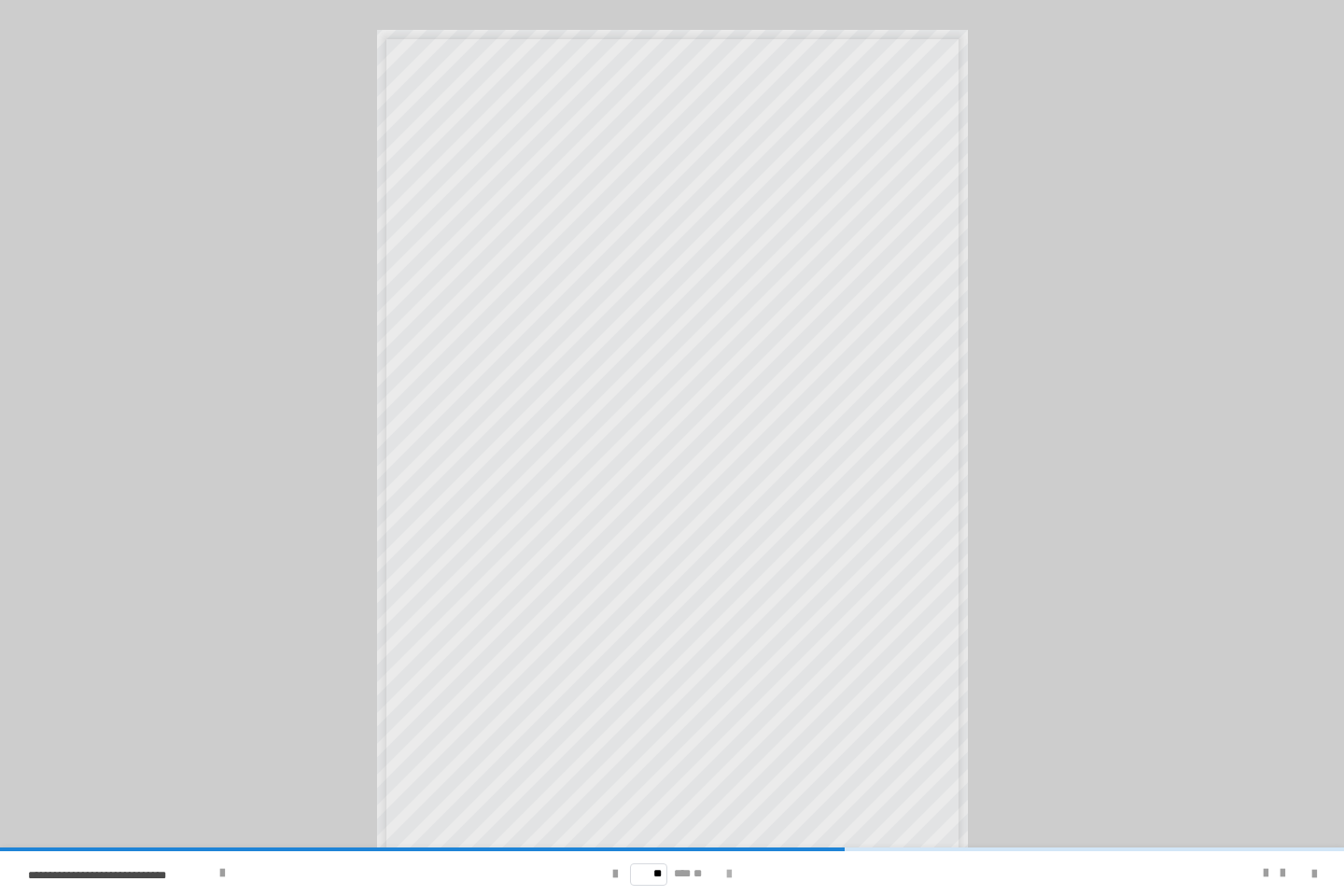 click at bounding box center [729, 875] 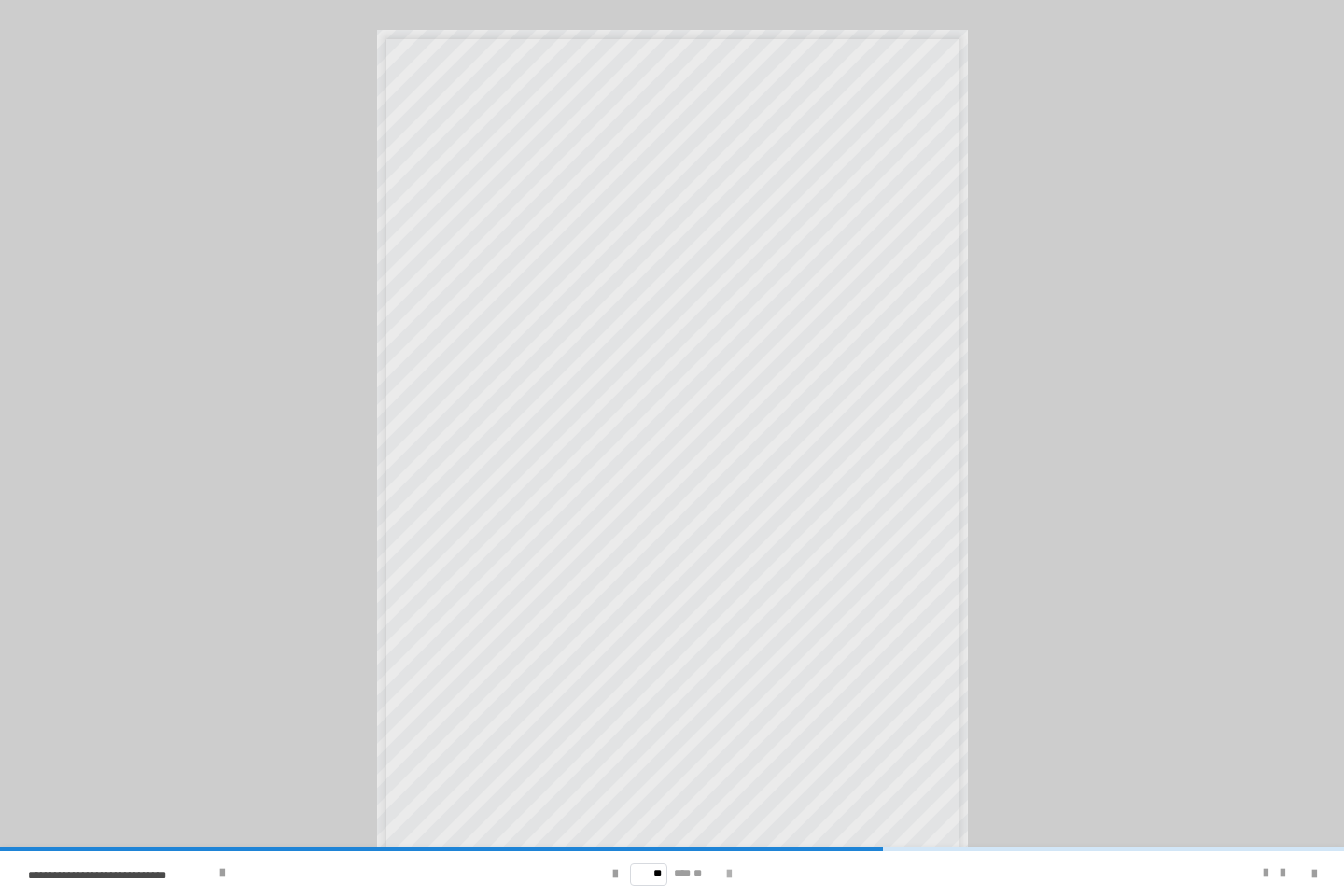 click at bounding box center [729, 875] 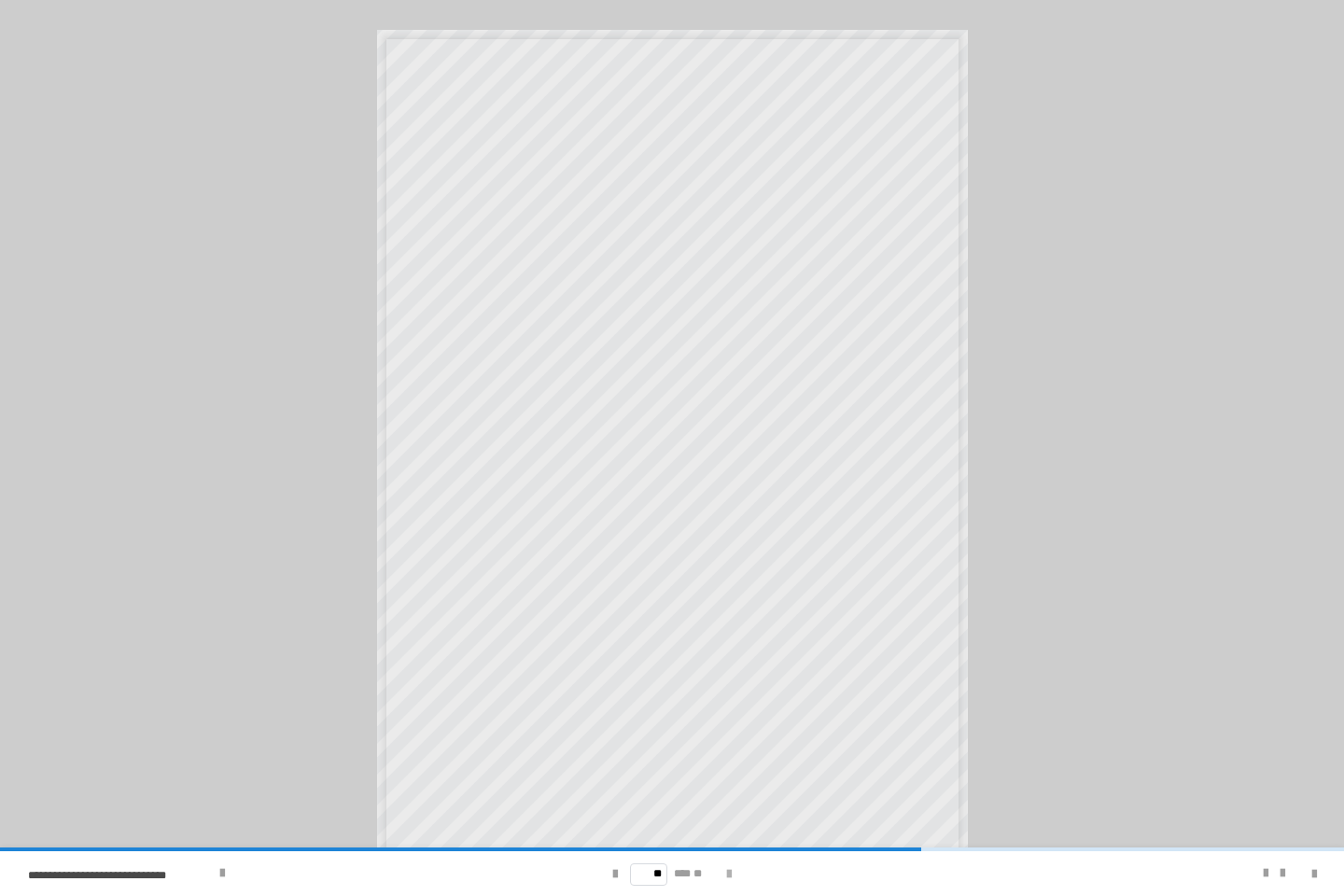 click at bounding box center [729, 875] 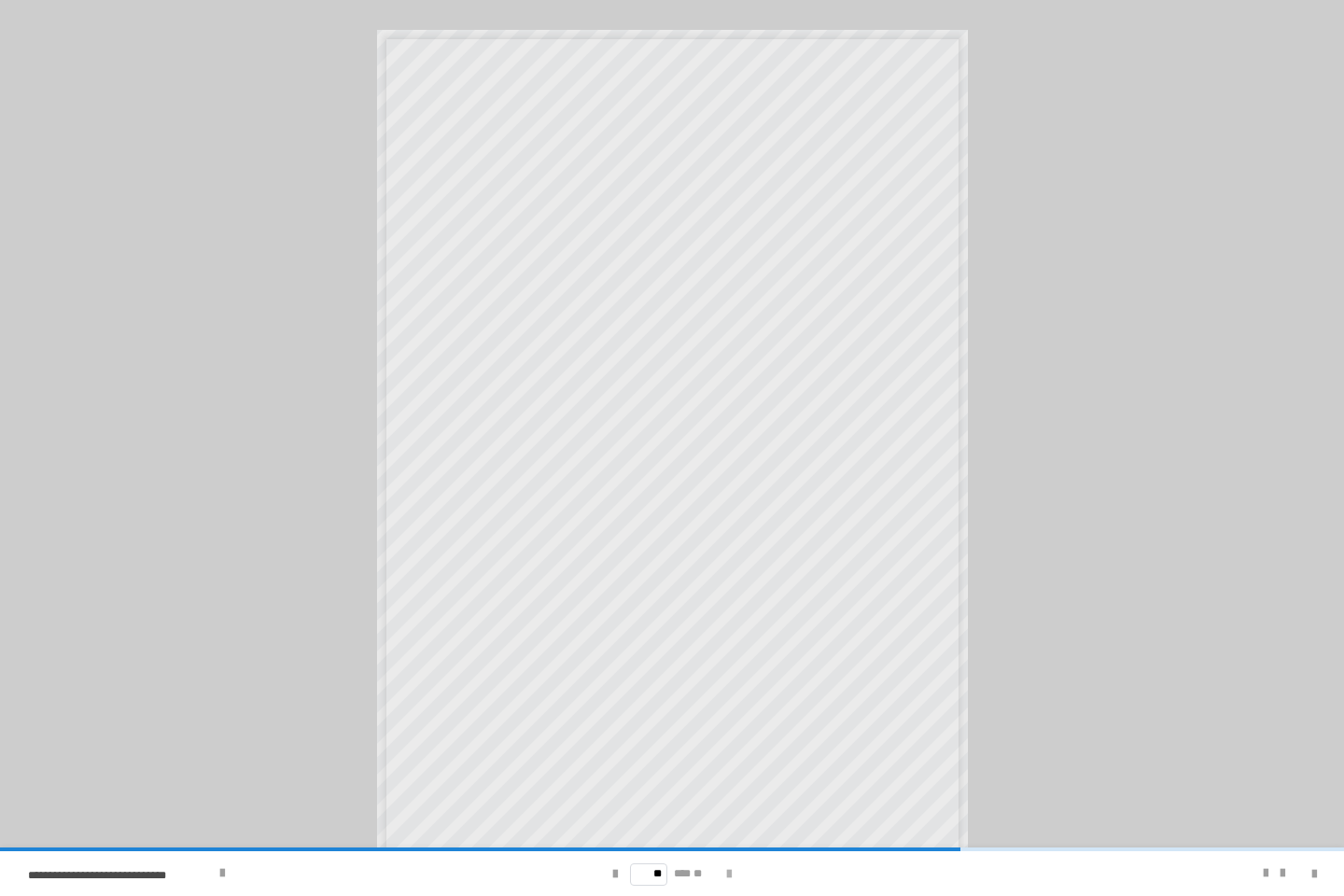 click at bounding box center (729, 875) 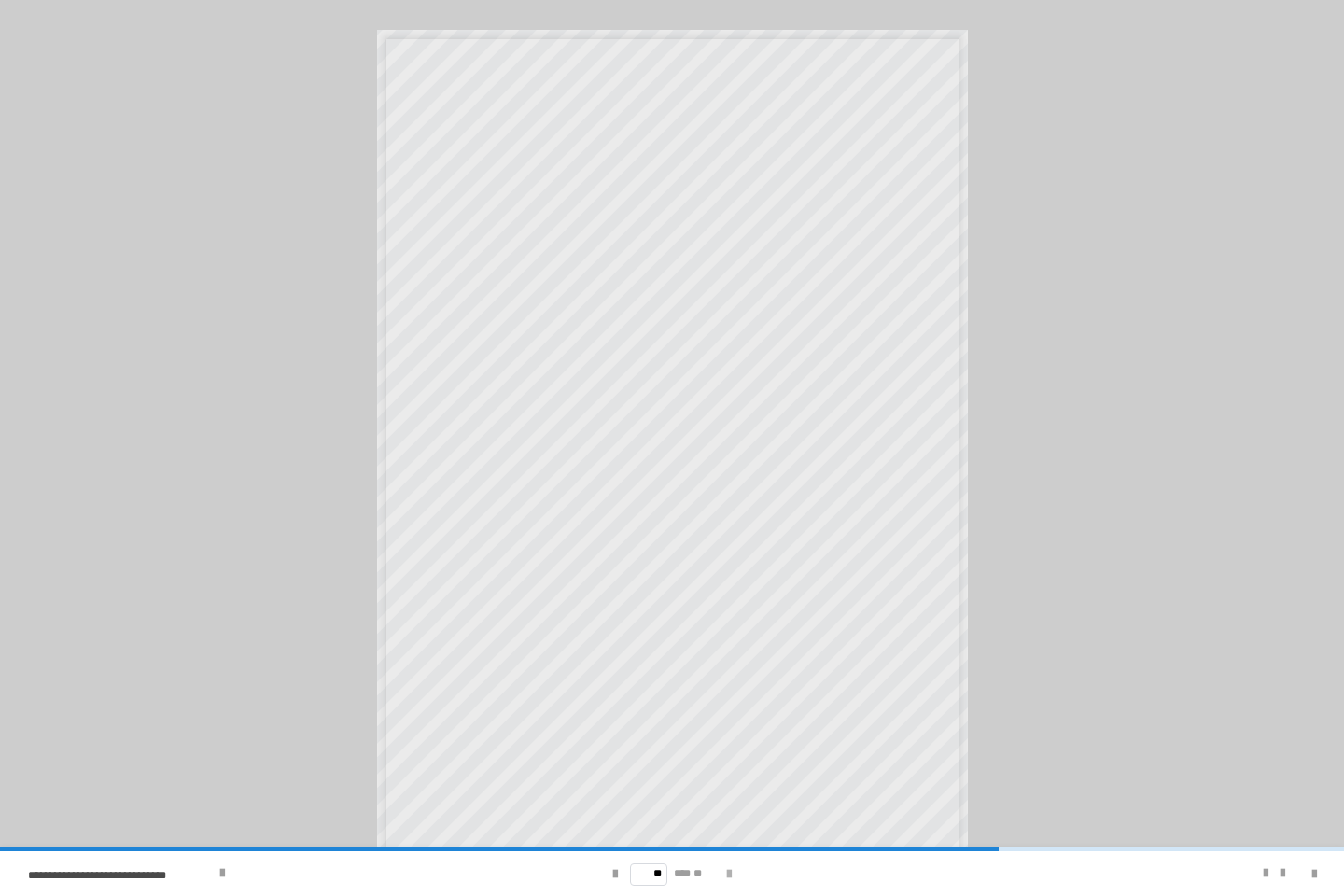 click at bounding box center [729, 875] 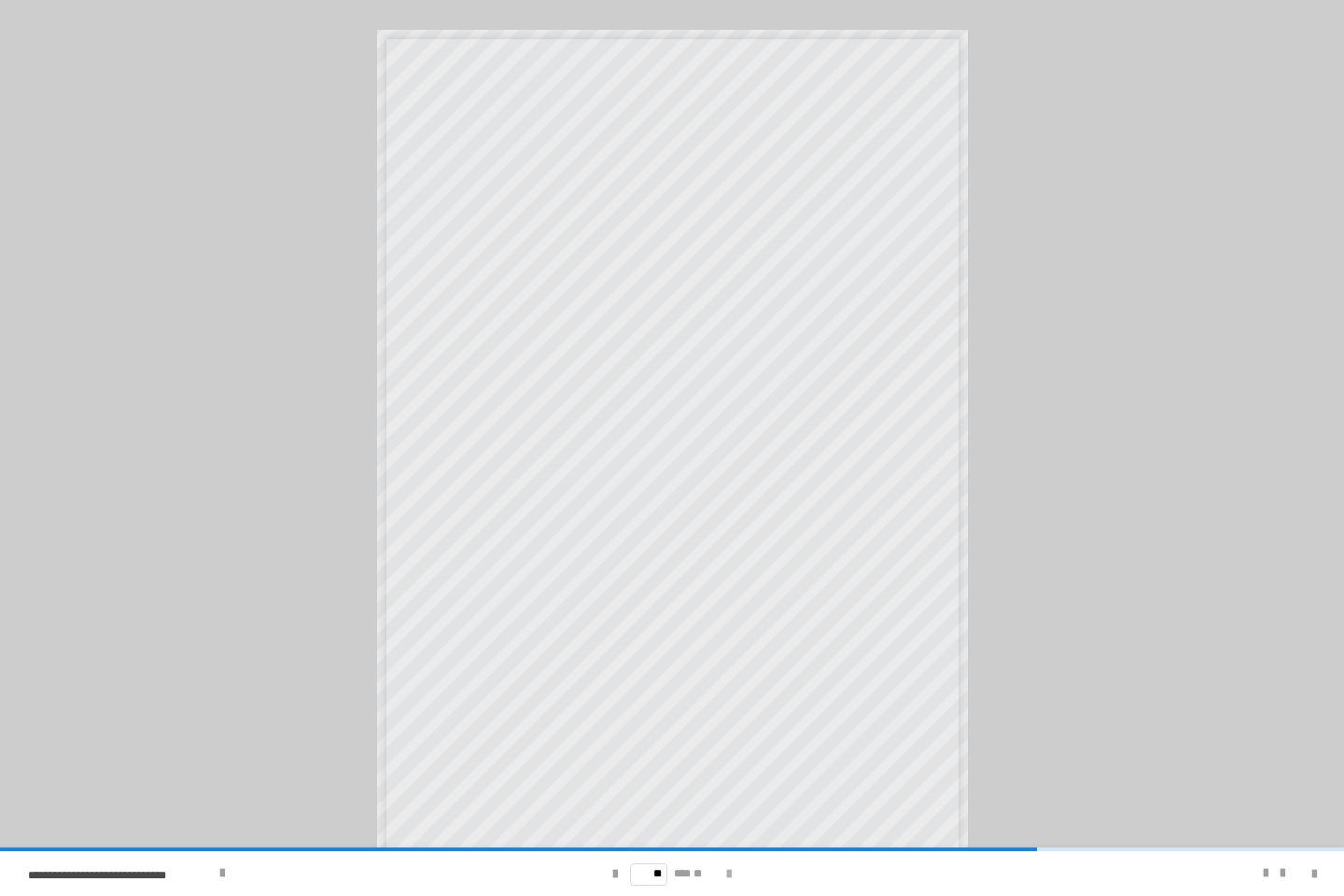 click at bounding box center (729, 875) 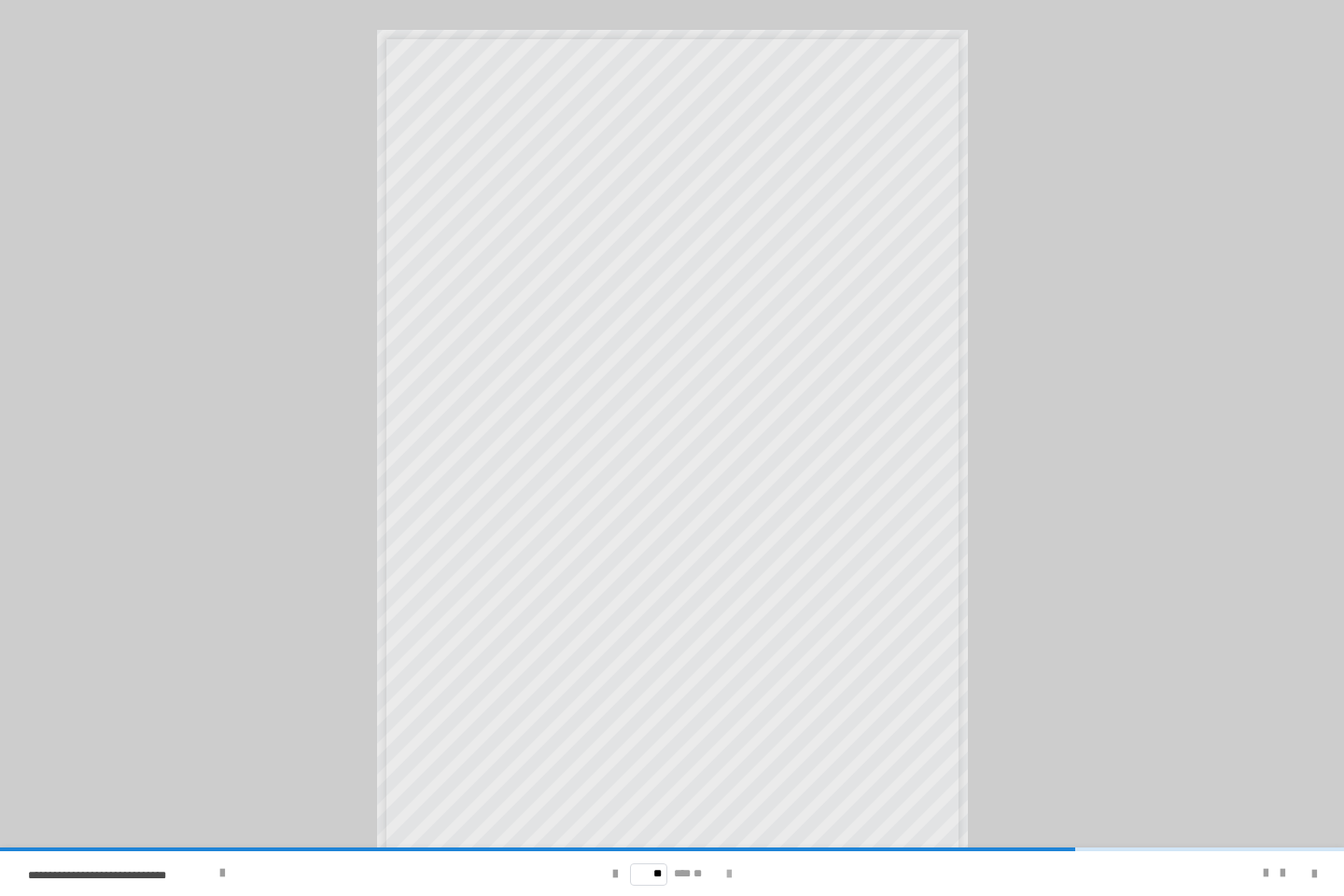 click at bounding box center [729, 875] 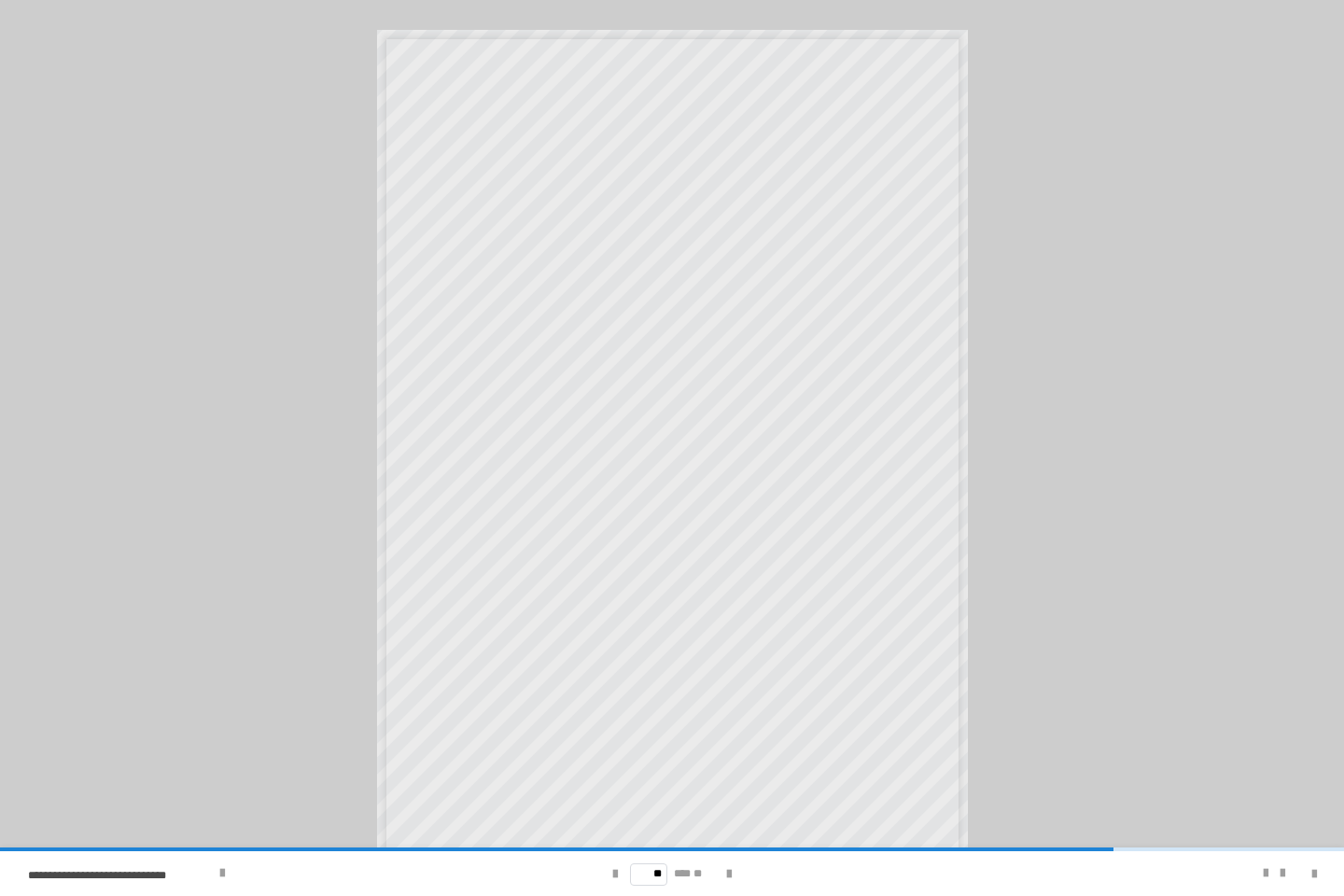 click on "** *** **" at bounding box center (671, 874) 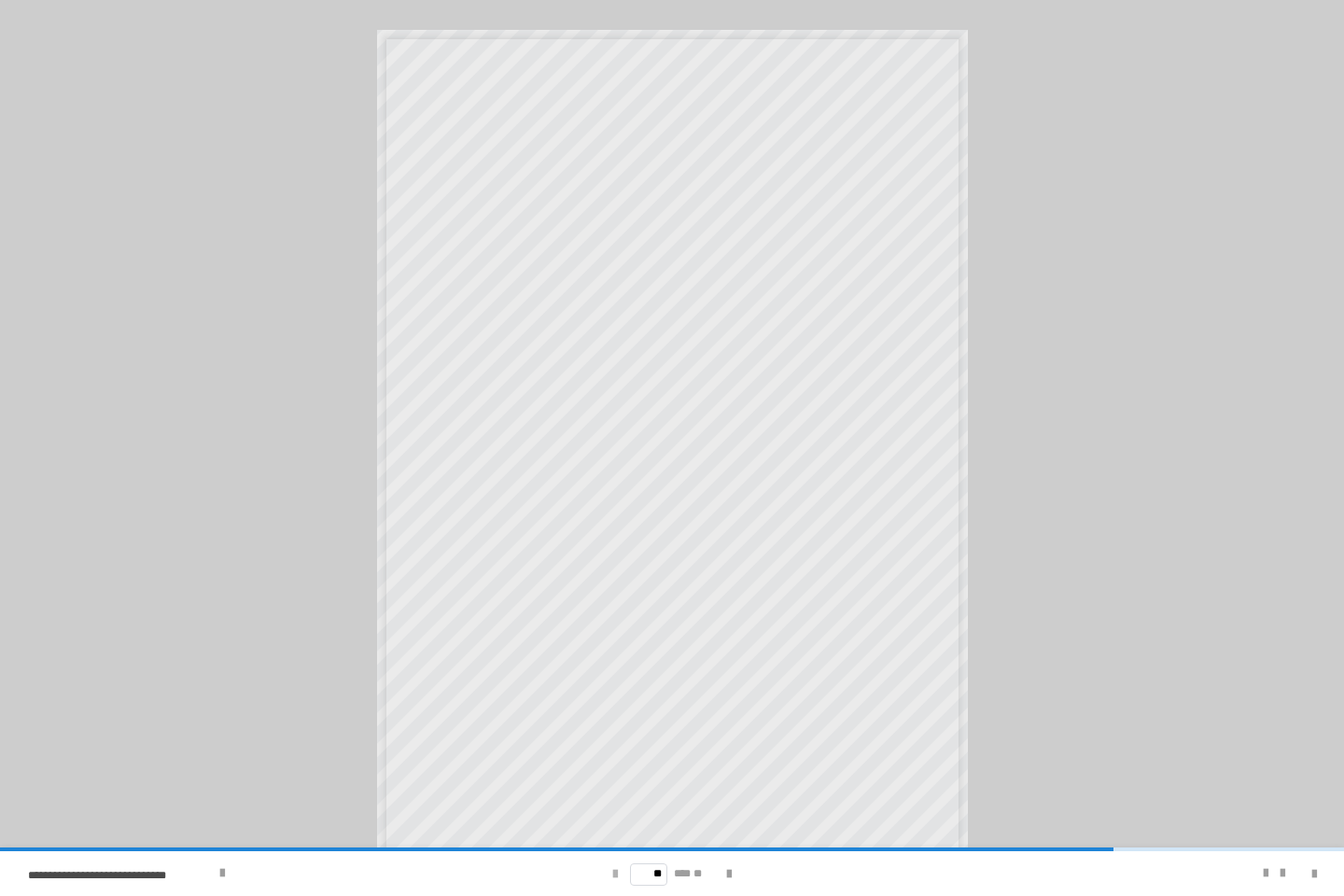 click at bounding box center (615, 875) 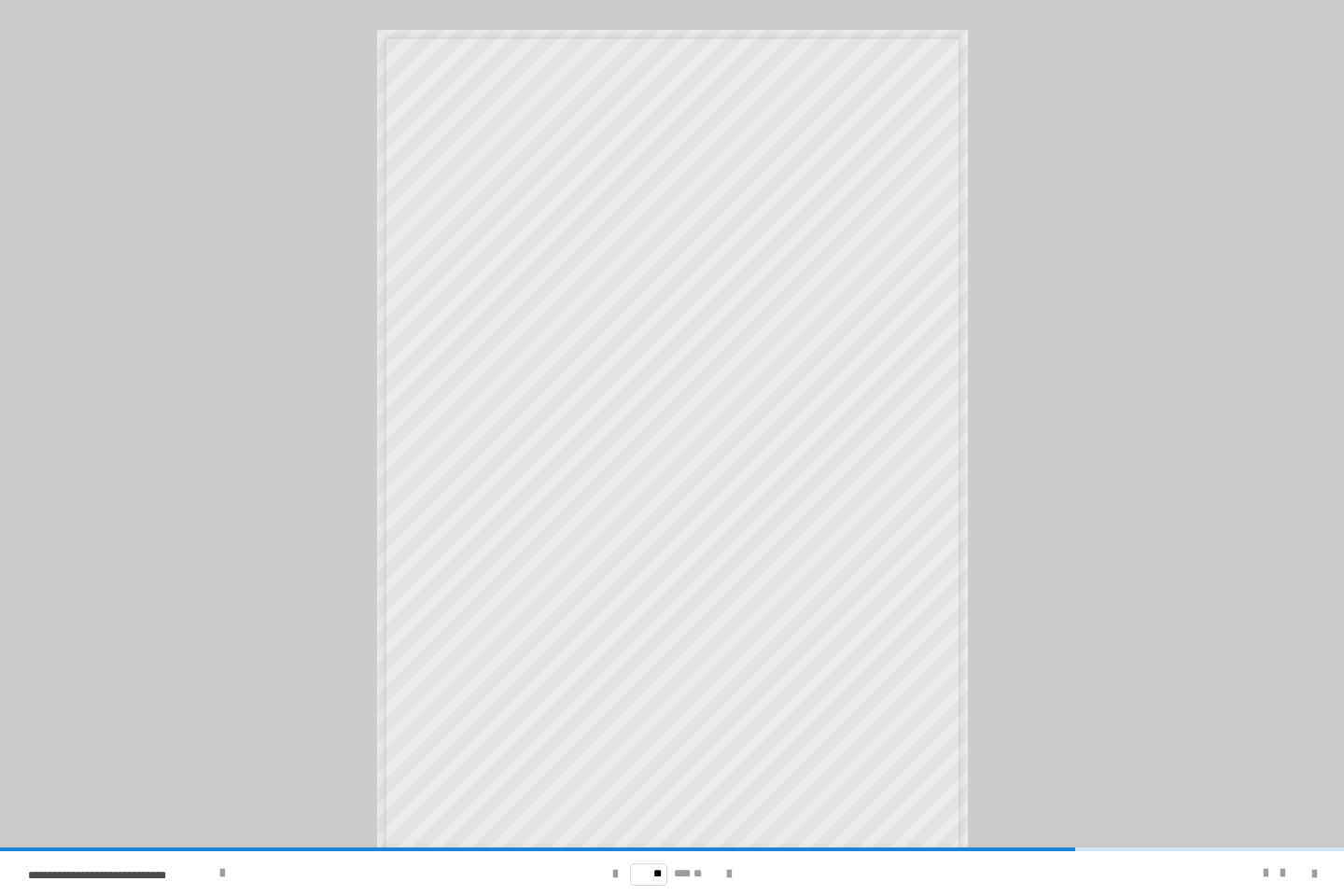 click on "** *** **" at bounding box center [671, 874] 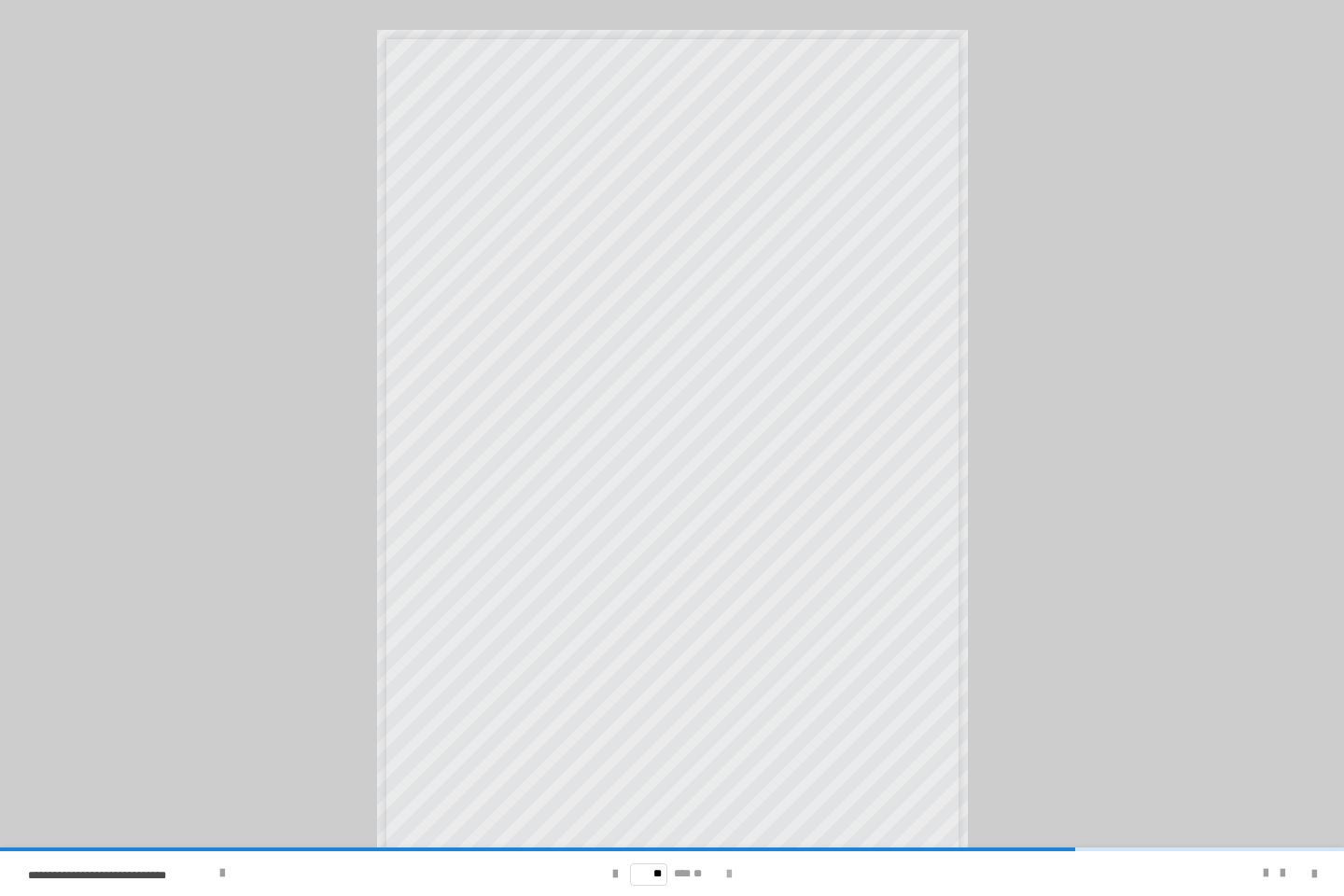 click on "** *** **" at bounding box center (671, 874) 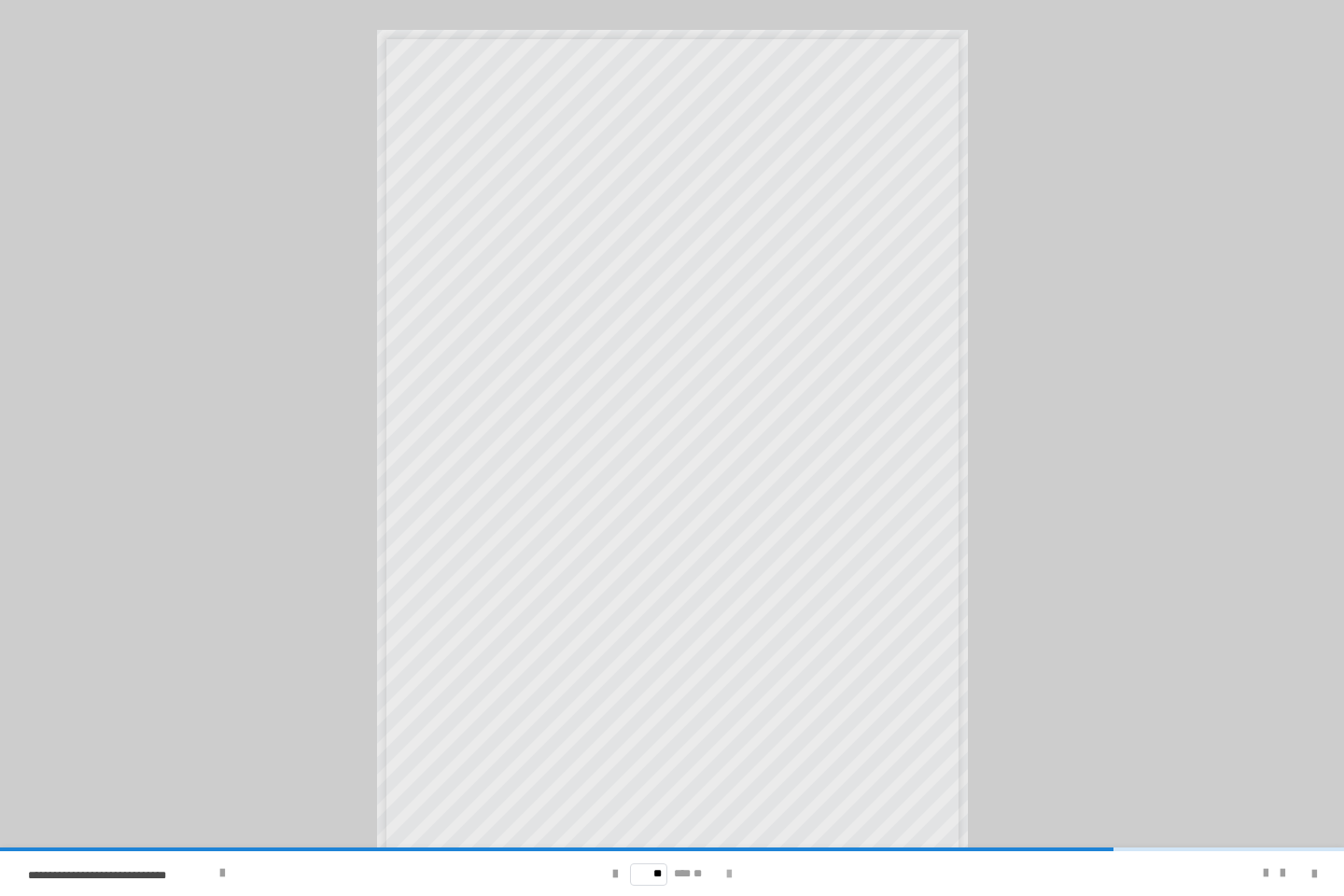 click at bounding box center (729, 875) 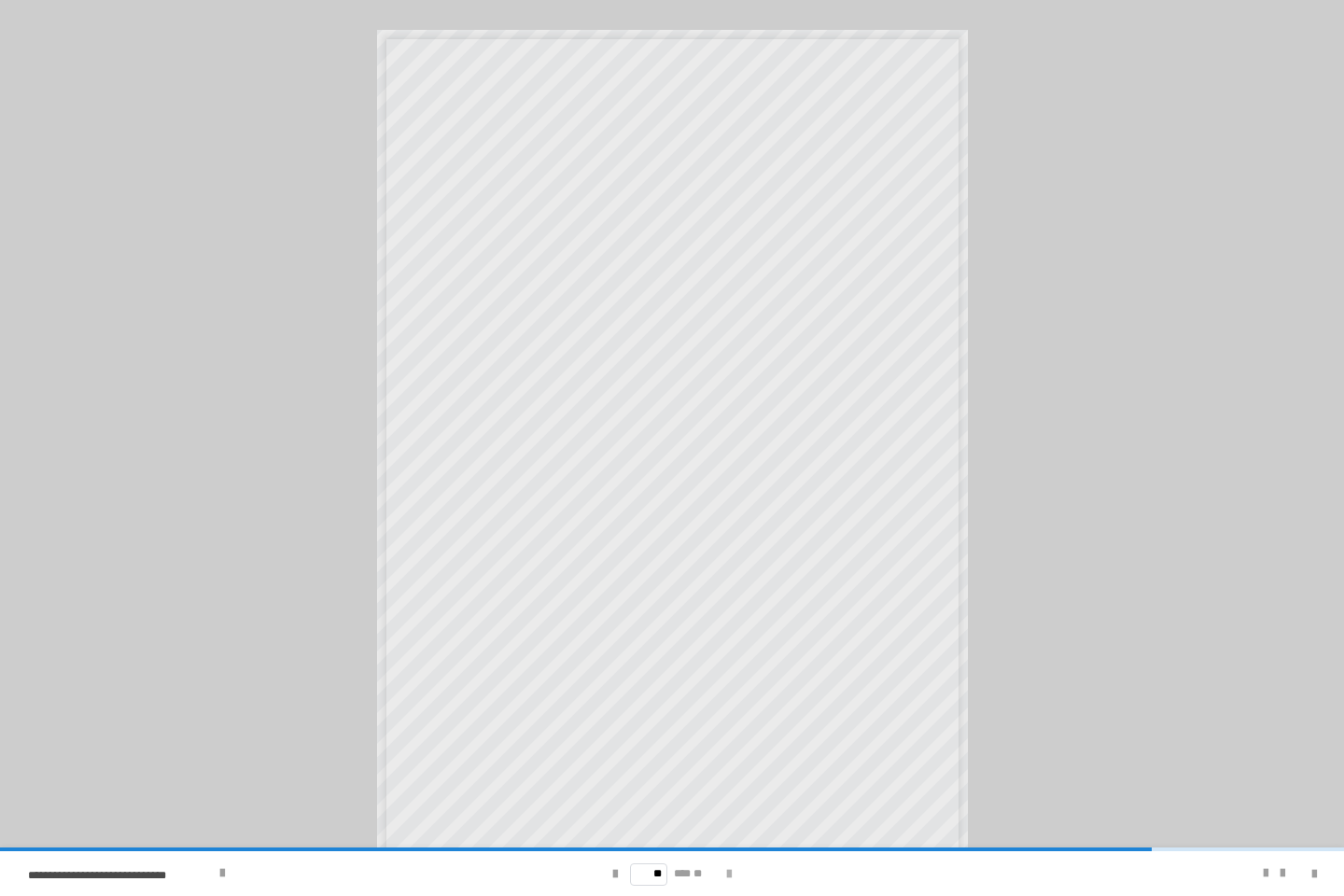 click at bounding box center [729, 875] 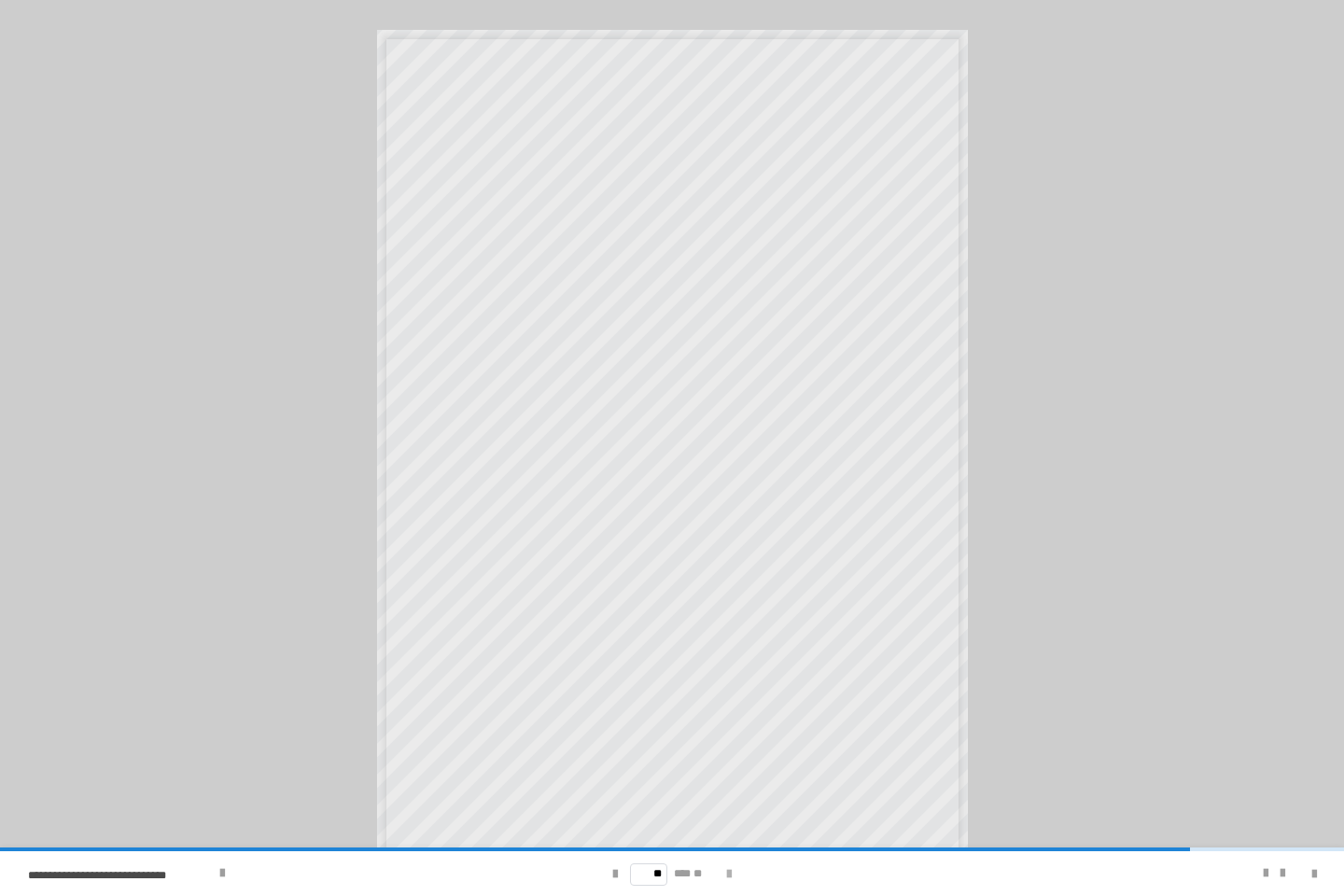 click at bounding box center (729, 875) 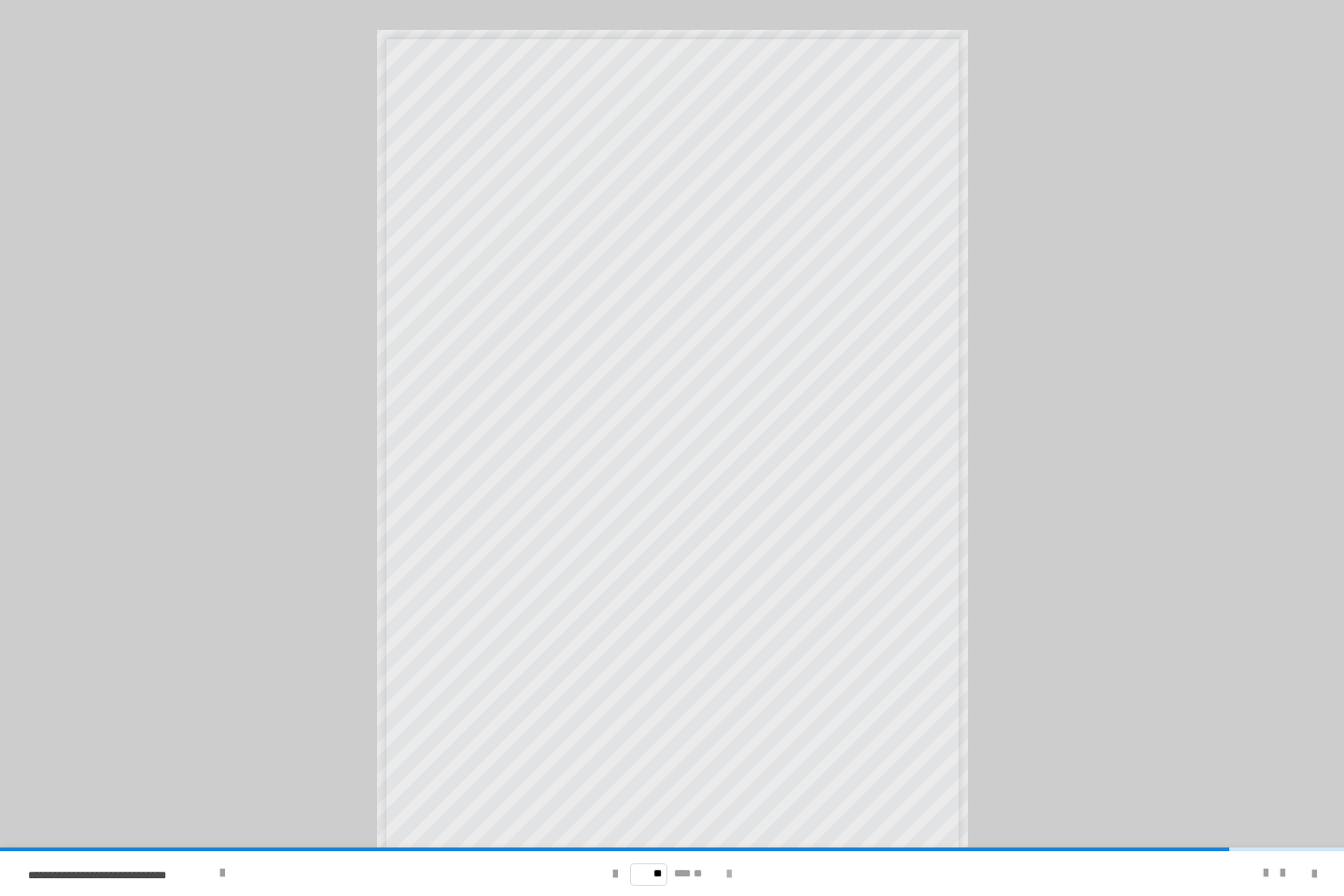 click at bounding box center (729, 875) 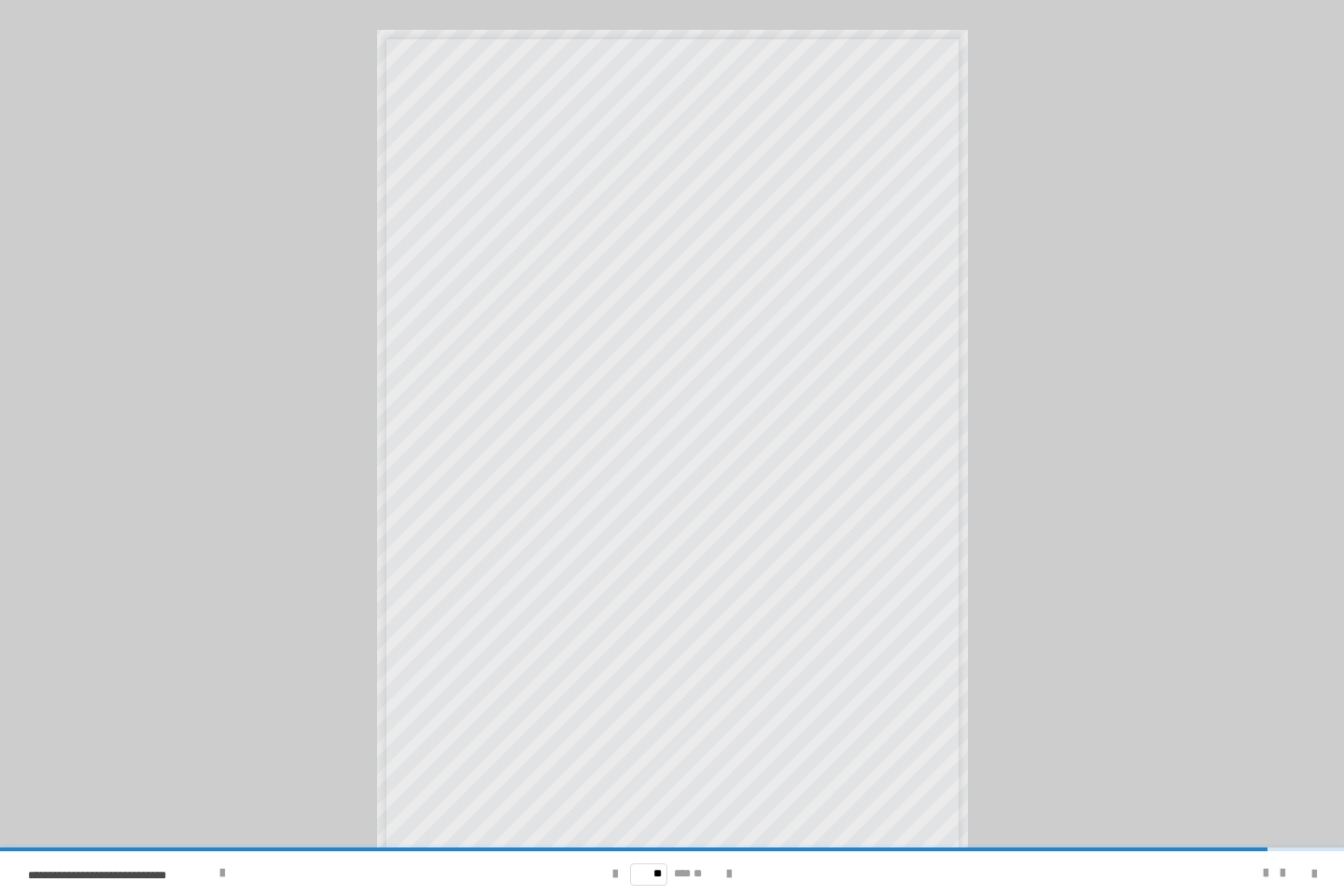 click on "** *** **" at bounding box center (671, 874) 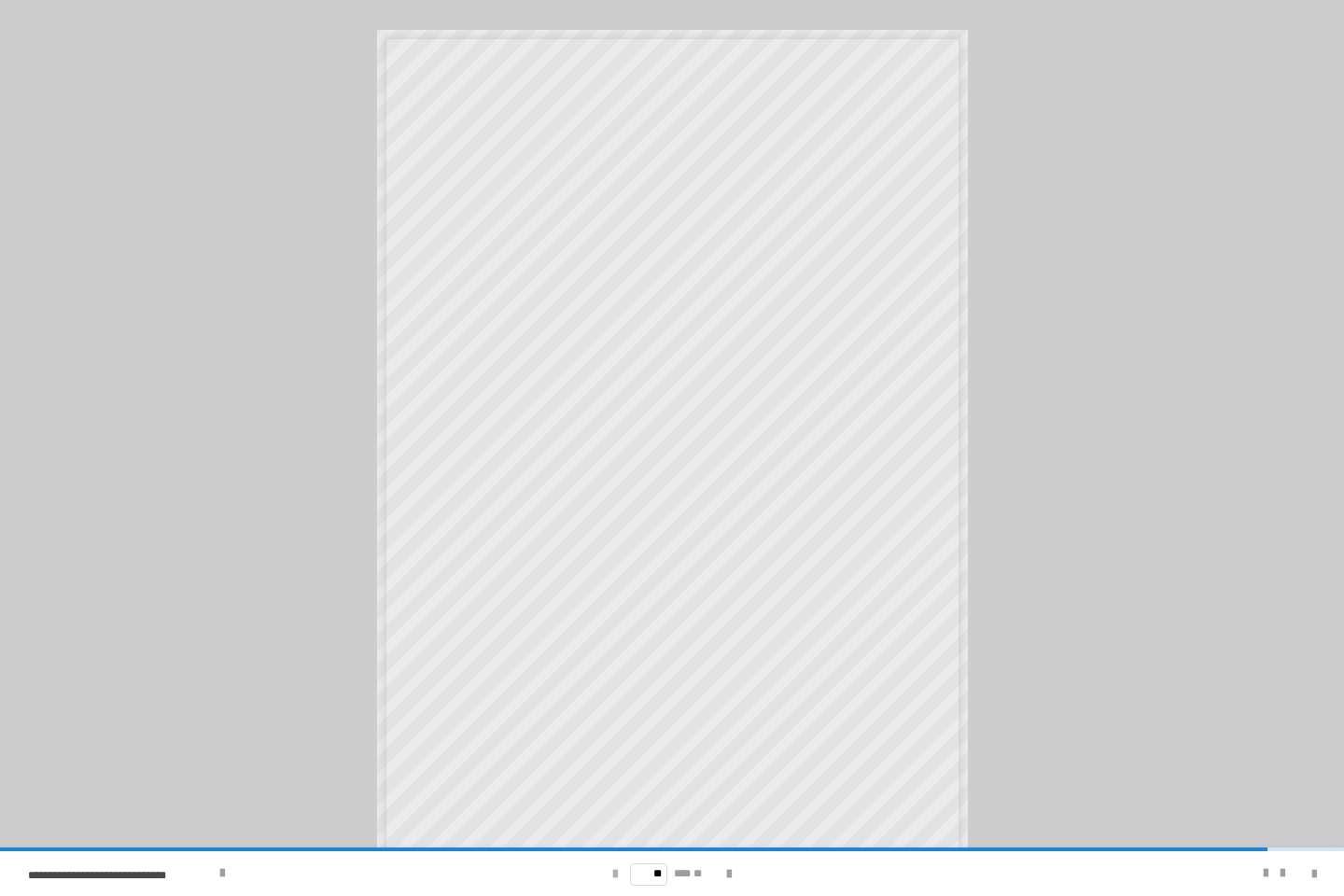 click at bounding box center (615, 875) 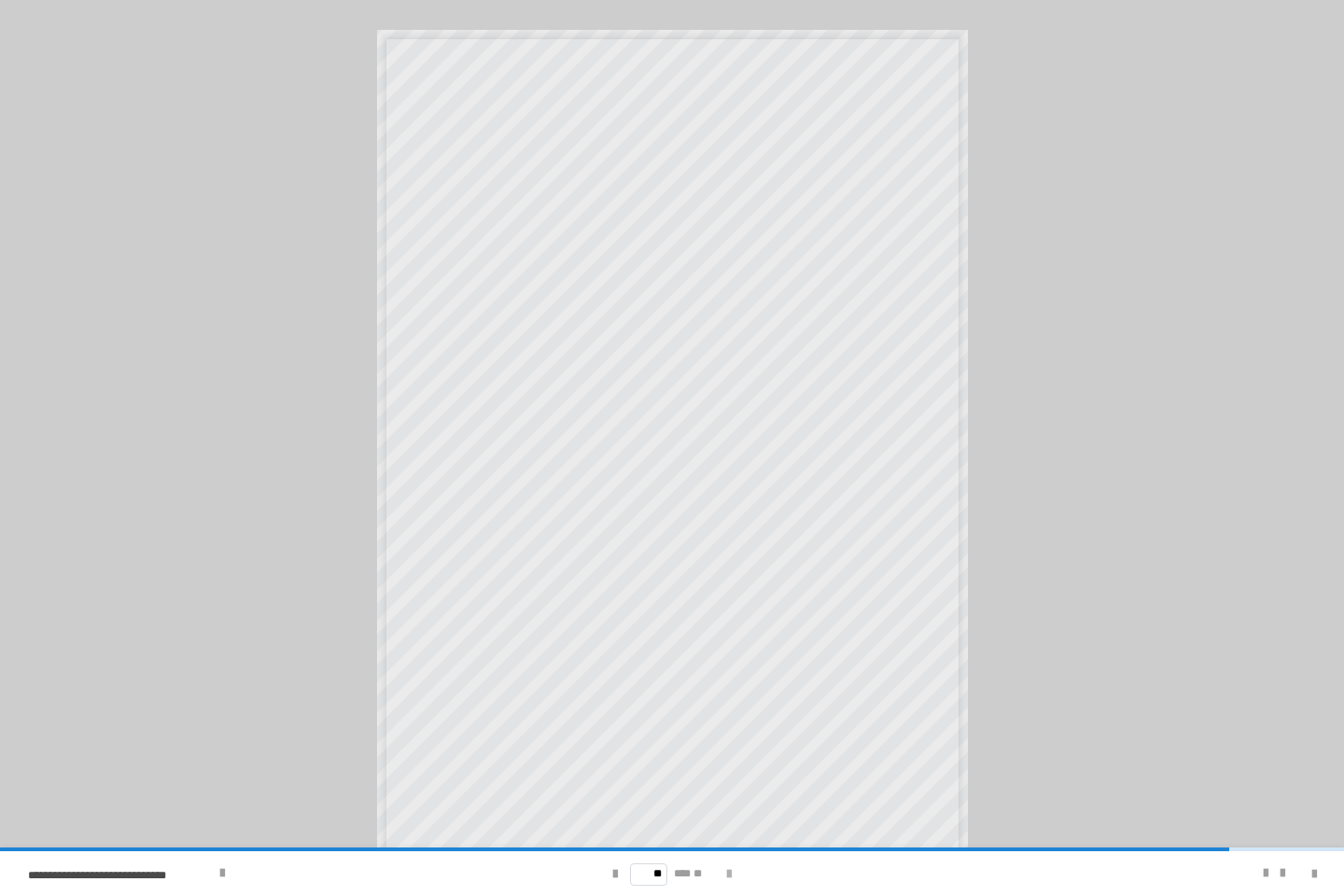 click at bounding box center (729, 875) 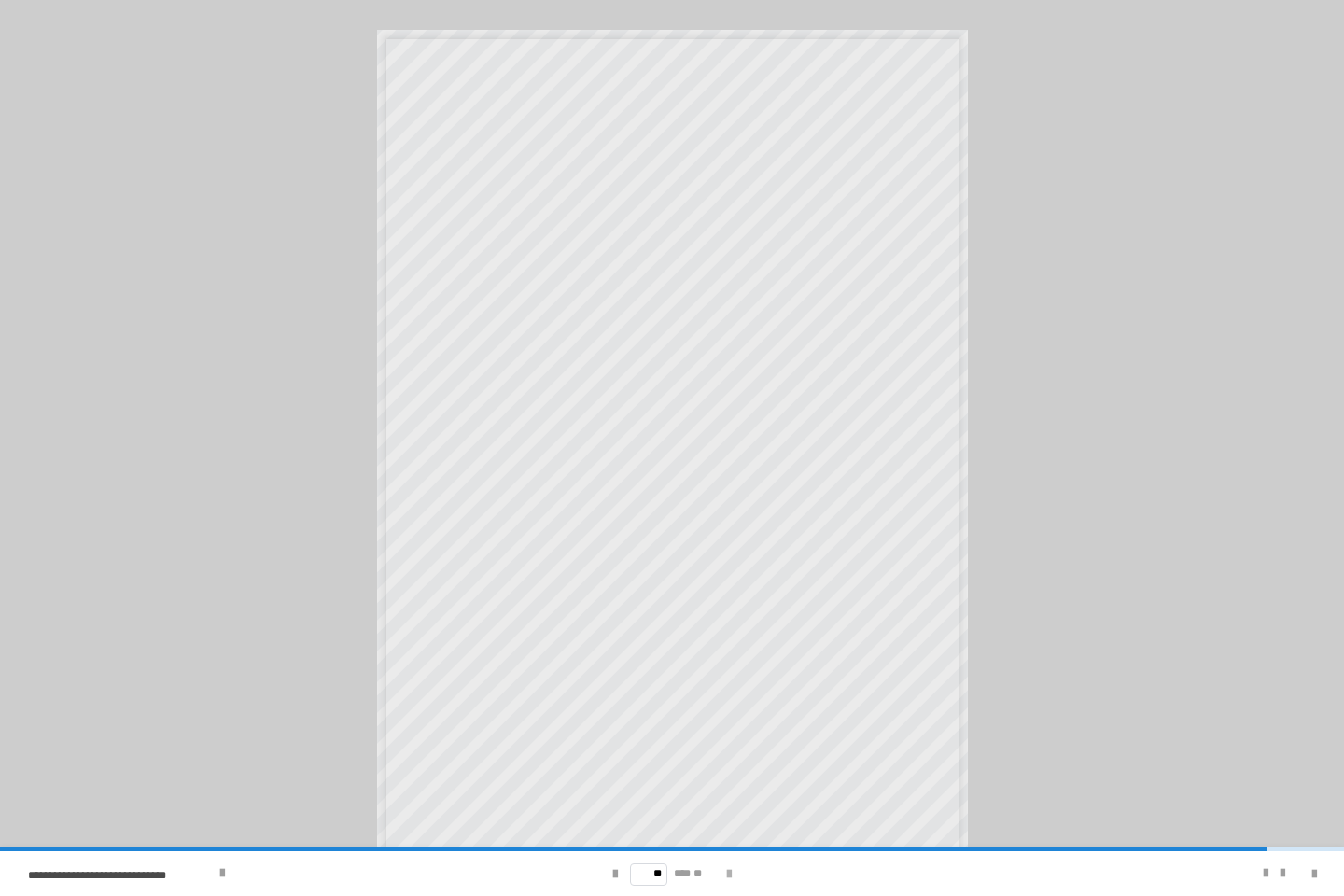 click at bounding box center (729, 875) 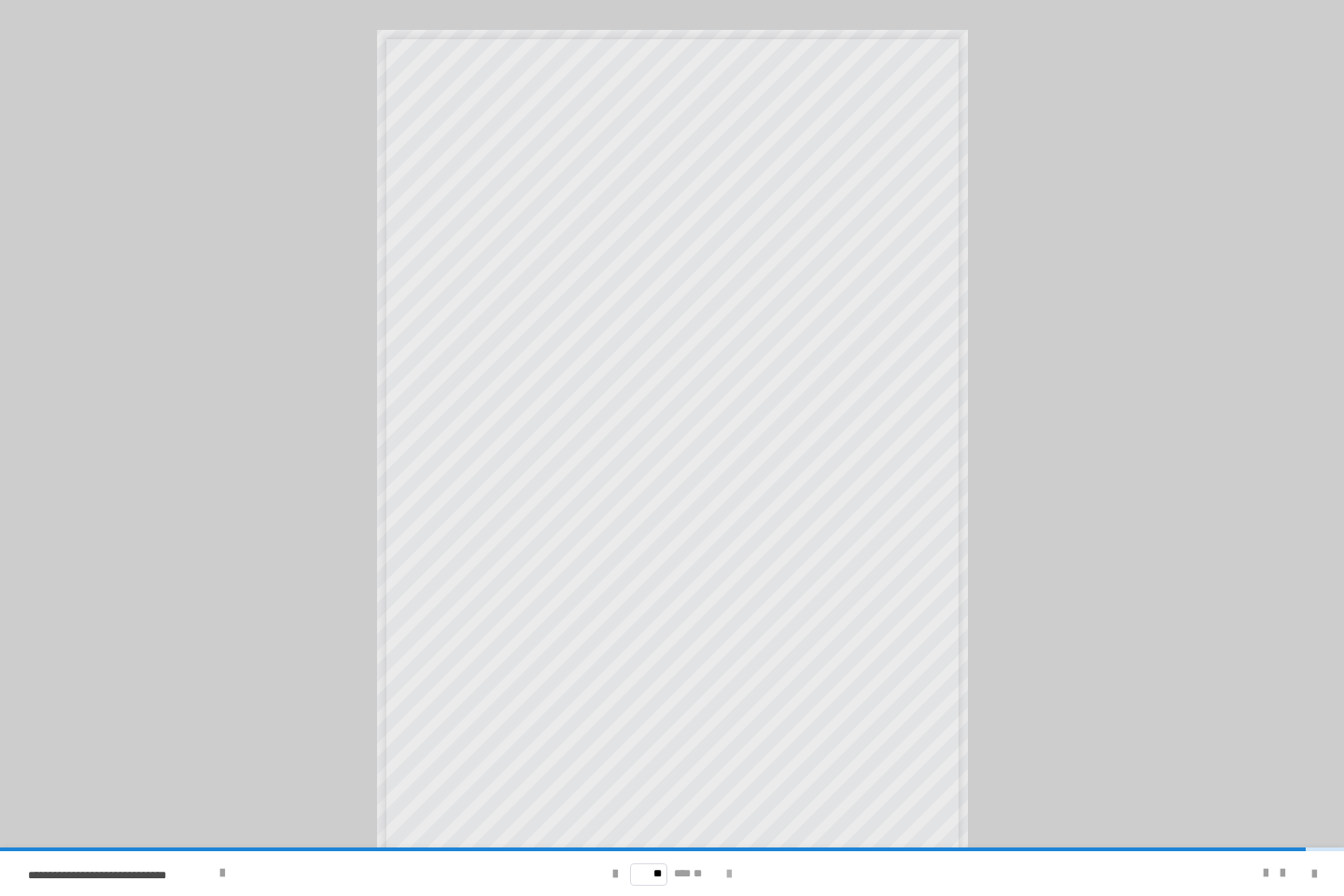 click at bounding box center [729, 875] 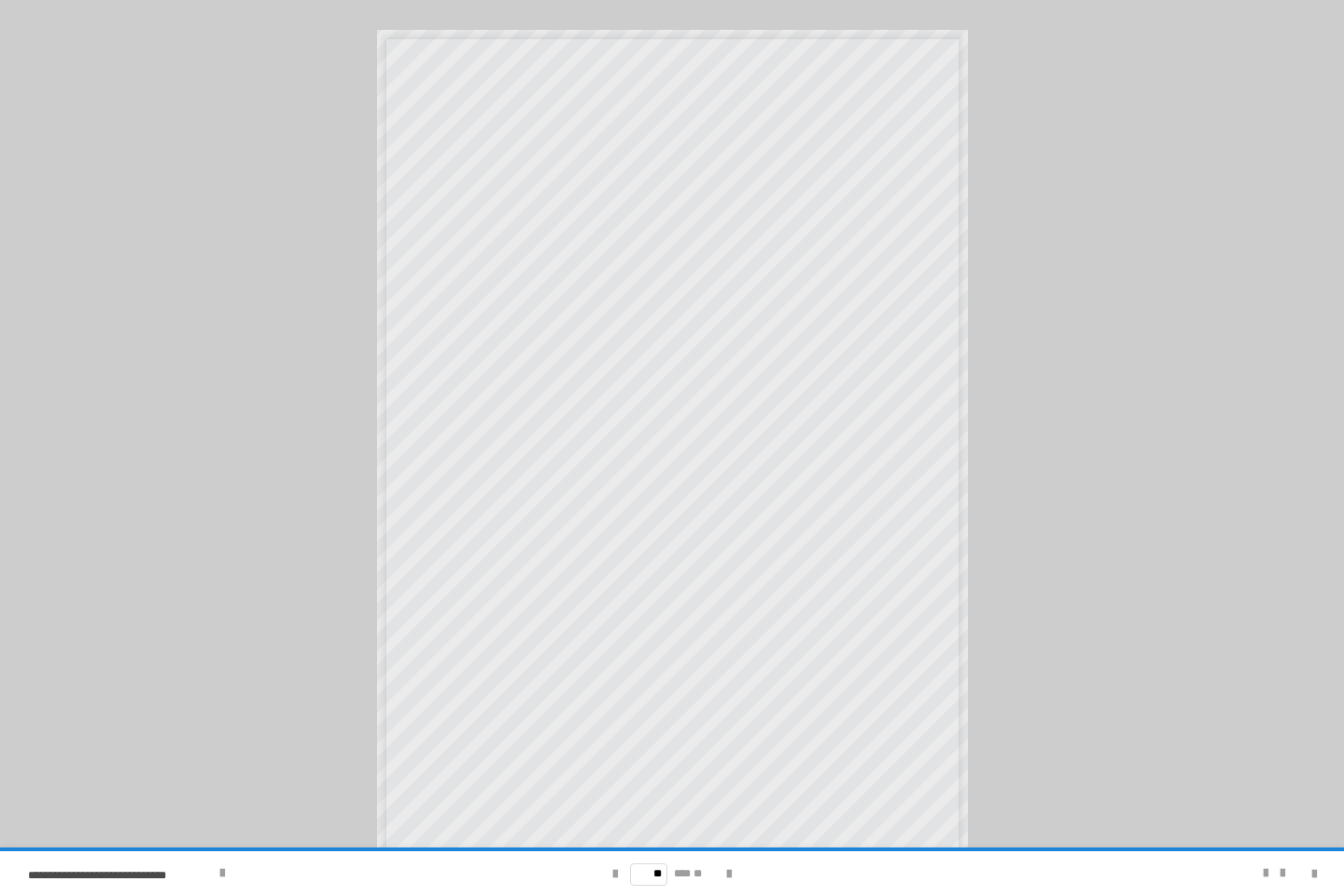 click on "** *** **" at bounding box center [672, 874] 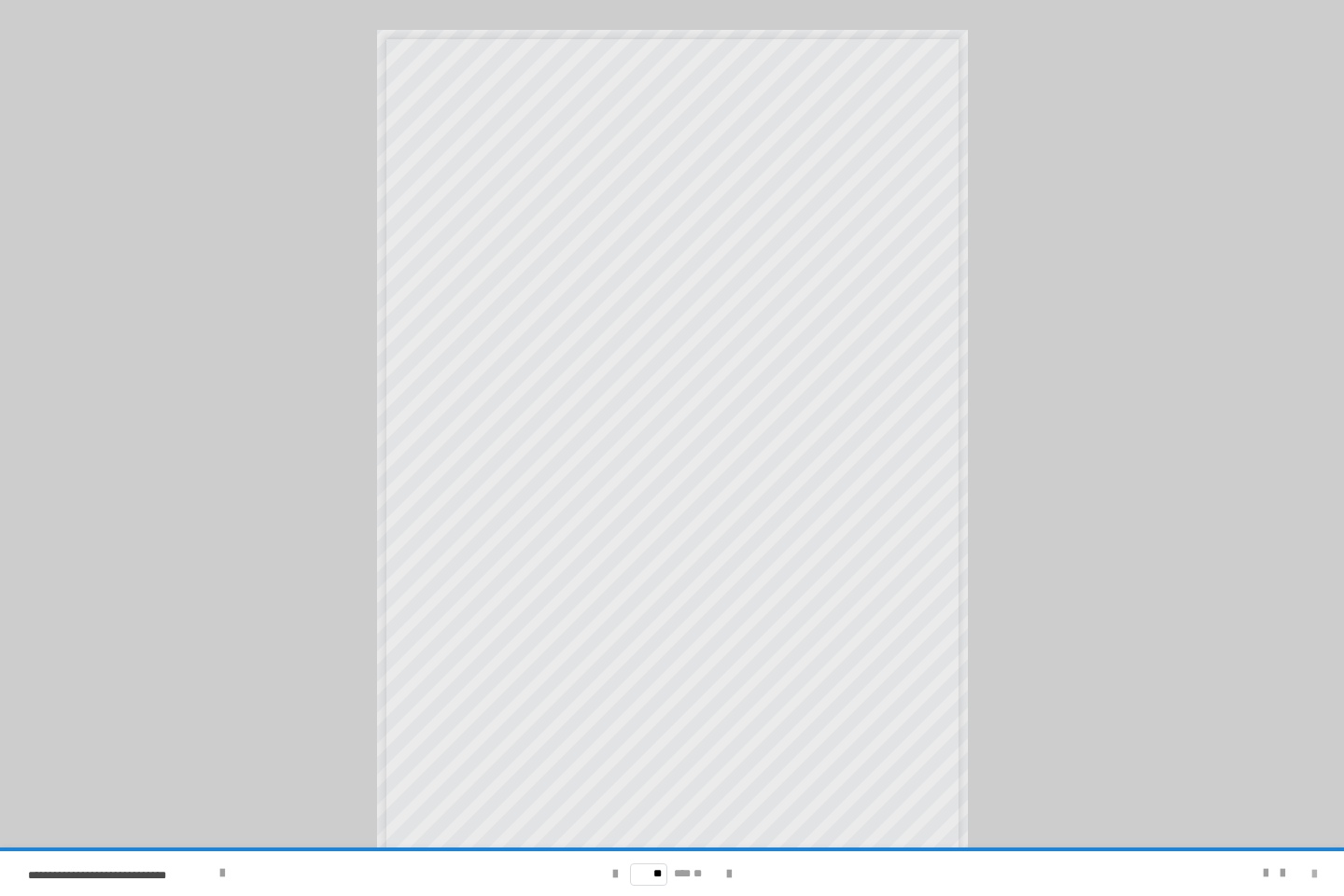 click at bounding box center (1314, 875) 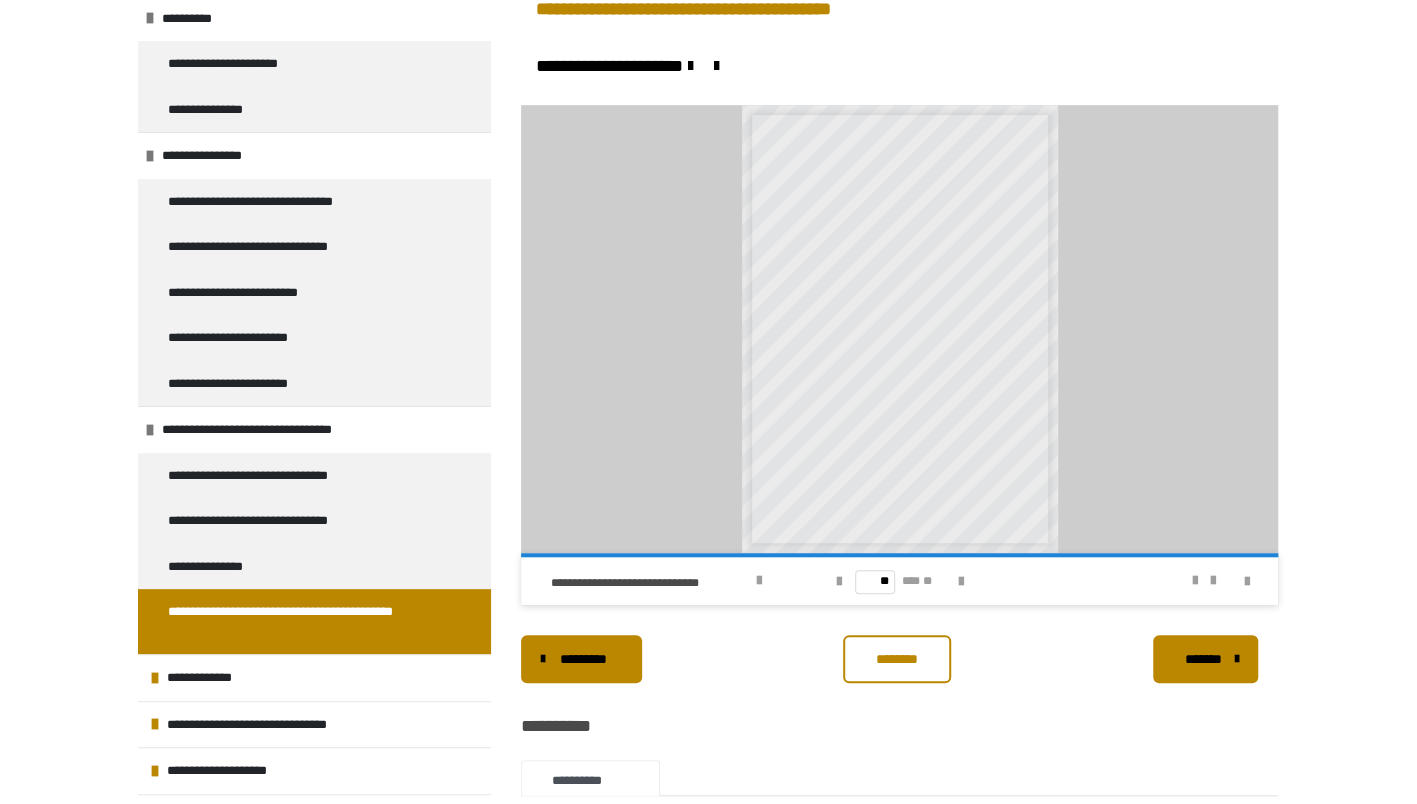 scroll, scrollTop: 138, scrollLeft: 0, axis: vertical 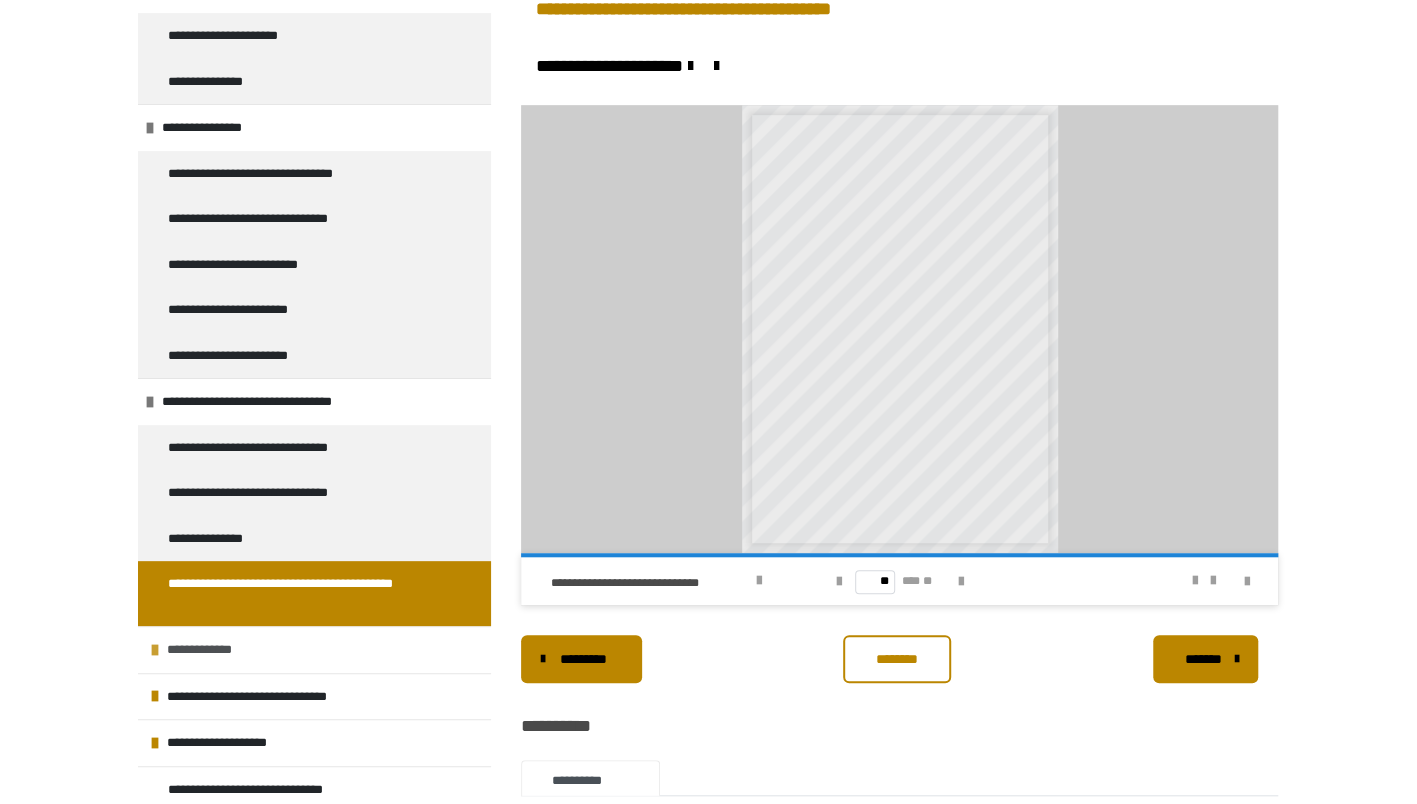 click on "**********" at bounding box center (314, 649) 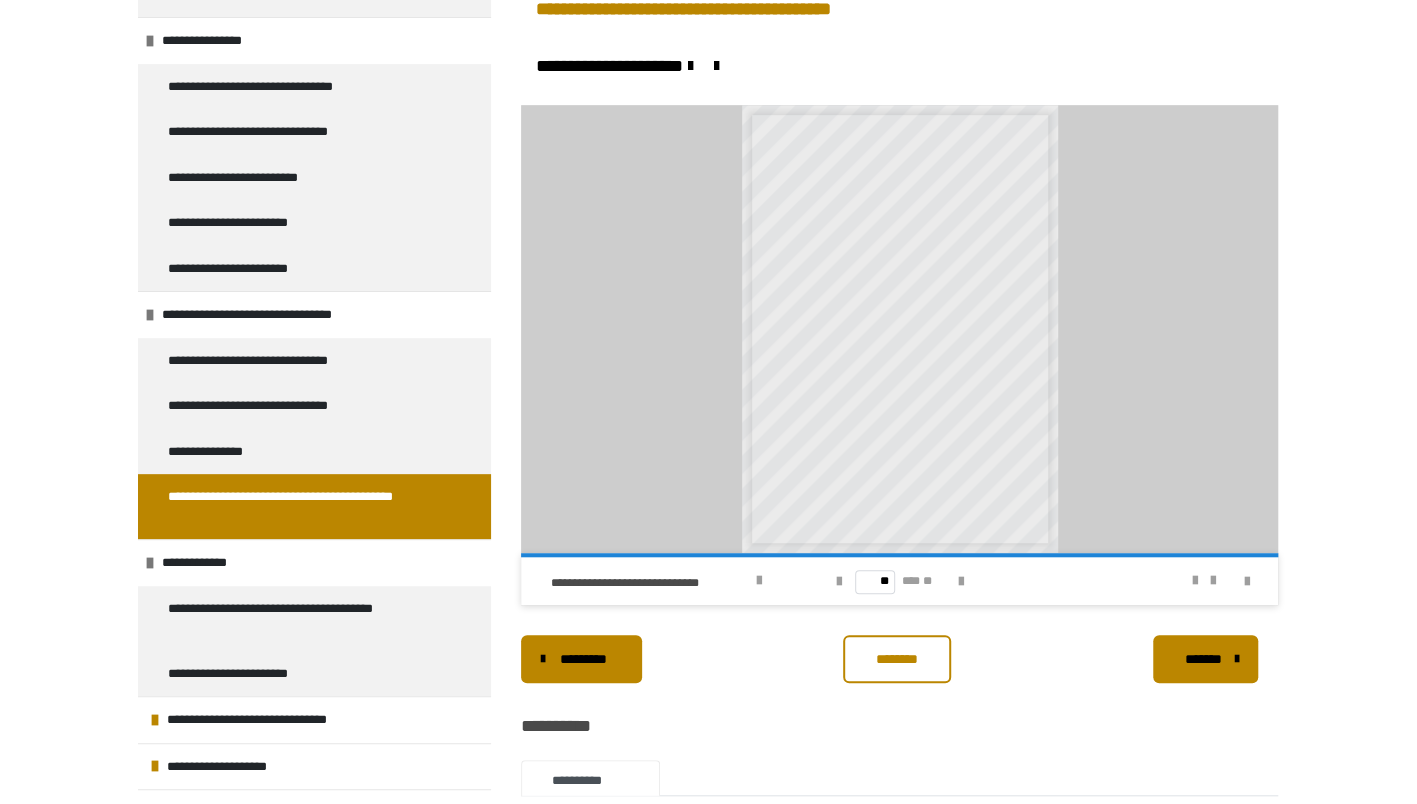 scroll, scrollTop: 248, scrollLeft: 0, axis: vertical 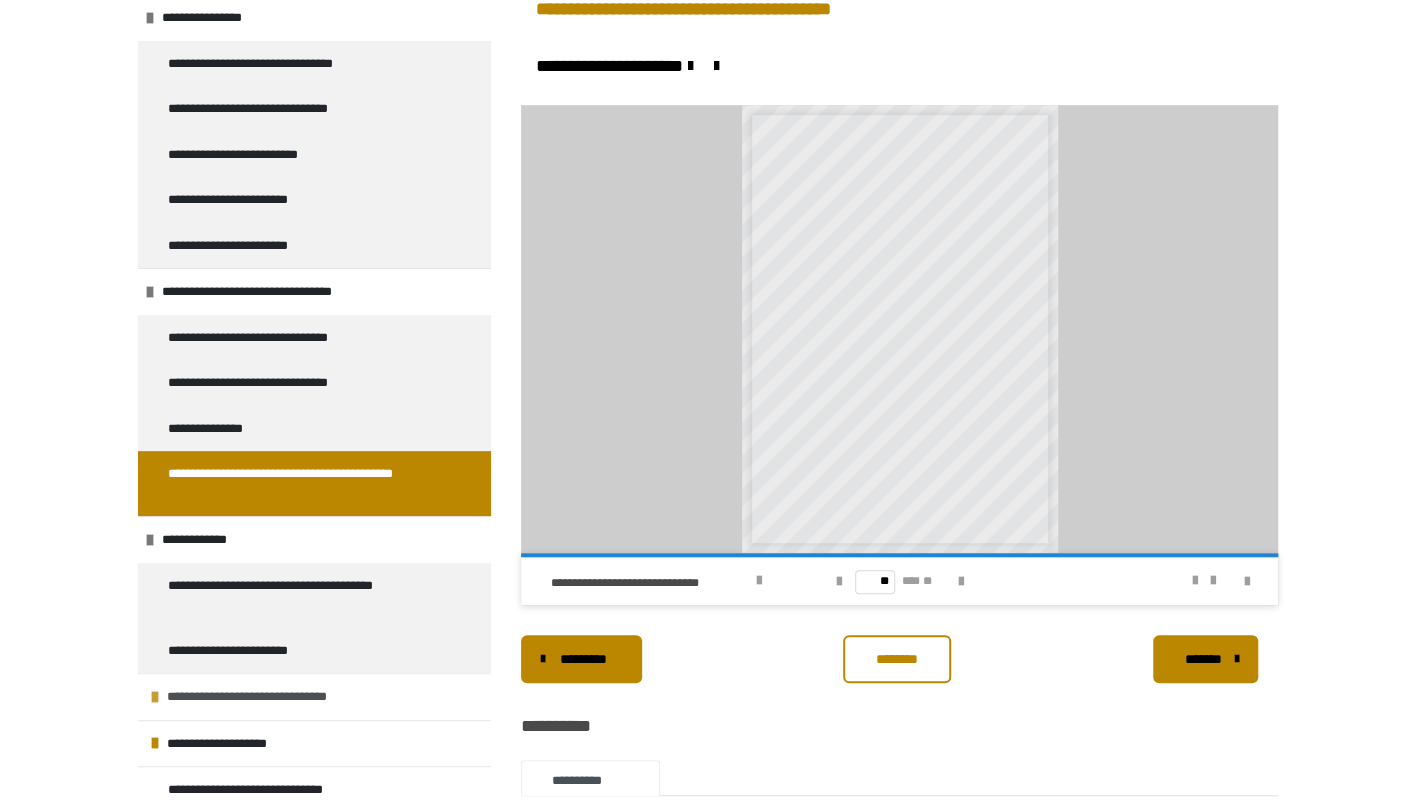click at bounding box center [155, 697] 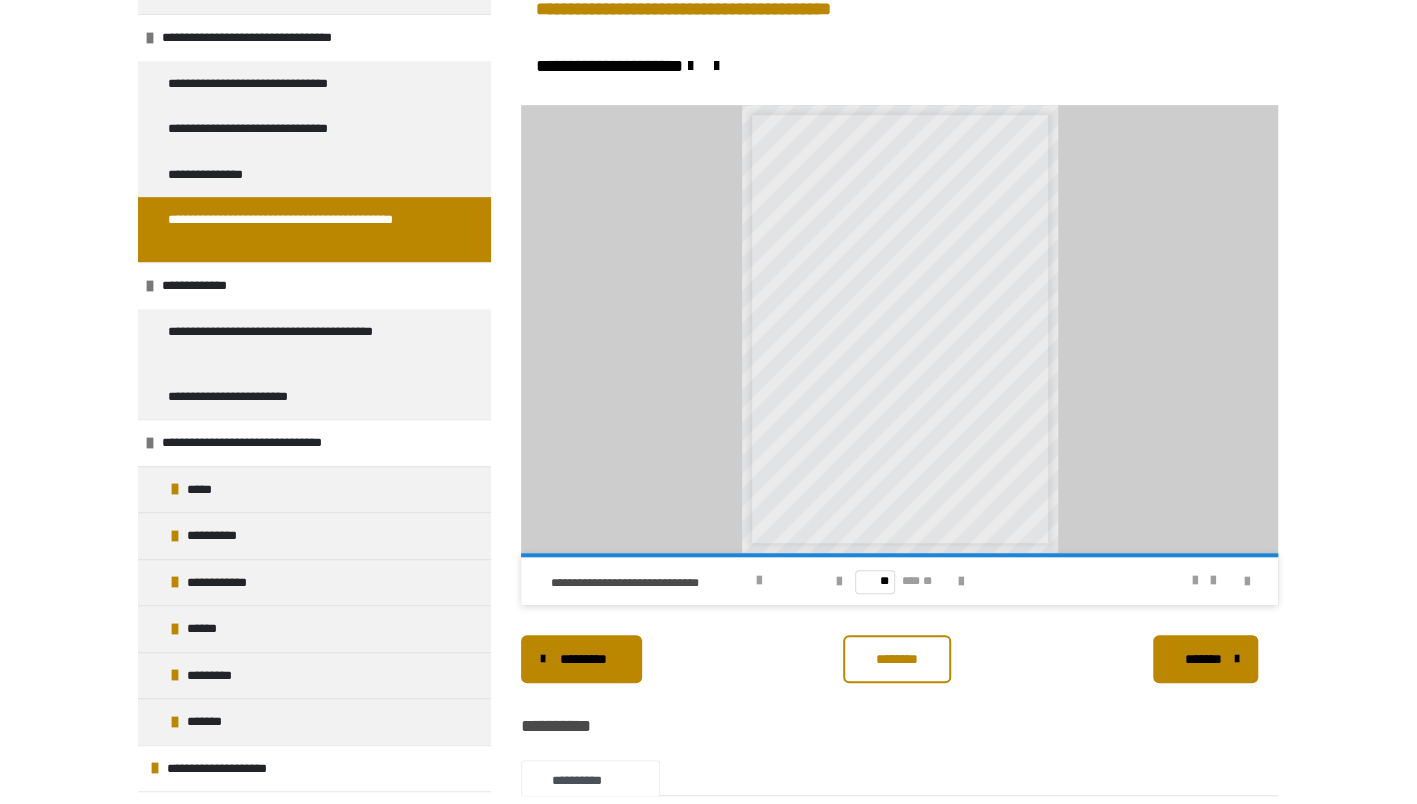 scroll, scrollTop: 526, scrollLeft: 0, axis: vertical 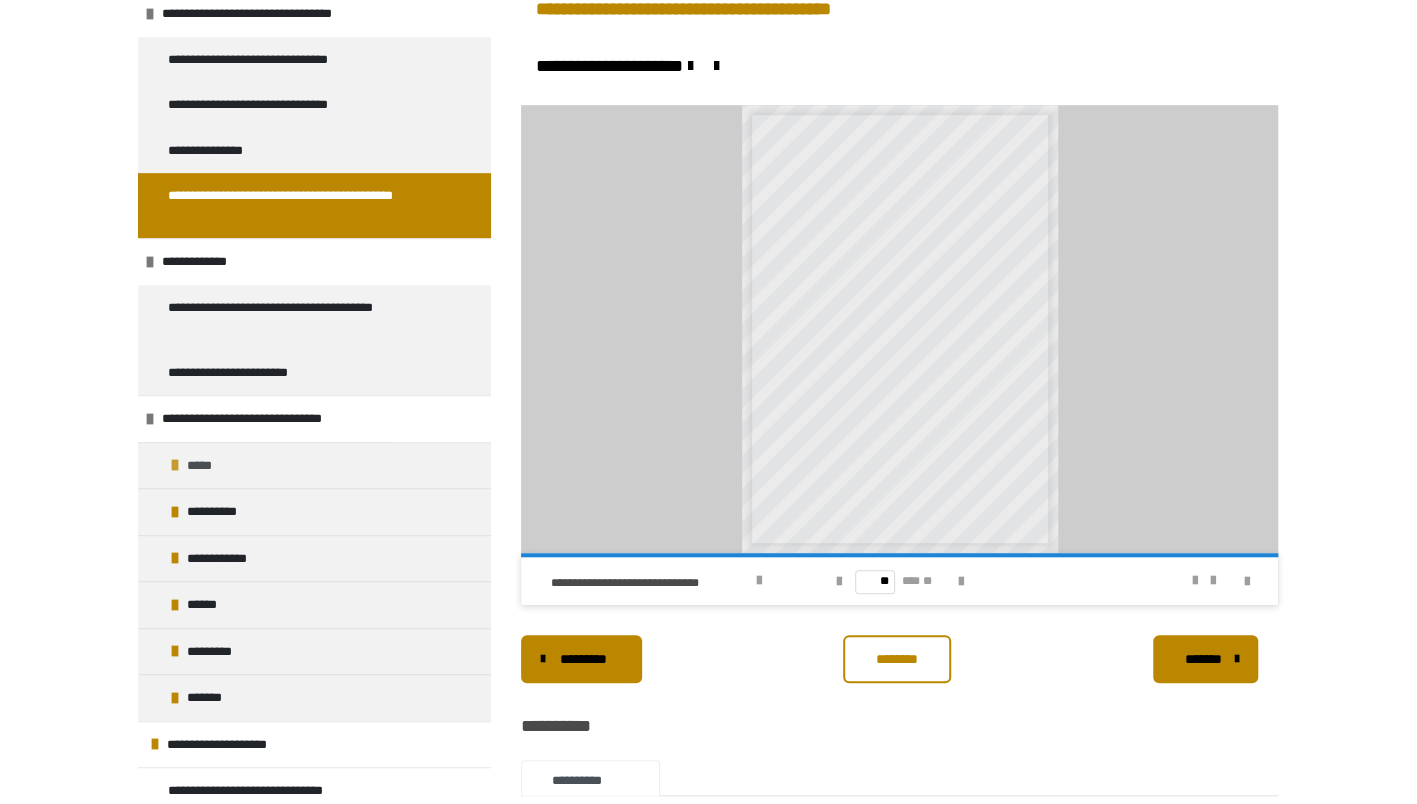 click on "*****" at bounding box center [314, 465] 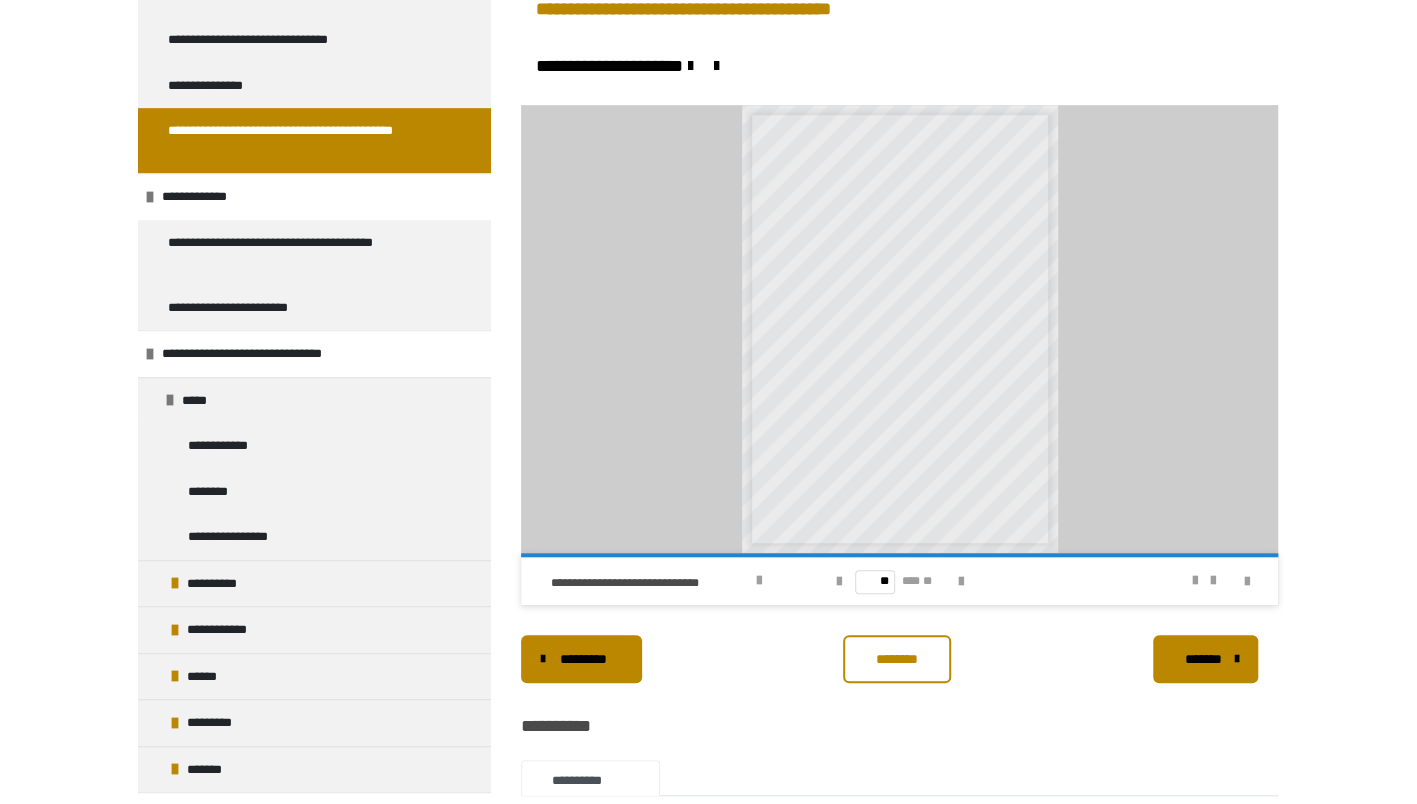 scroll, scrollTop: 662, scrollLeft: 0, axis: vertical 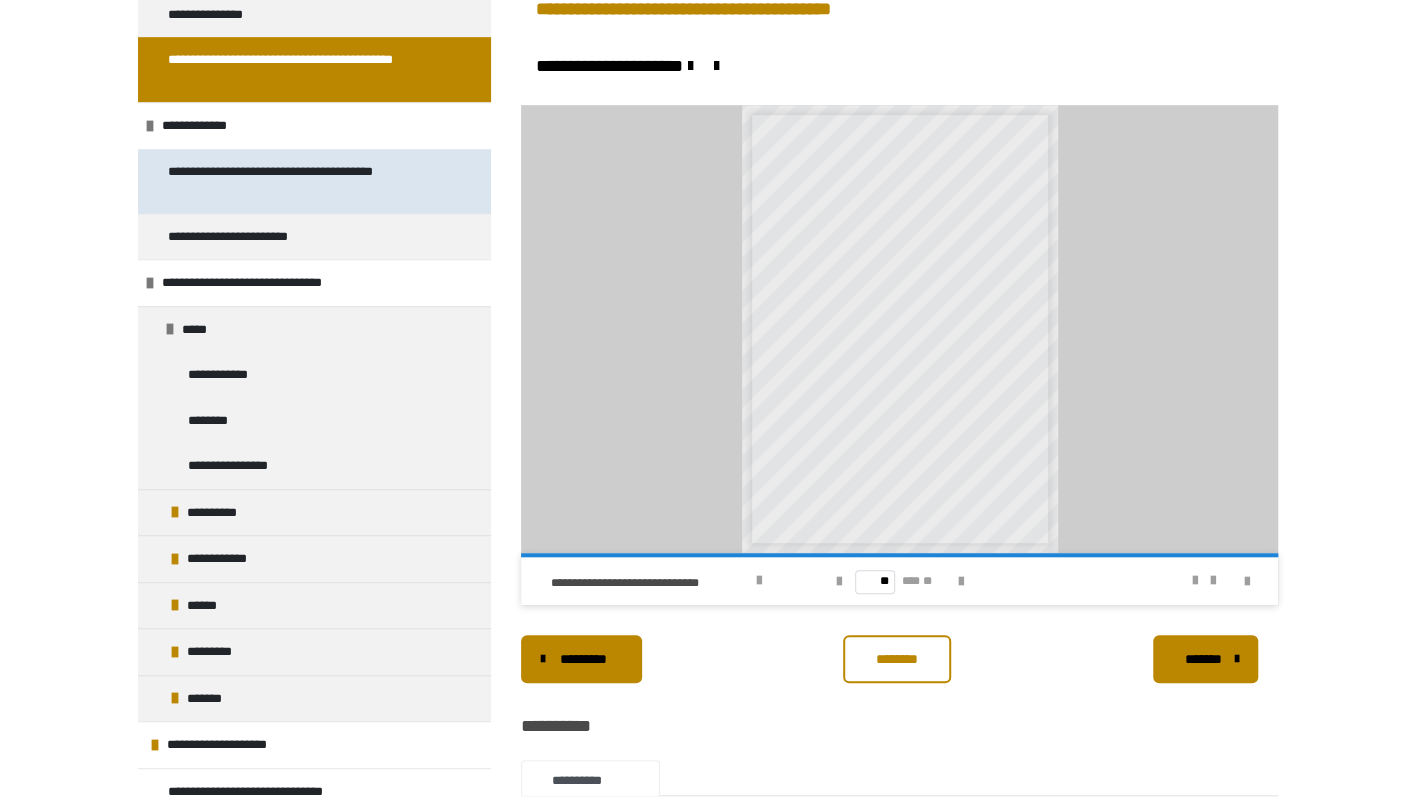 click on "**********" at bounding box center (299, 181) 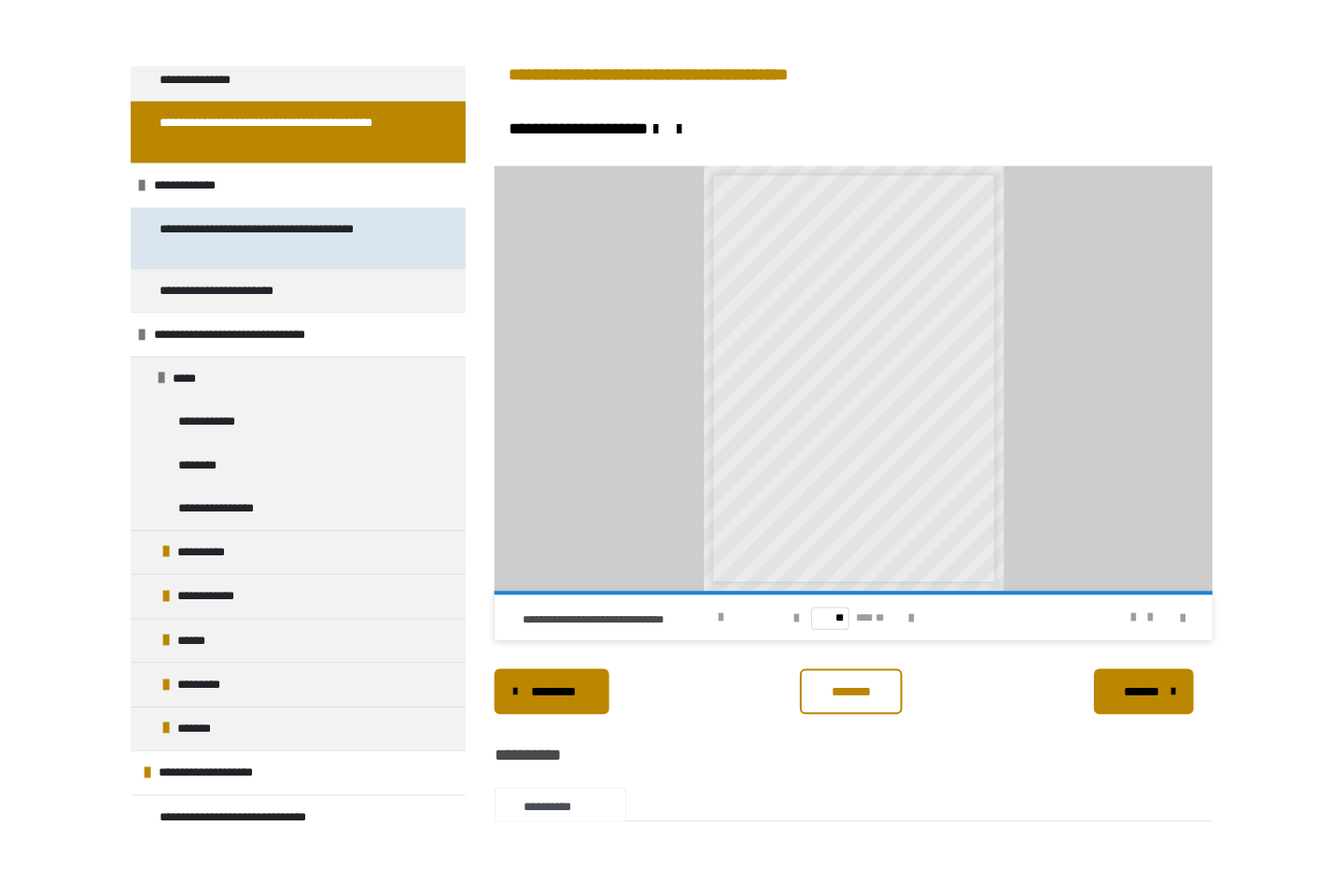 scroll, scrollTop: 337, scrollLeft: 0, axis: vertical 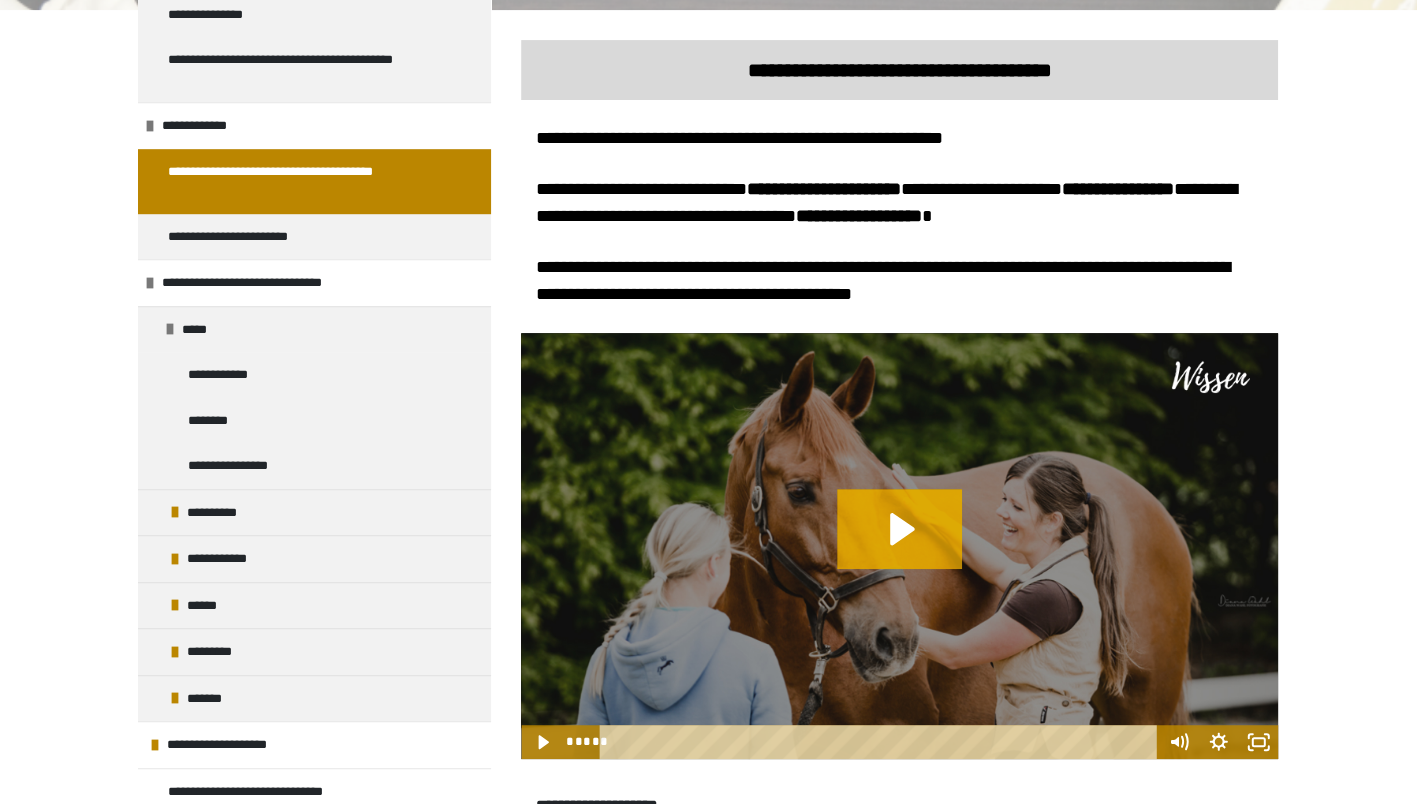 click 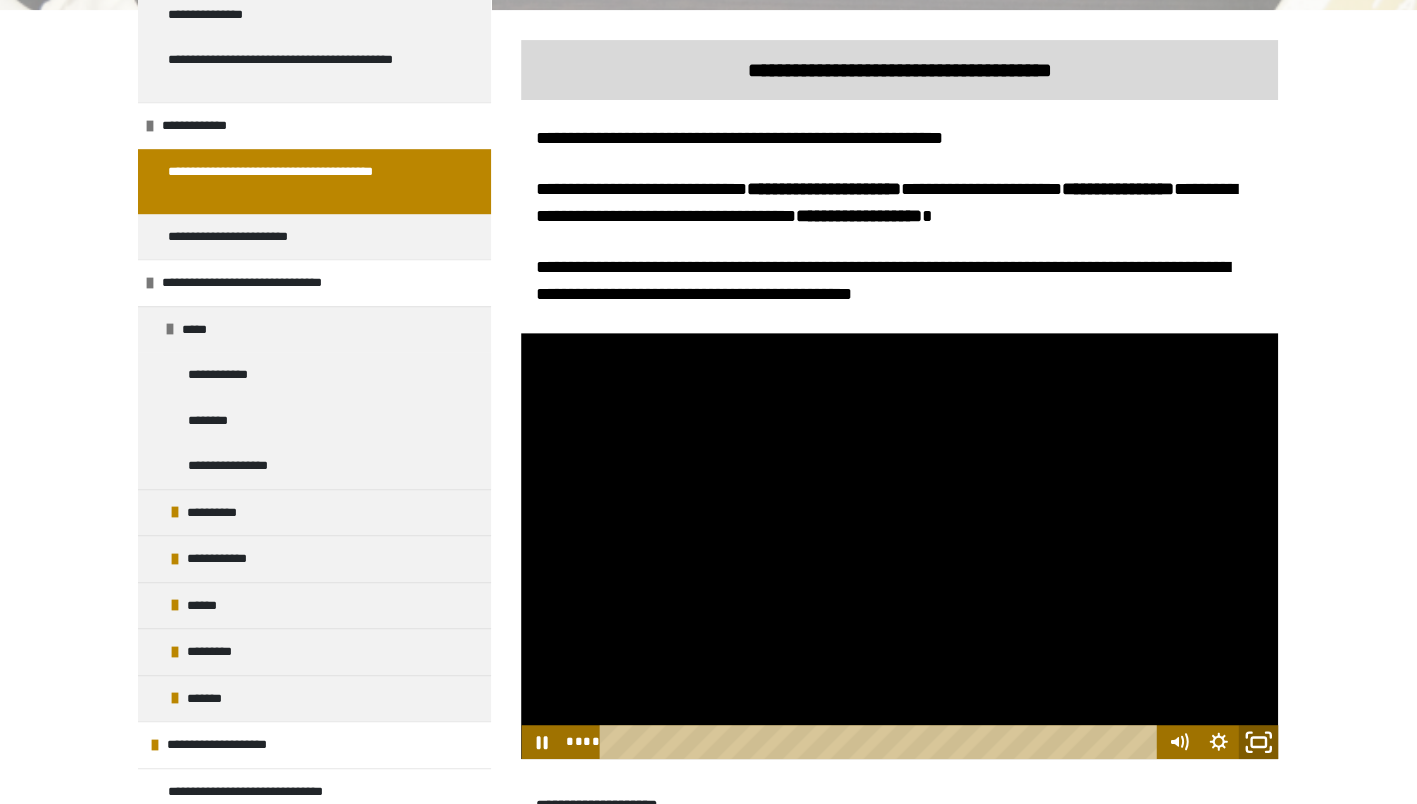 click 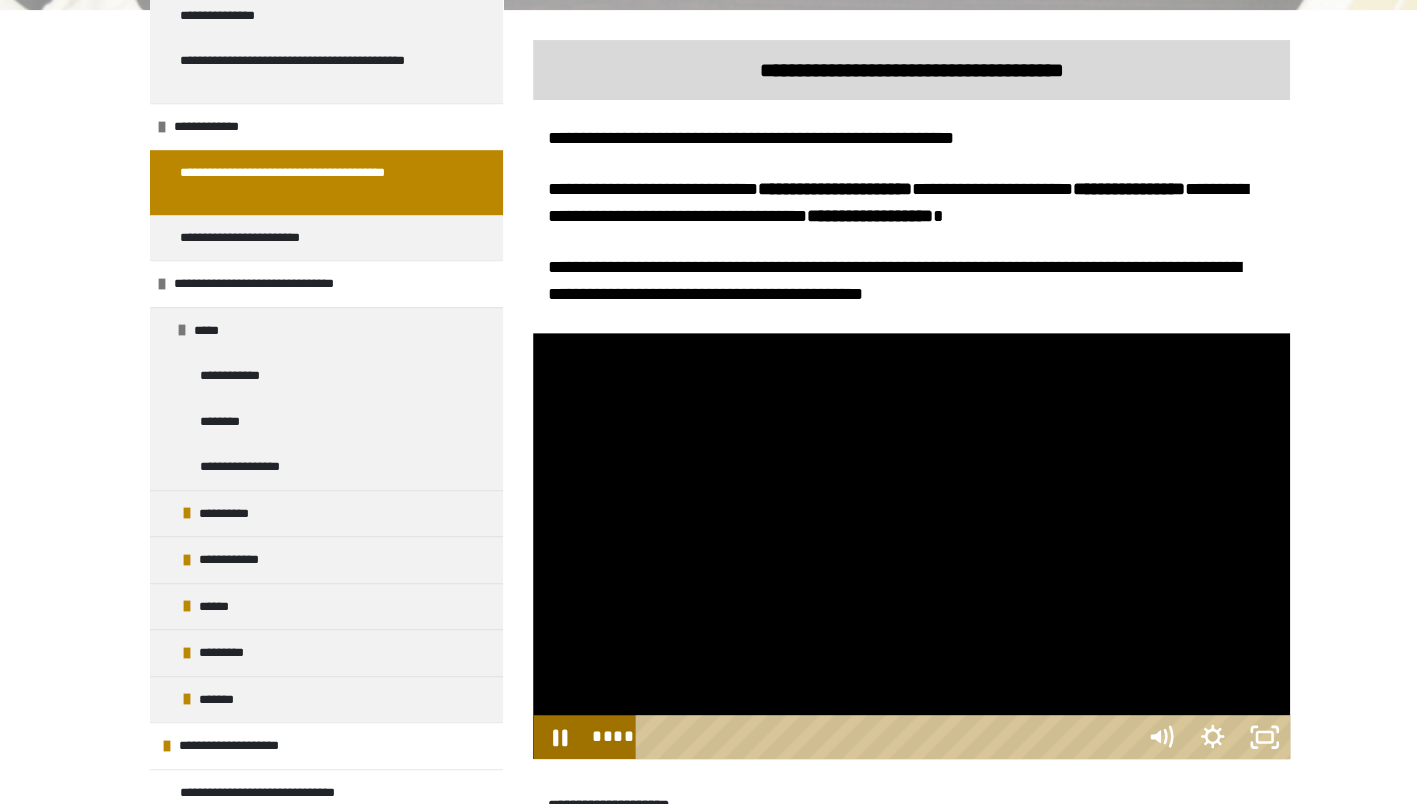 scroll, scrollTop: 506, scrollLeft: 0, axis: vertical 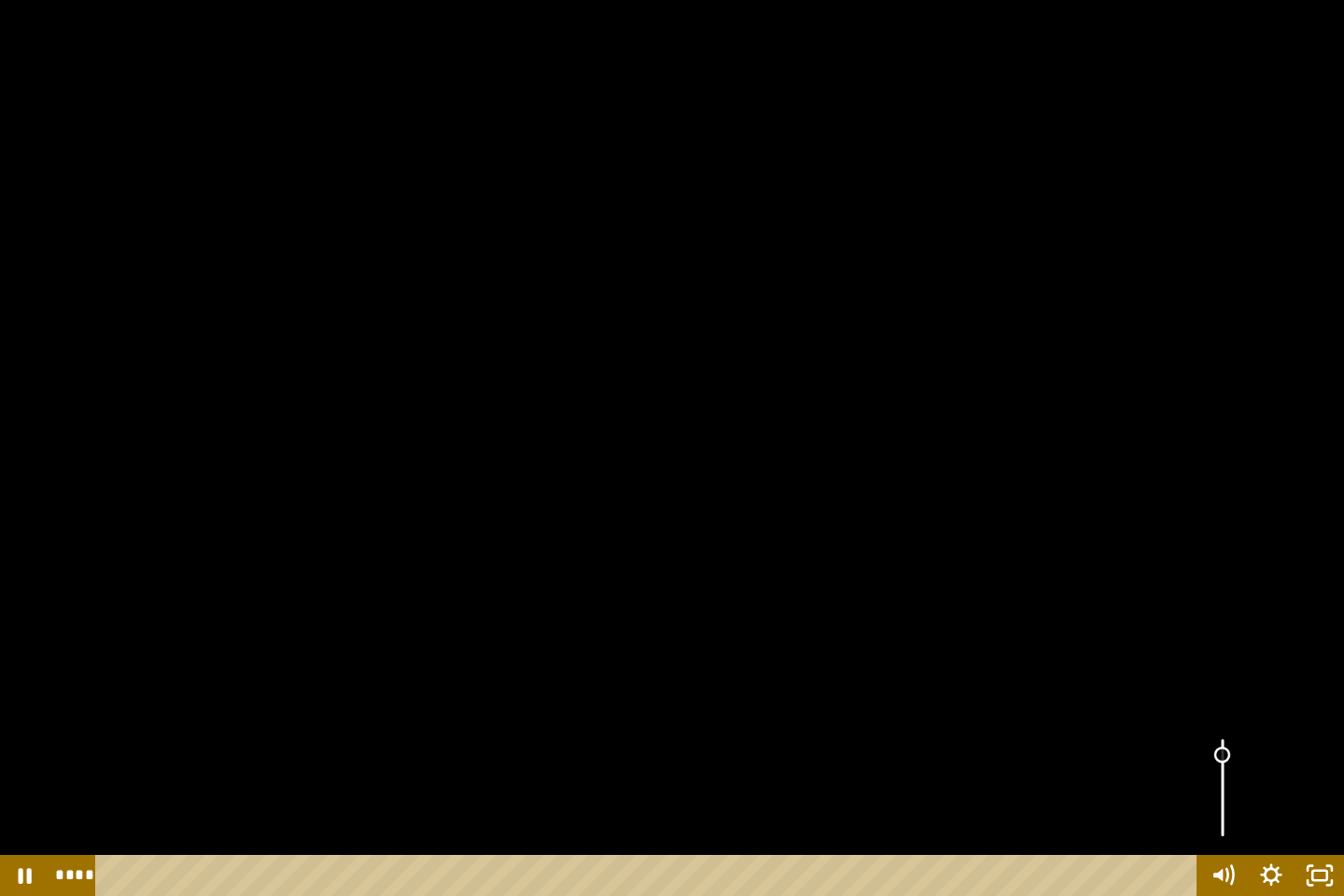 click at bounding box center [1223, 788] 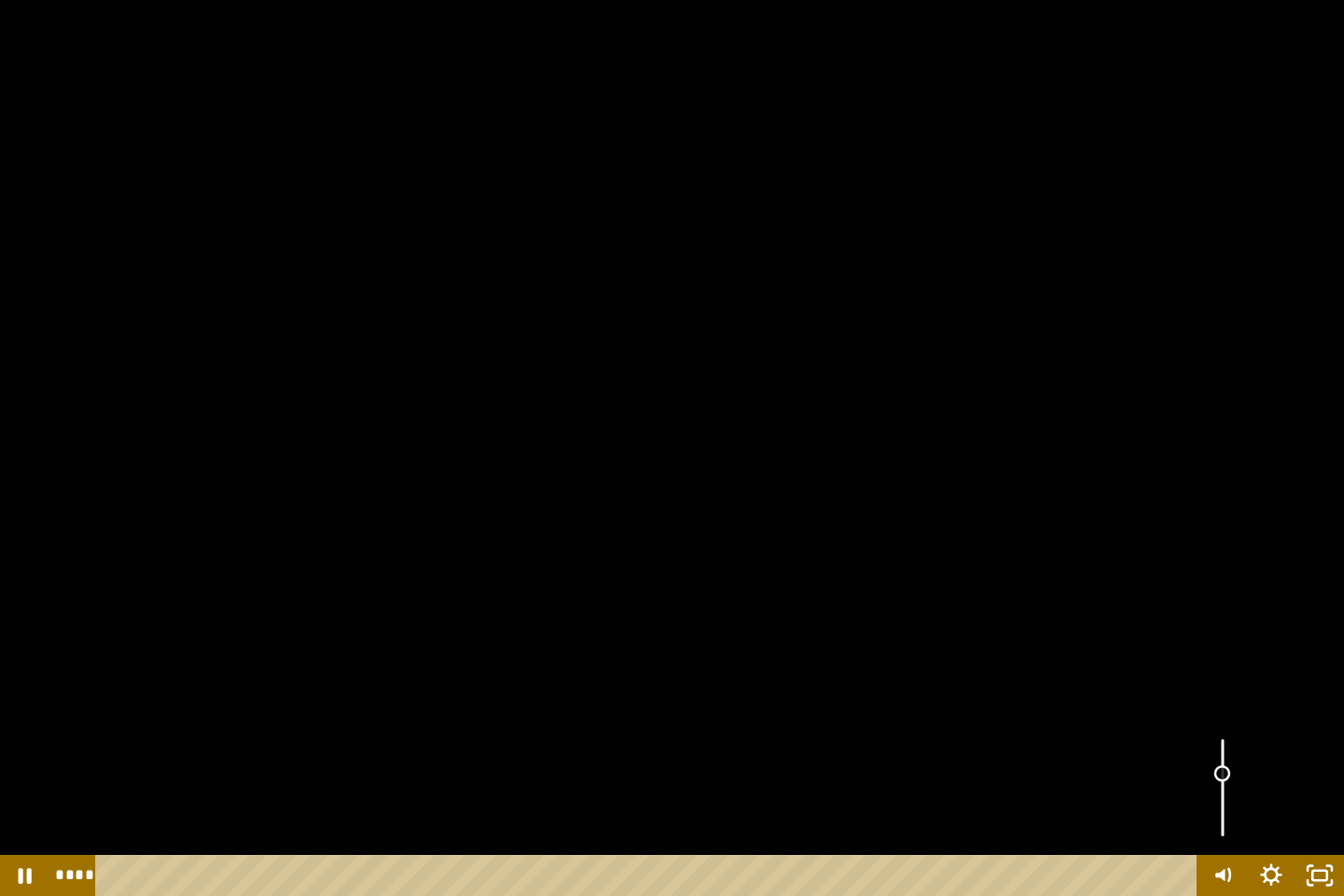 click at bounding box center [1223, 788] 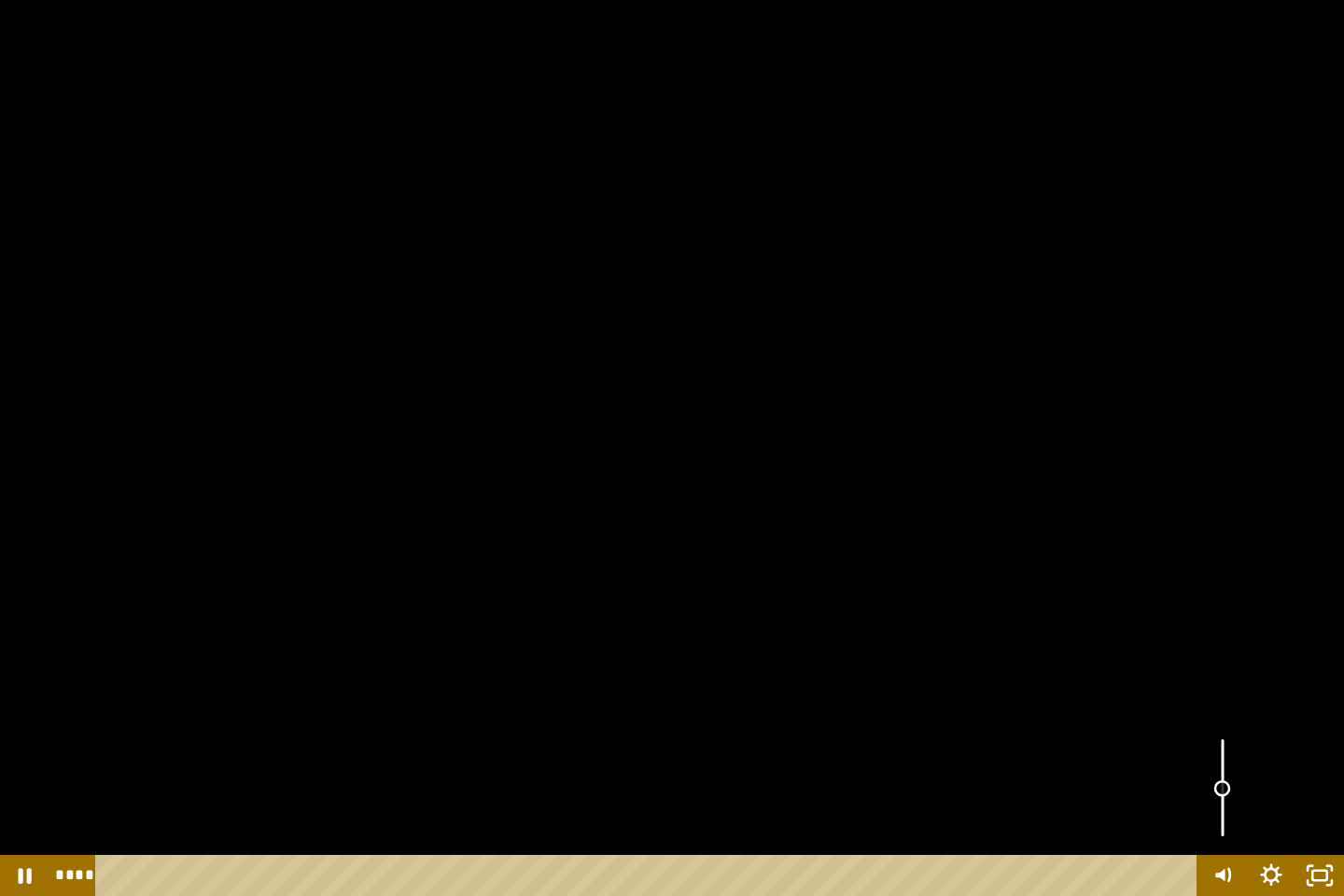 click at bounding box center [1223, 788] 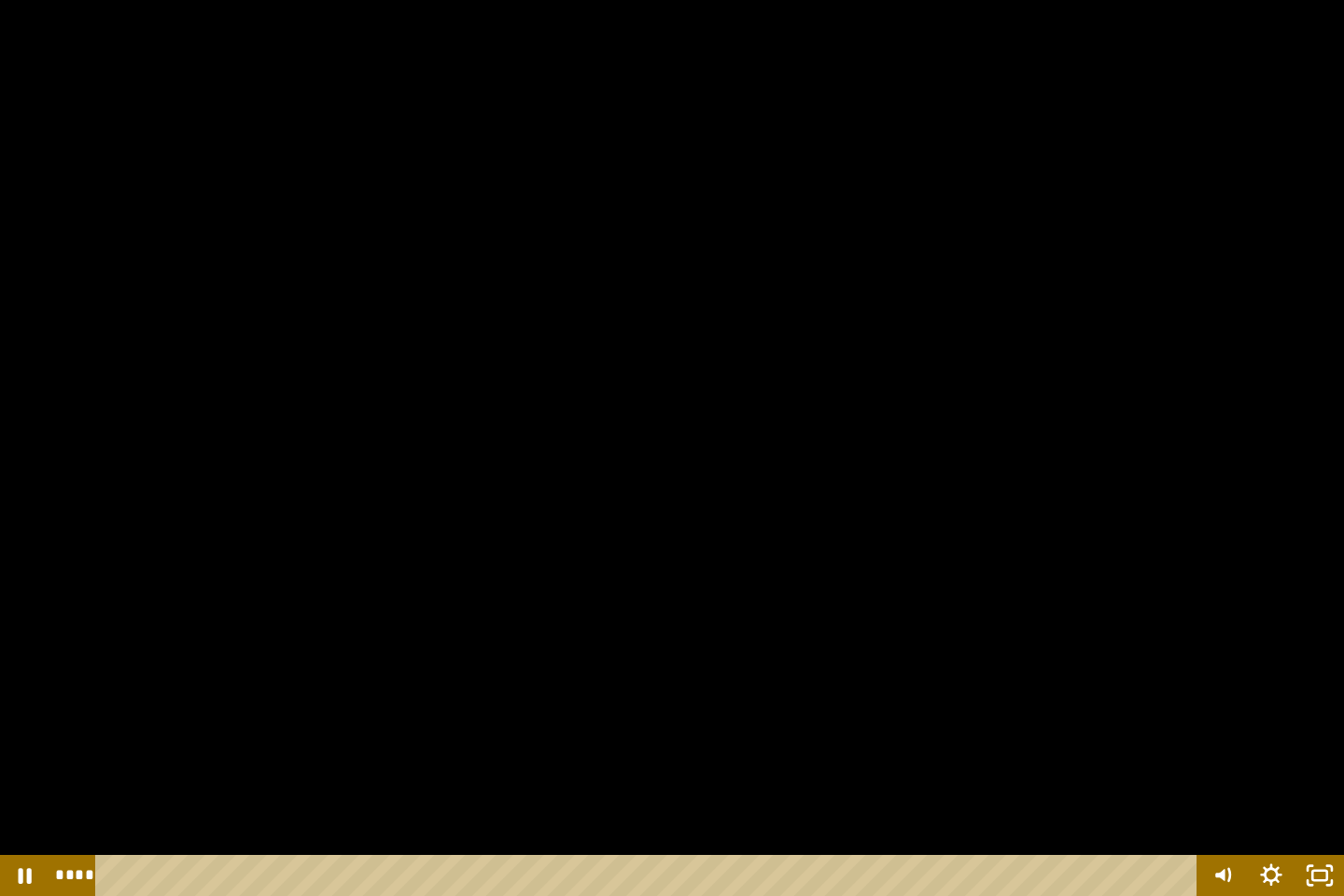 click at bounding box center [672, 448] 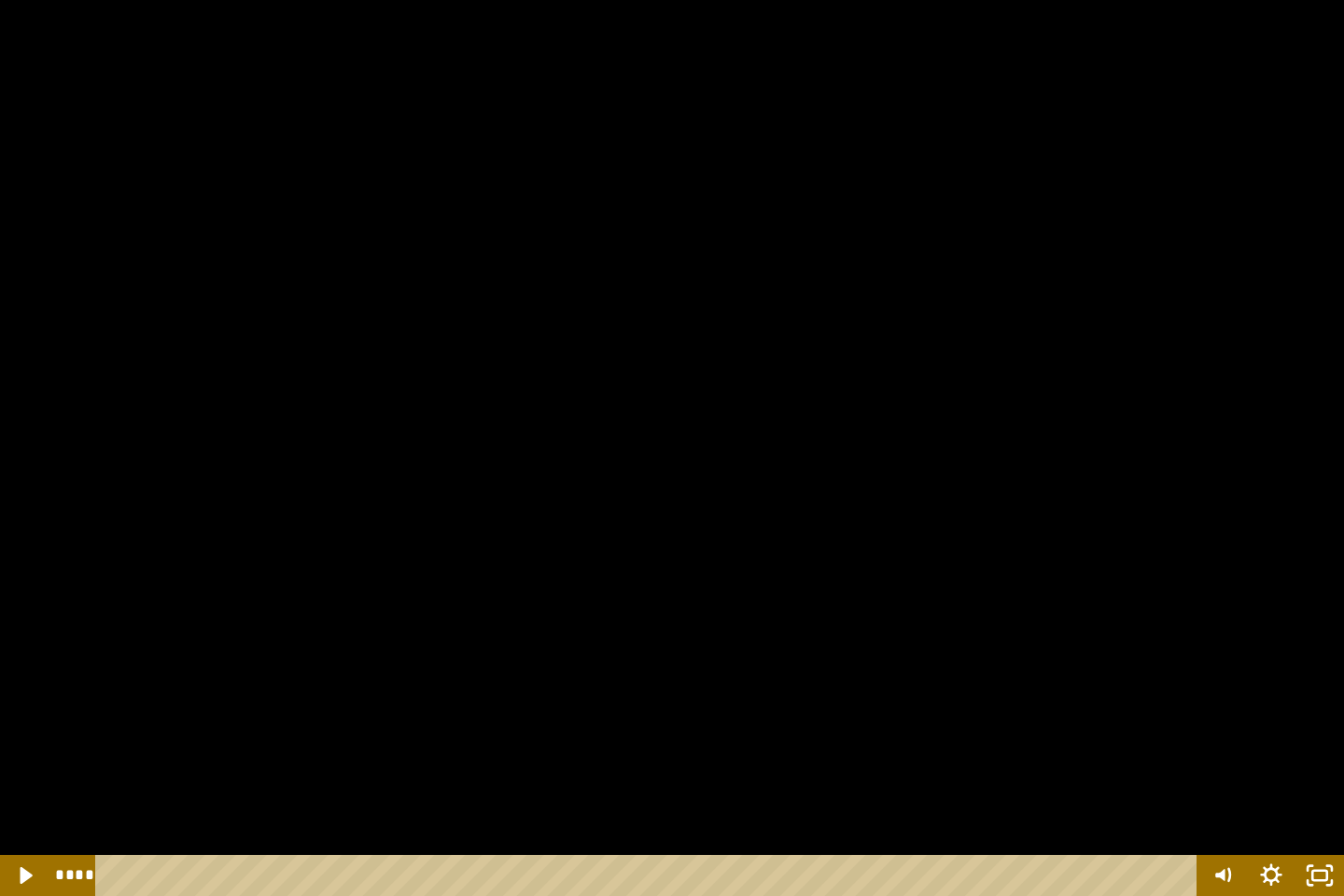 click at bounding box center [672, 448] 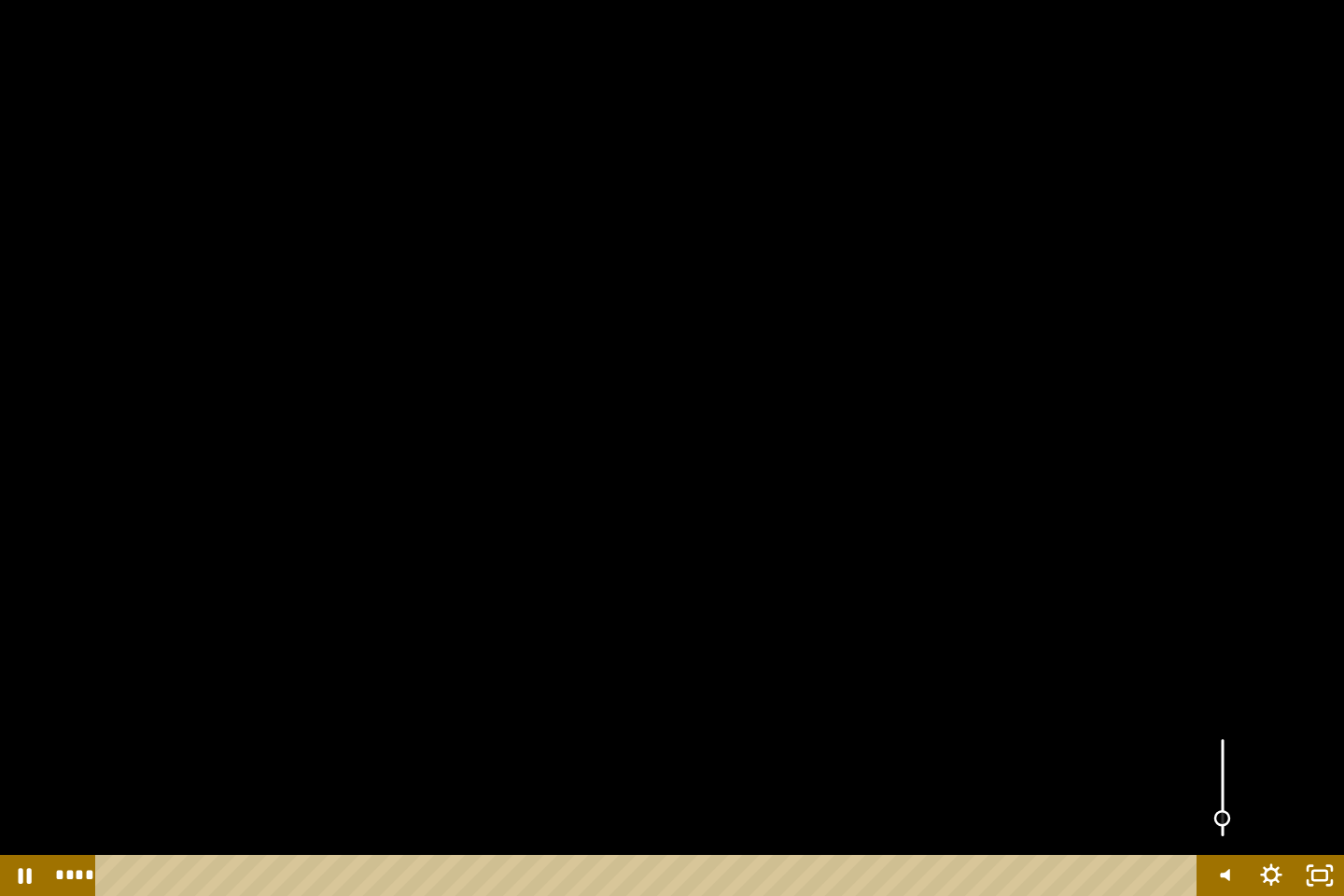 click at bounding box center [1223, 788] 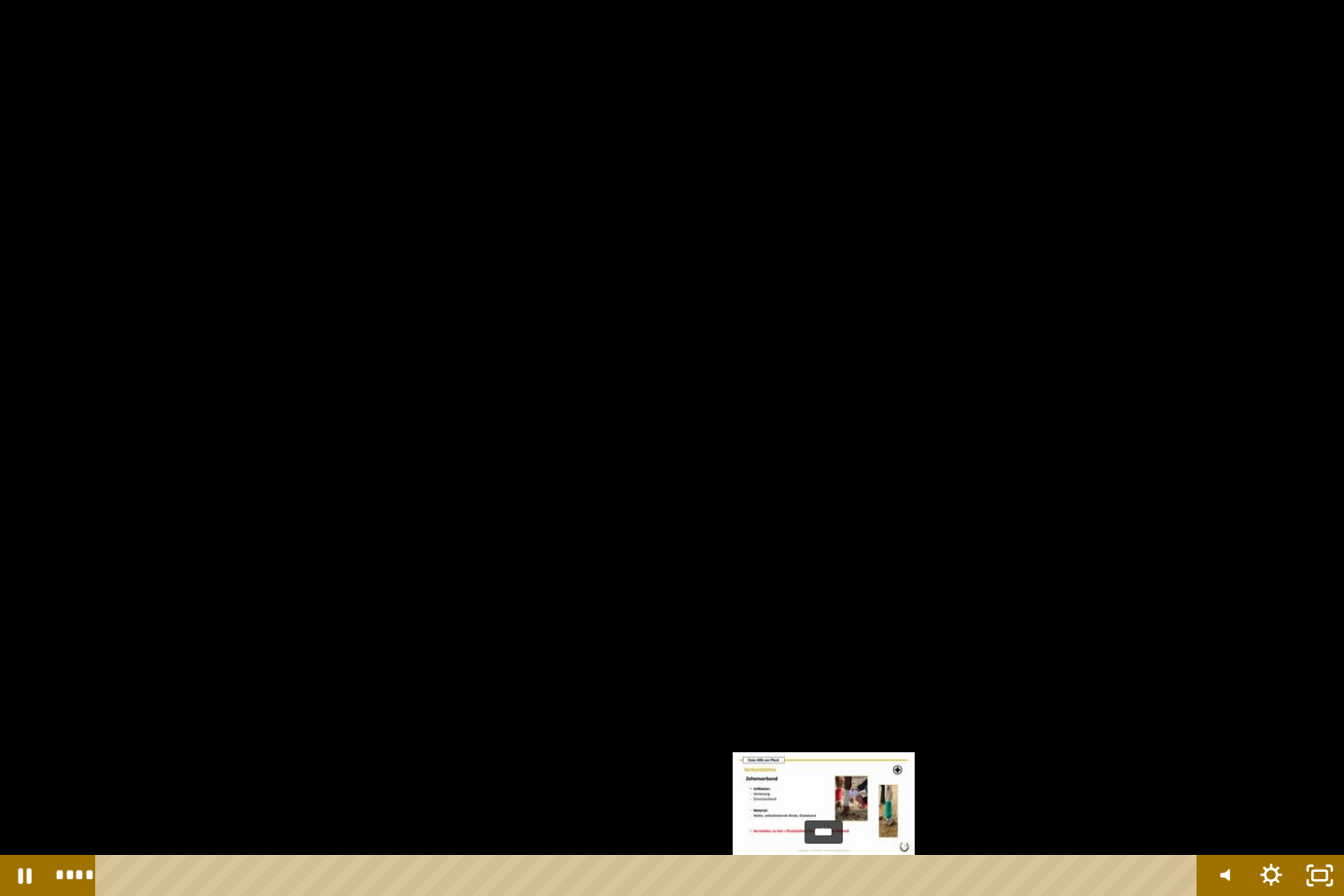 click on "****" at bounding box center (650, 875) 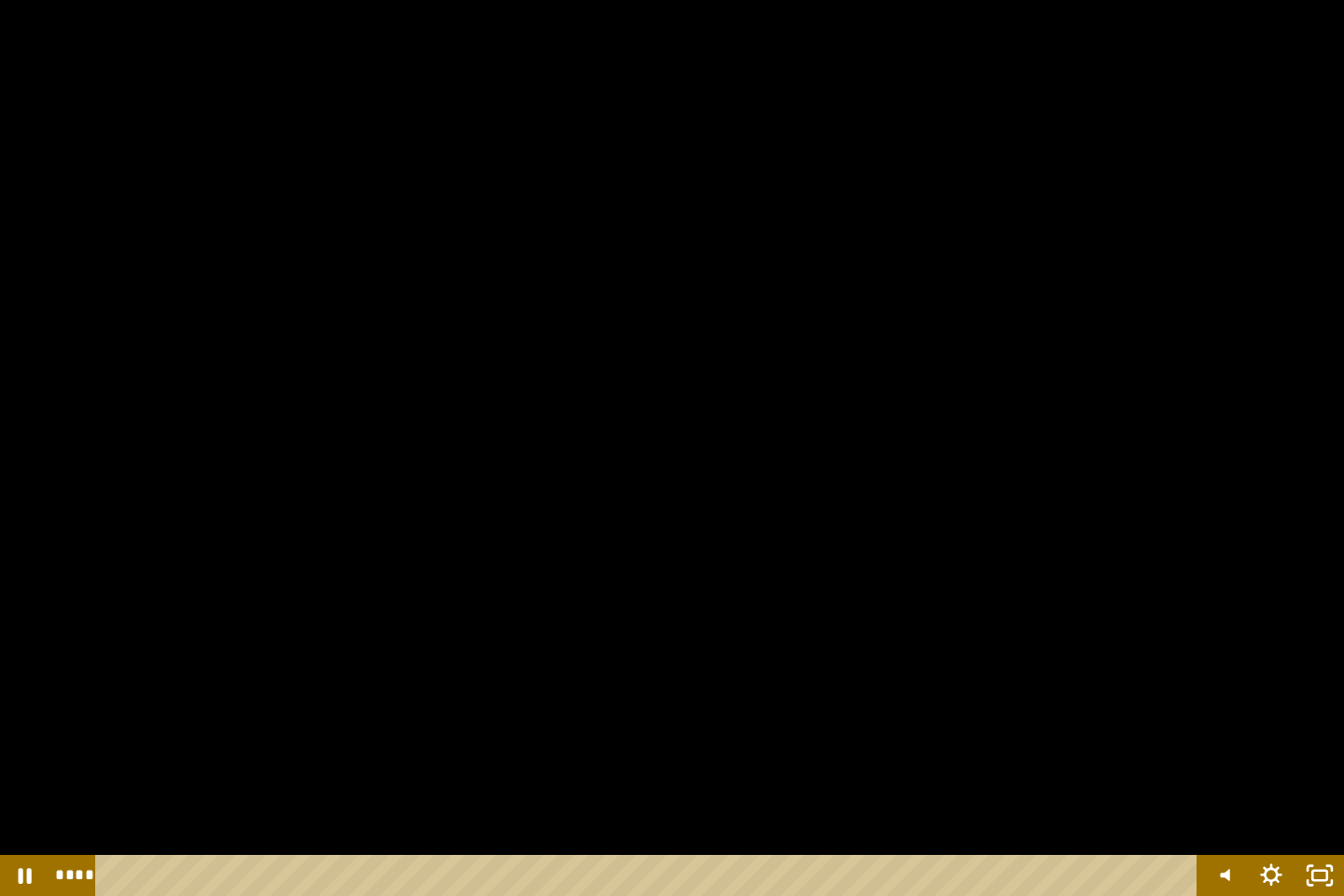 drag, startPoint x: 1067, startPoint y: 590, endPoint x: 900, endPoint y: 691, distance: 195.1666 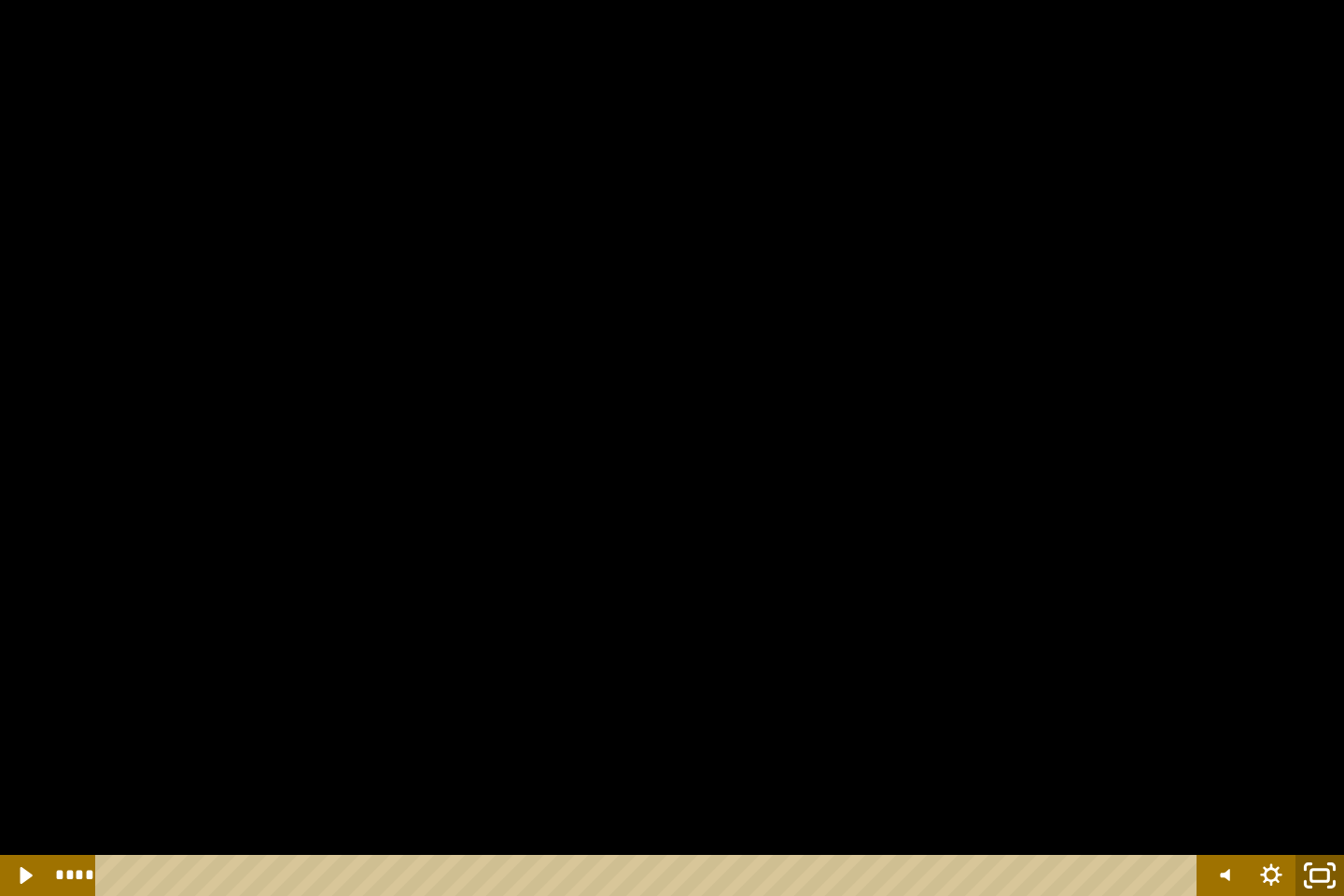 click 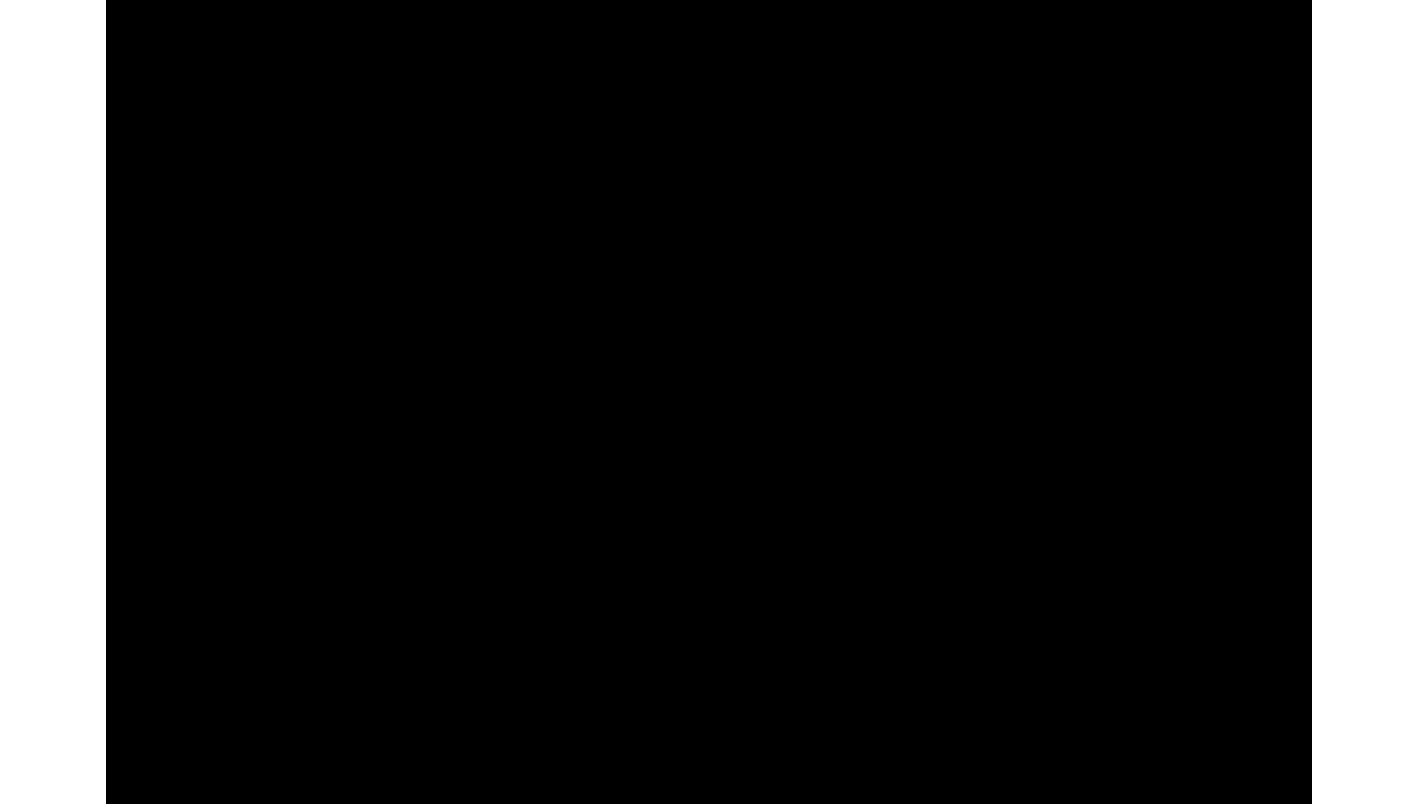 scroll, scrollTop: 662, scrollLeft: 0, axis: vertical 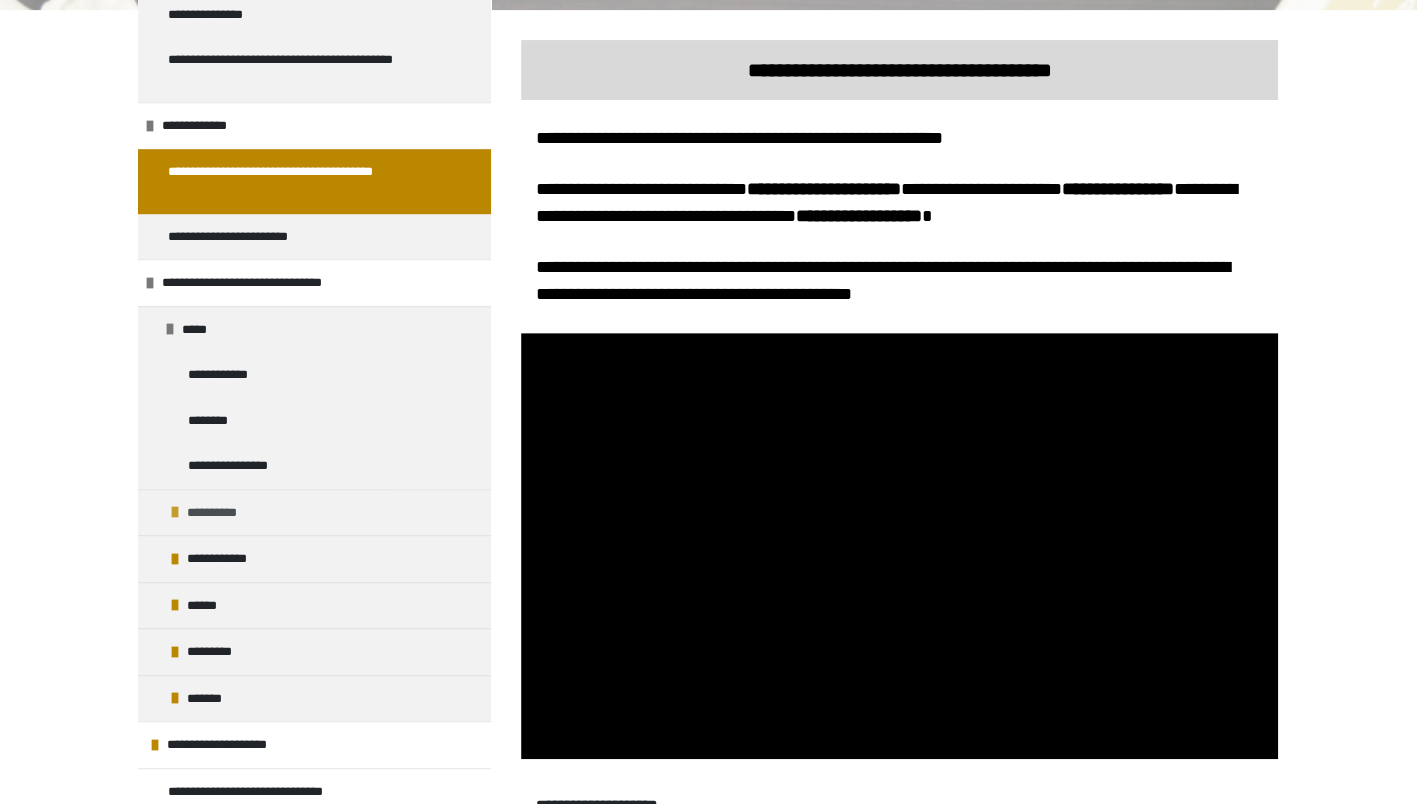 click on "**********" at bounding box center [314, 512] 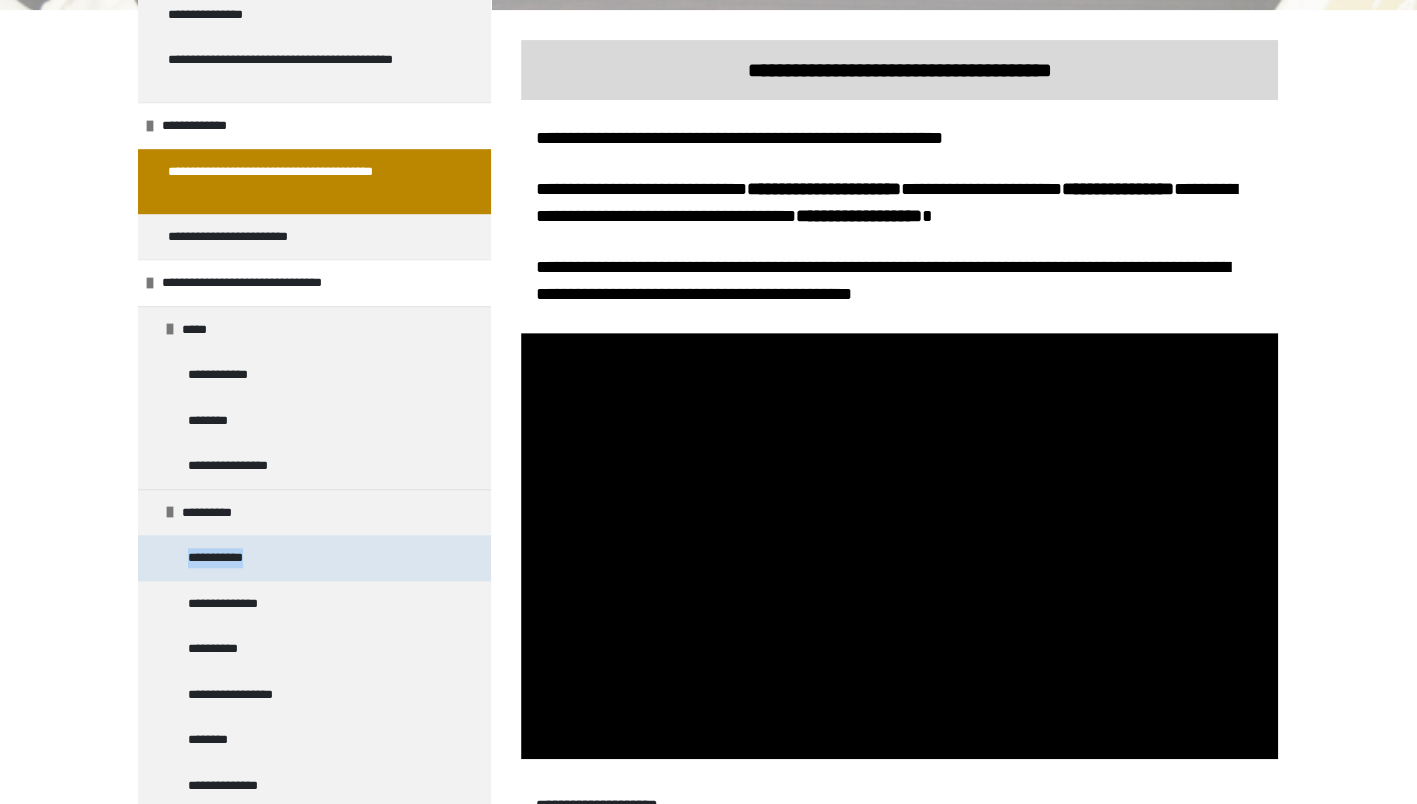 drag, startPoint x: 474, startPoint y: 494, endPoint x: 474, endPoint y: 542, distance: 48 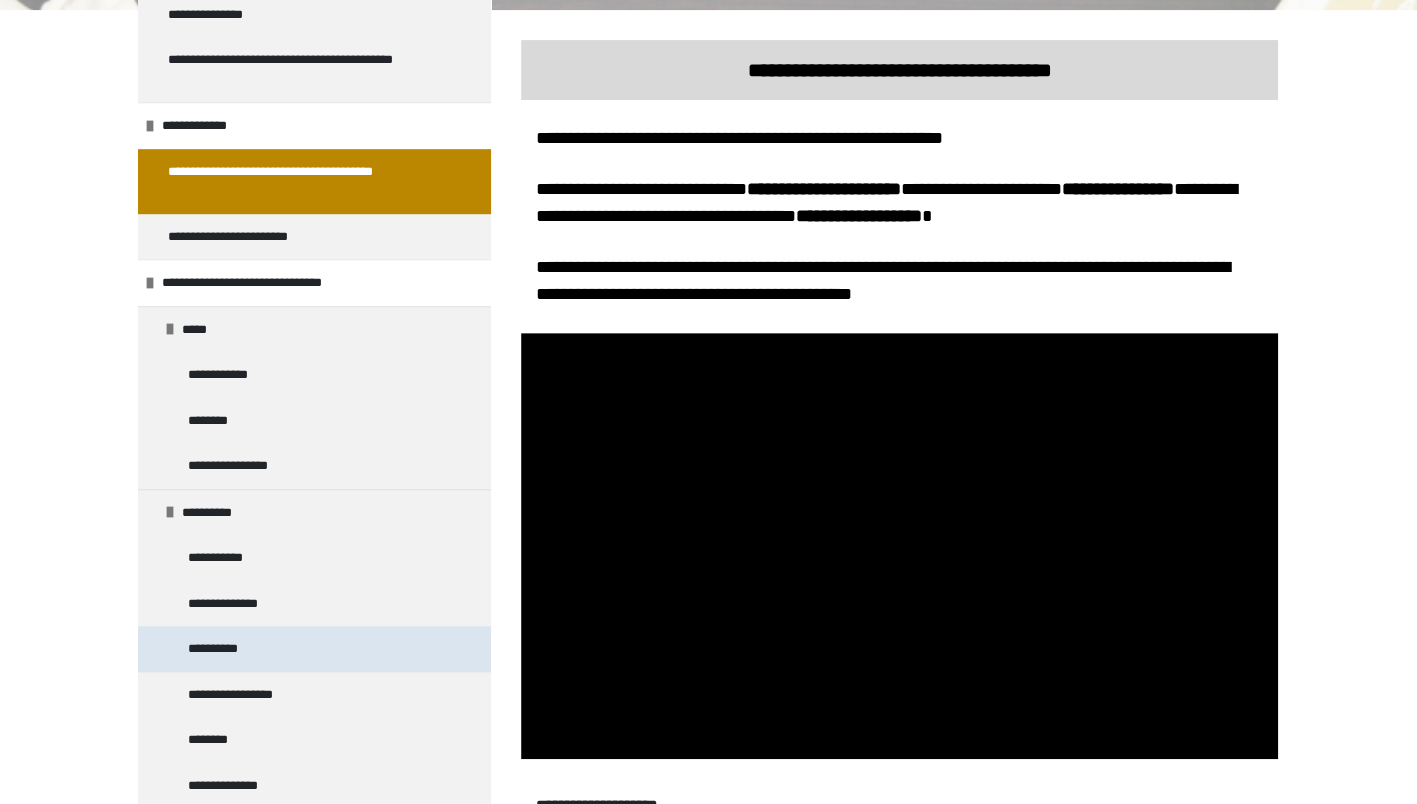 click on "**********" at bounding box center (224, 649) 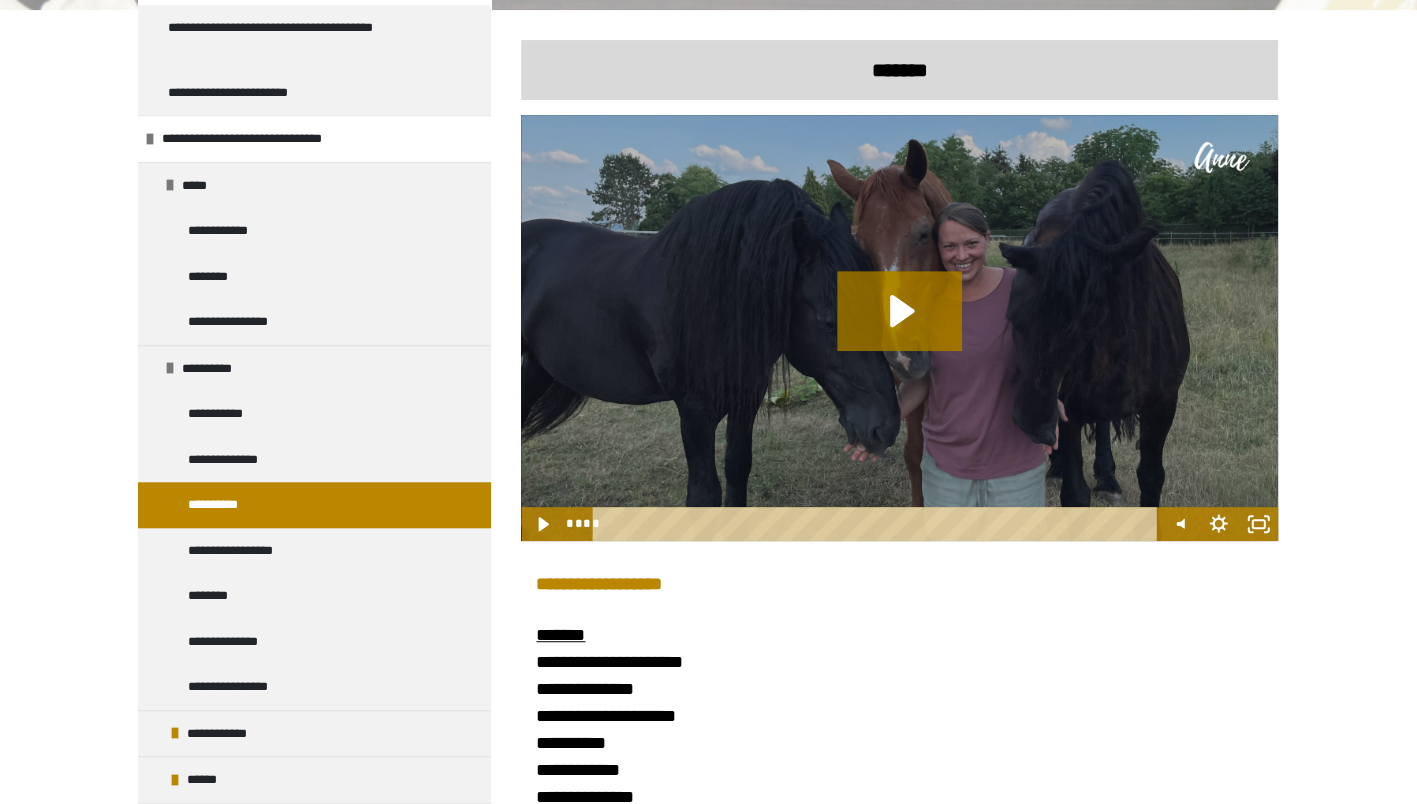 scroll, scrollTop: 804, scrollLeft: 0, axis: vertical 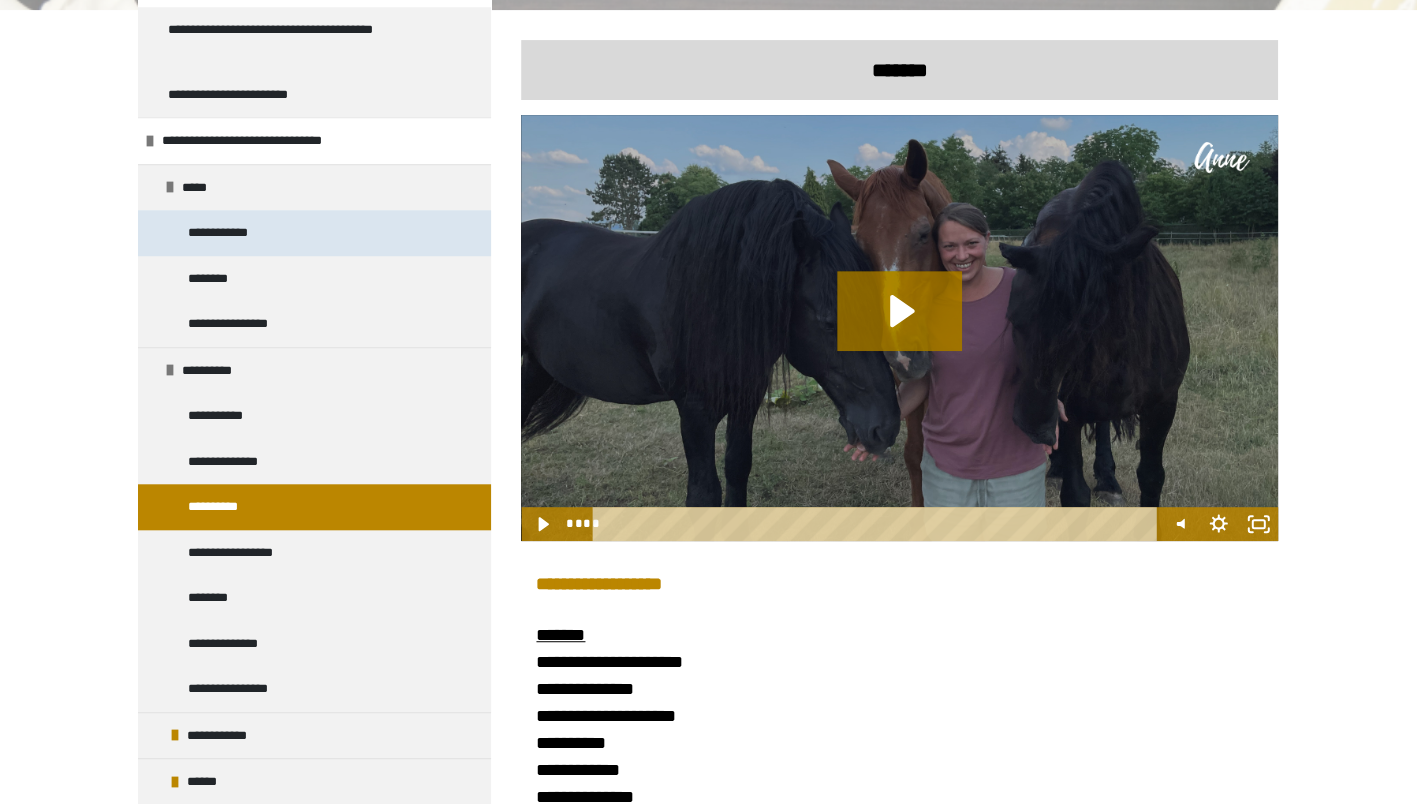 click on "**********" at bounding box center (233, 233) 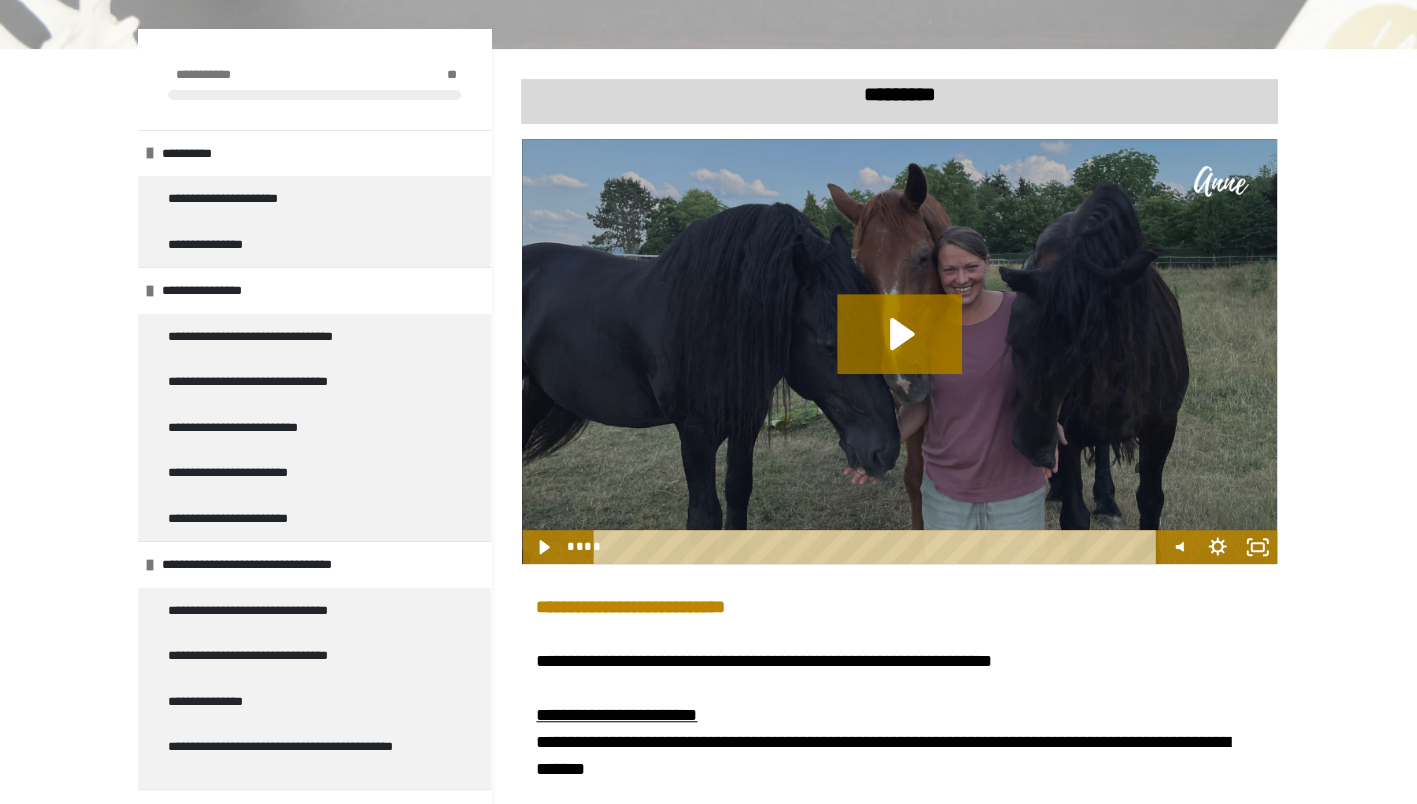 scroll, scrollTop: 305, scrollLeft: 0, axis: vertical 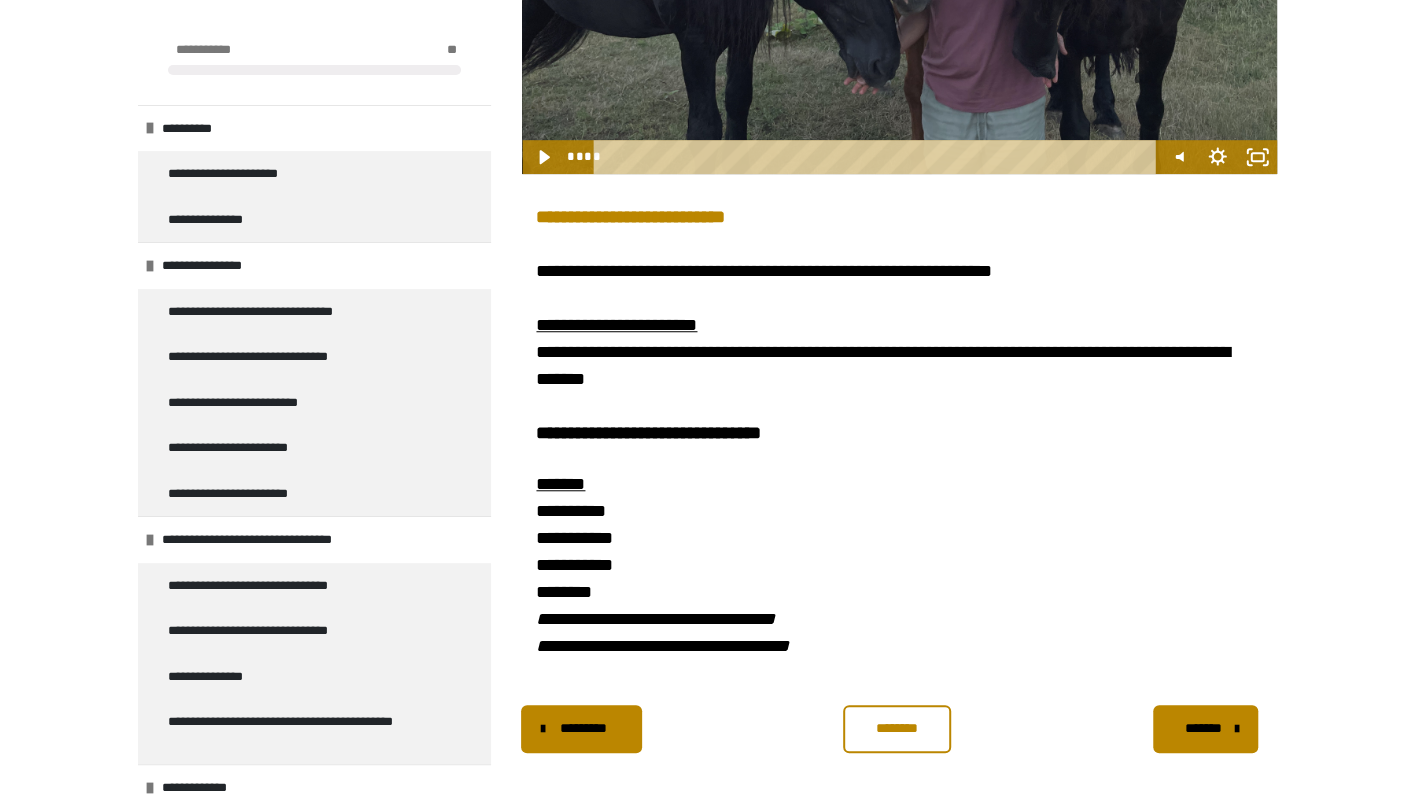 click on "**********" at bounding box center [708, 96] 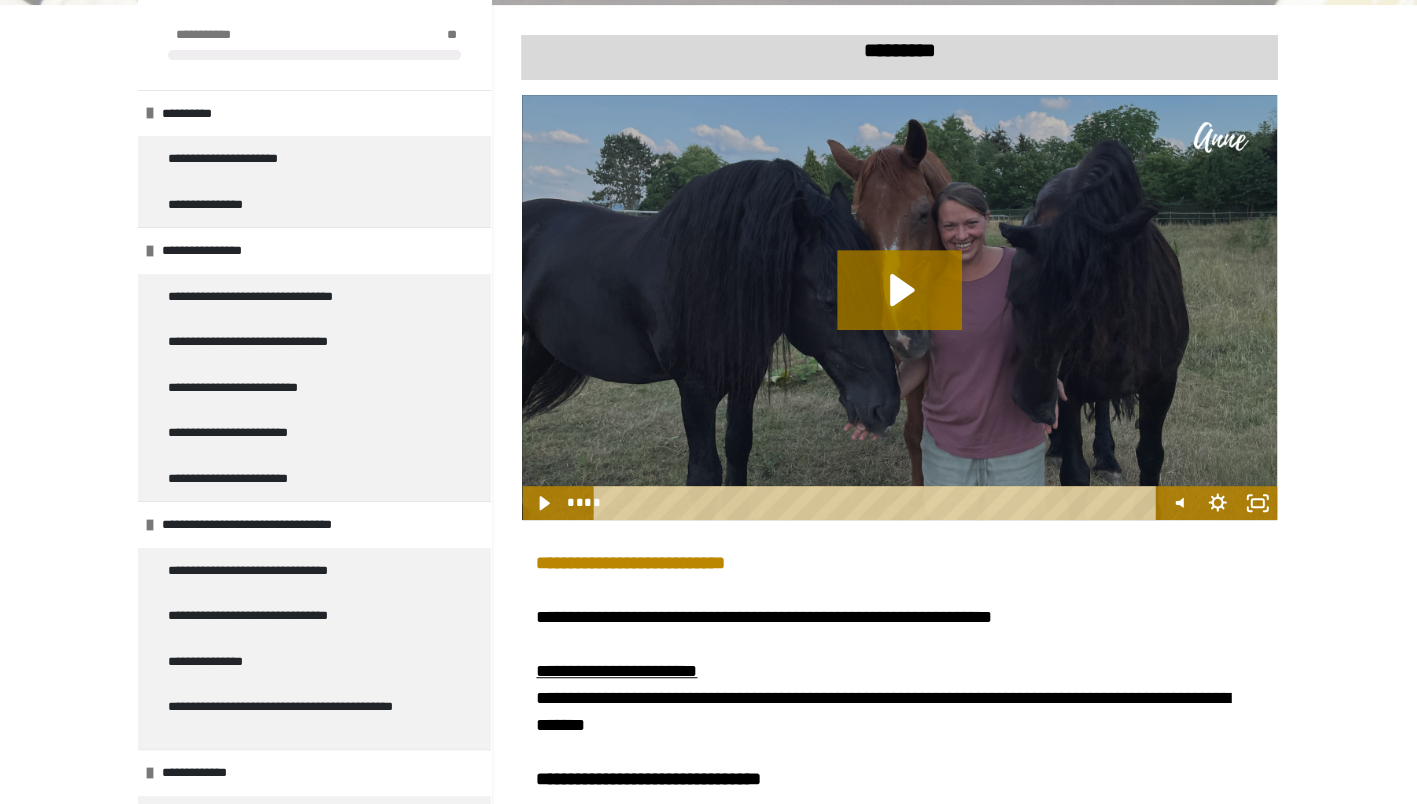 scroll, scrollTop: 336, scrollLeft: 0, axis: vertical 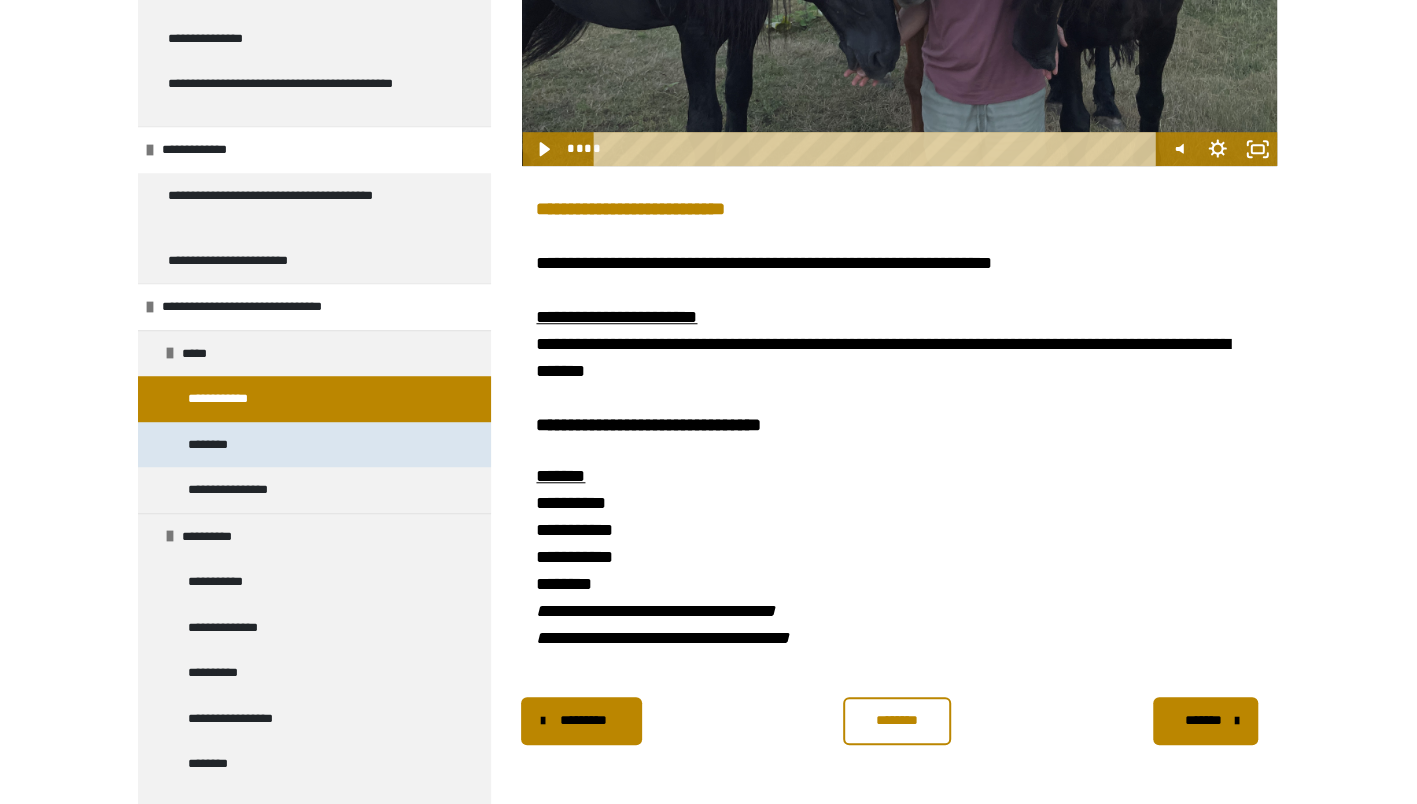 click on "********" at bounding box center [314, 445] 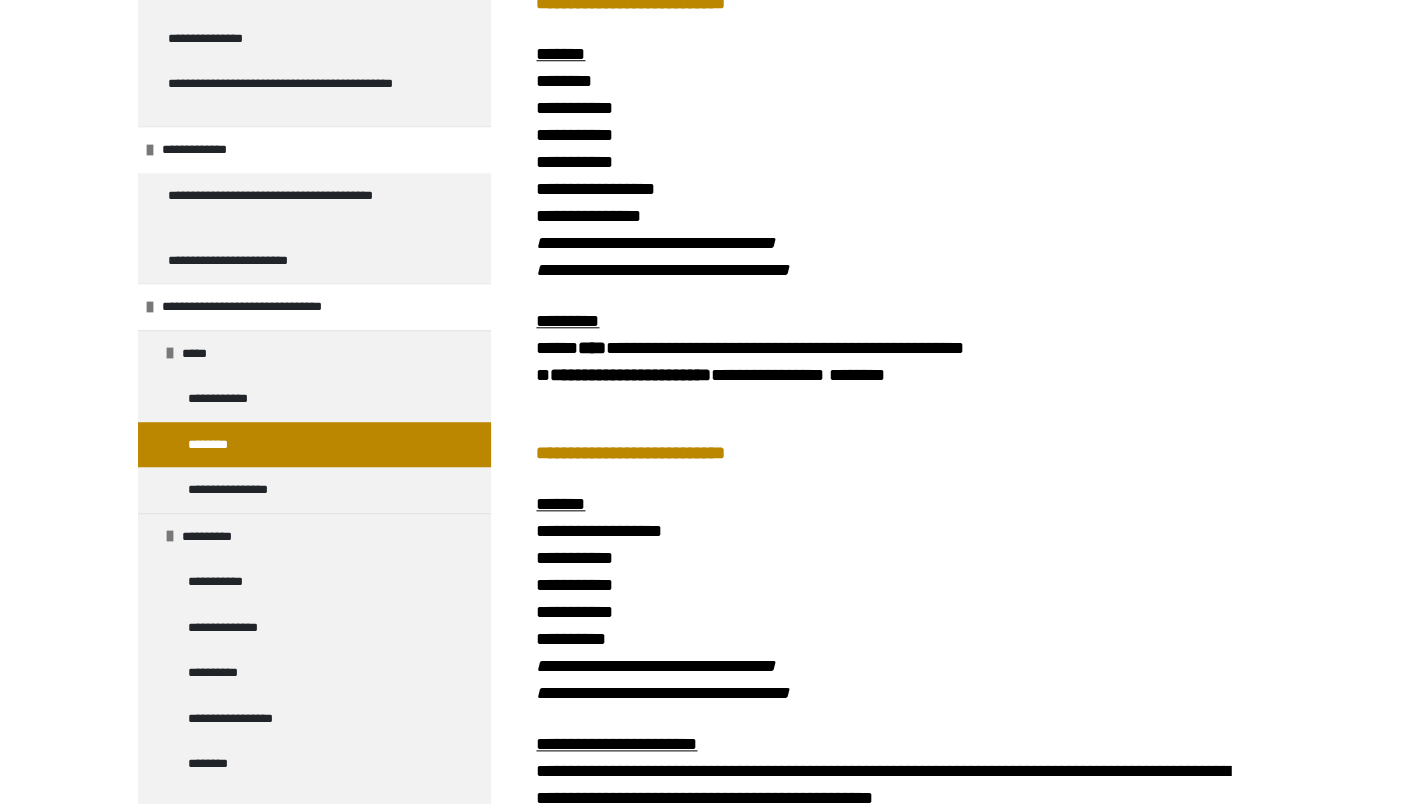 scroll, scrollTop: 978, scrollLeft: 0, axis: vertical 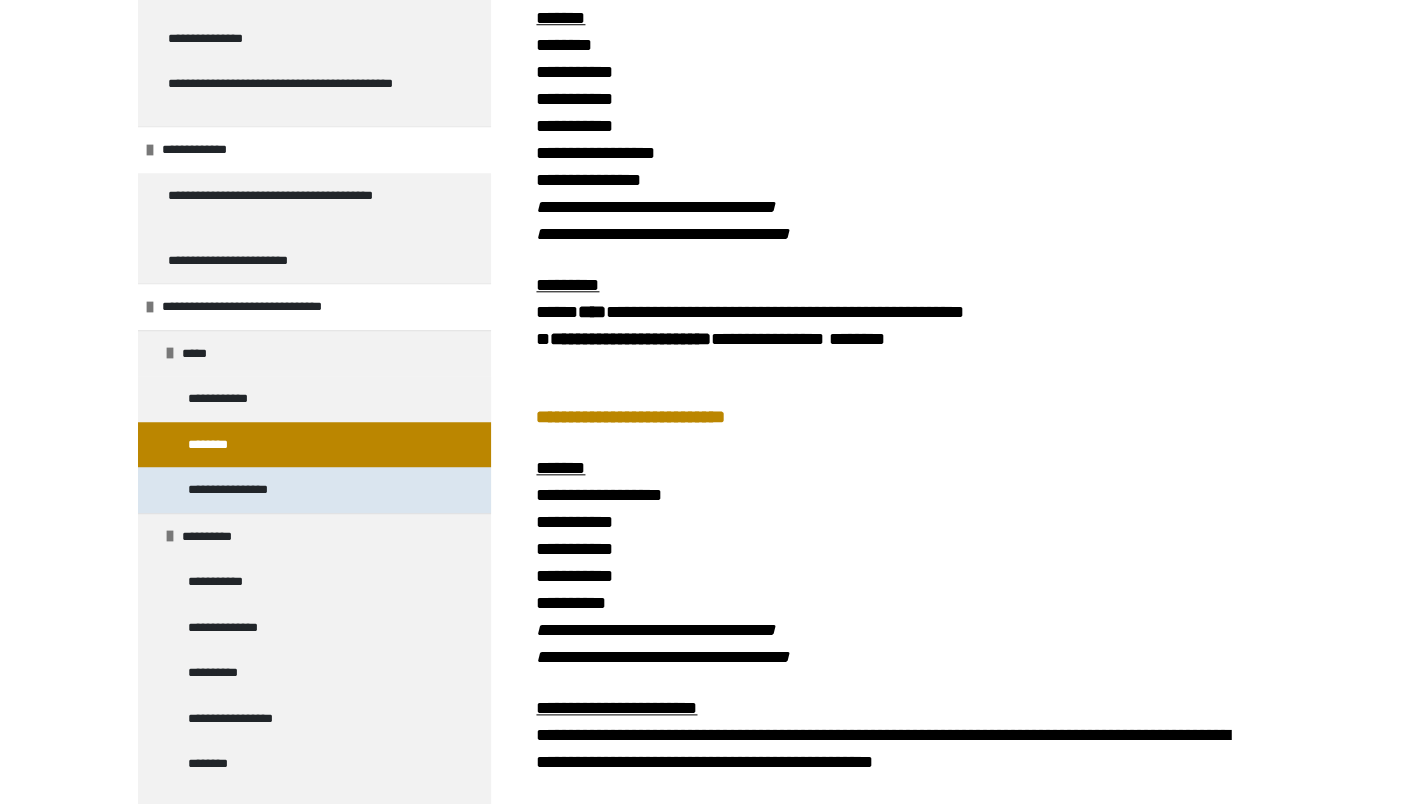 click on "**********" at bounding box center (252, 490) 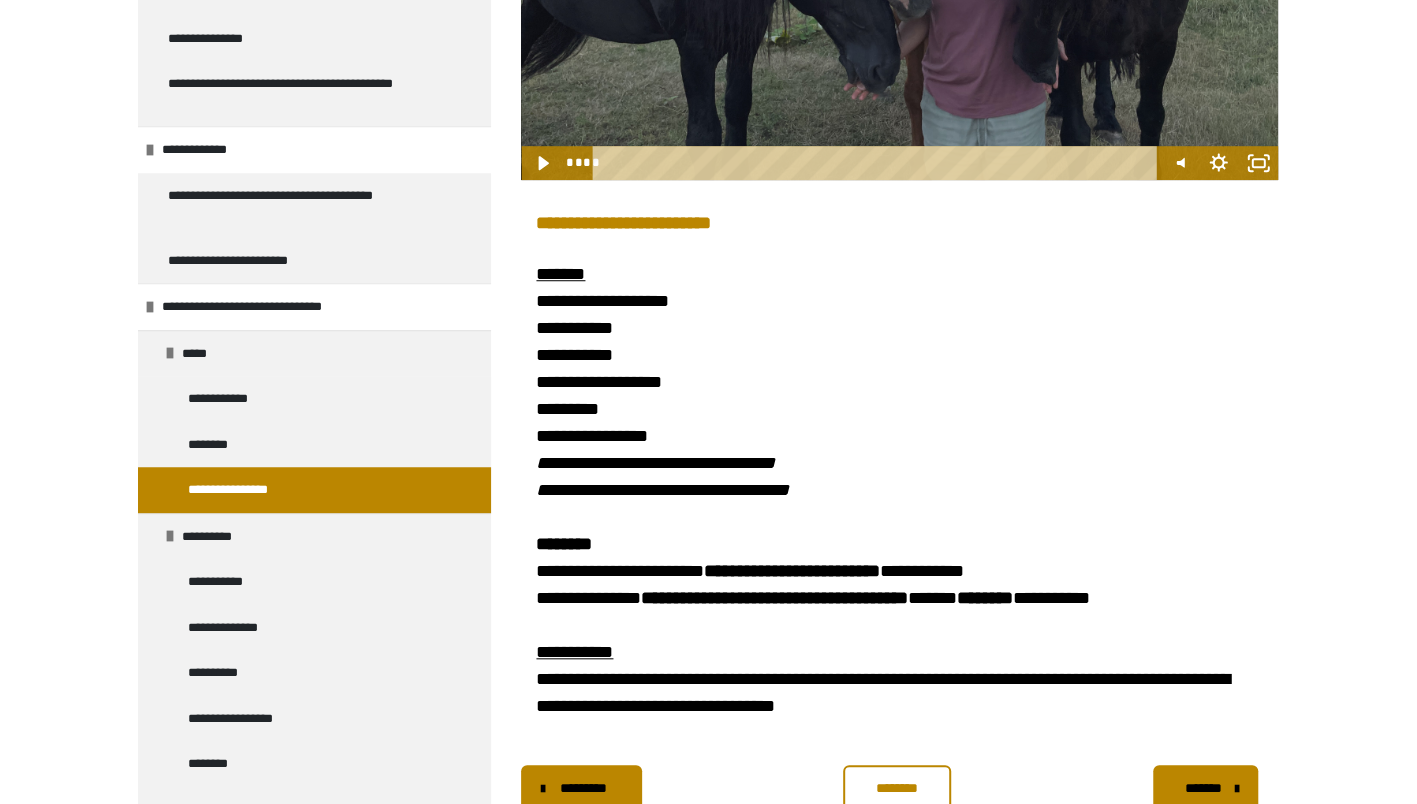 scroll, scrollTop: 726, scrollLeft: 0, axis: vertical 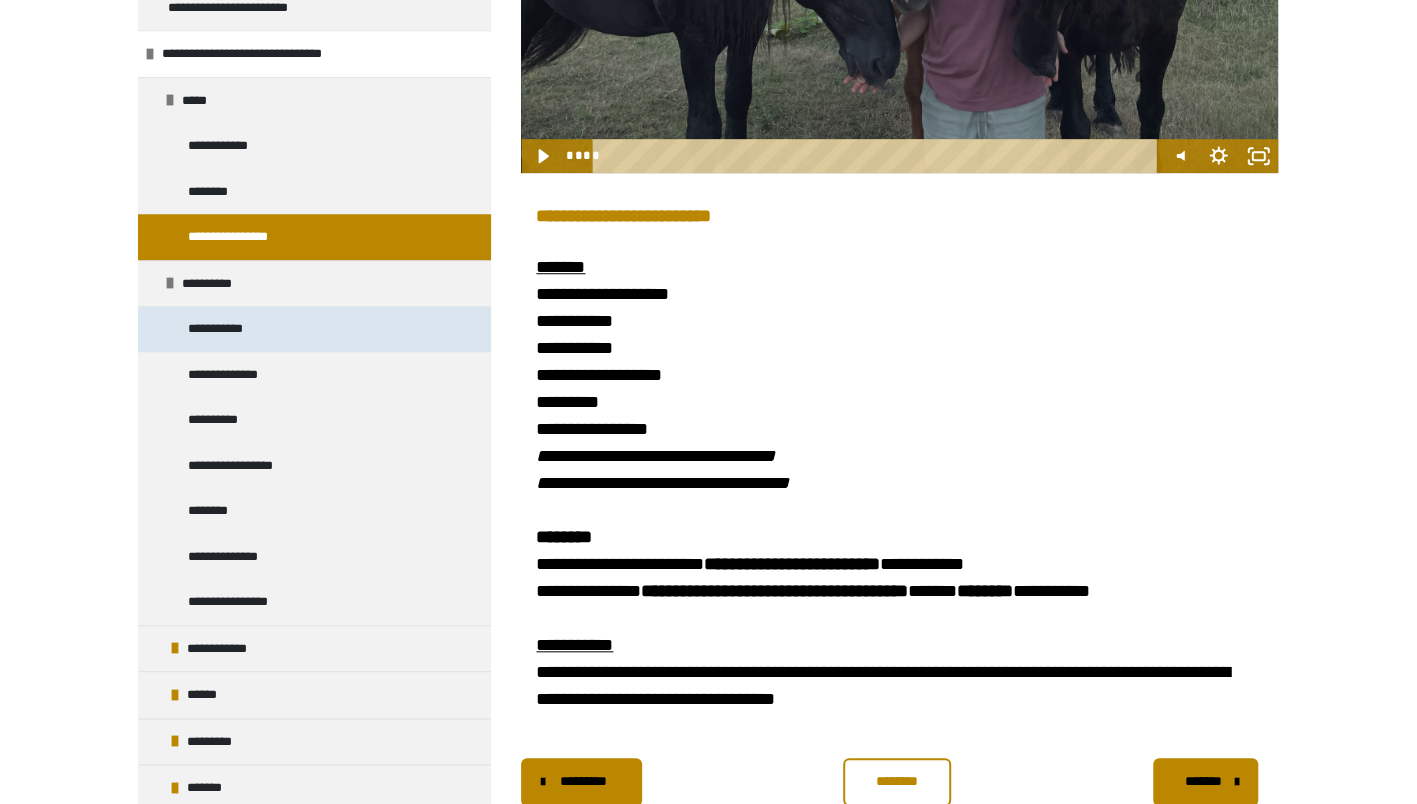 click on "**********" at bounding box center [224, 329] 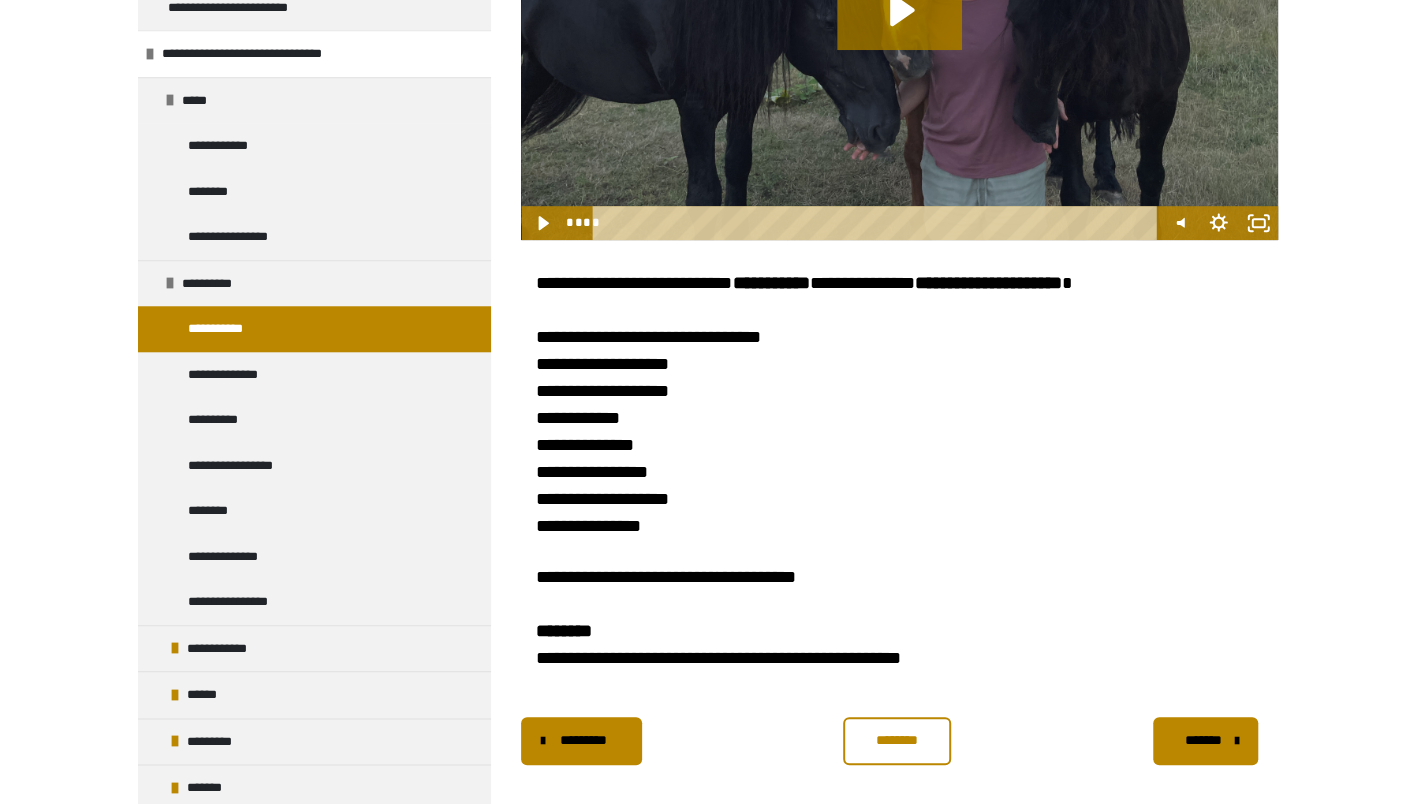 scroll, scrollTop: 682, scrollLeft: 0, axis: vertical 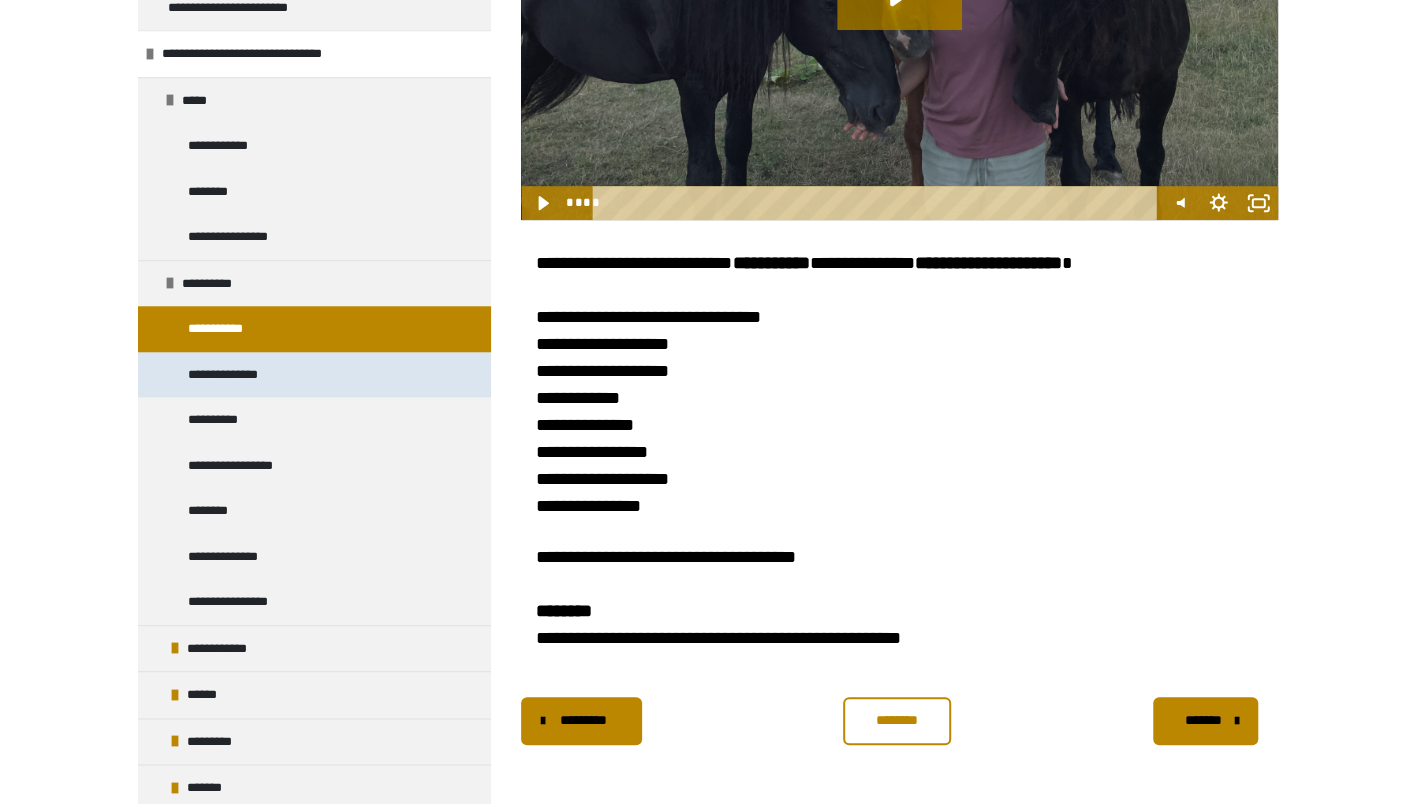 click on "**********" at bounding box center [241, 375] 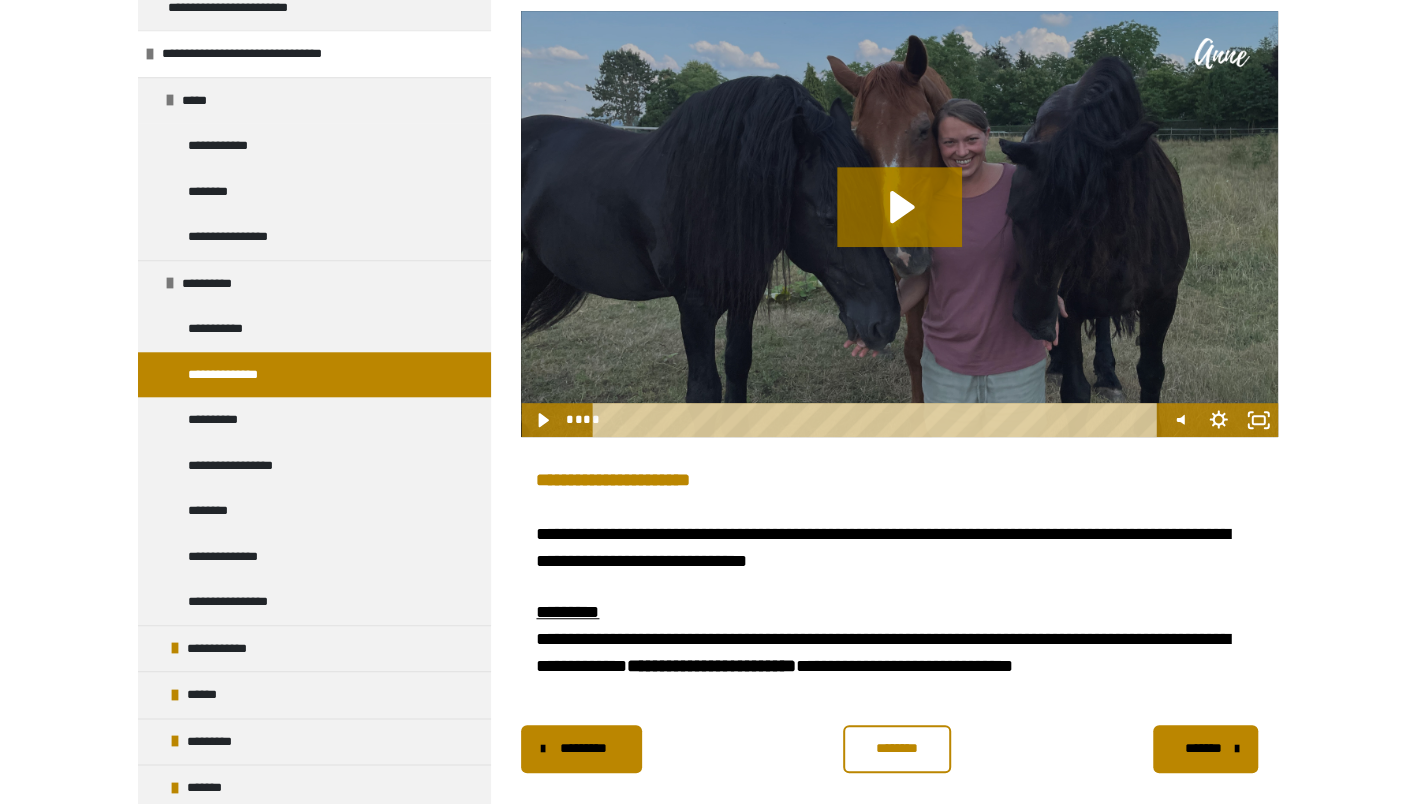 scroll, scrollTop: 468, scrollLeft: 0, axis: vertical 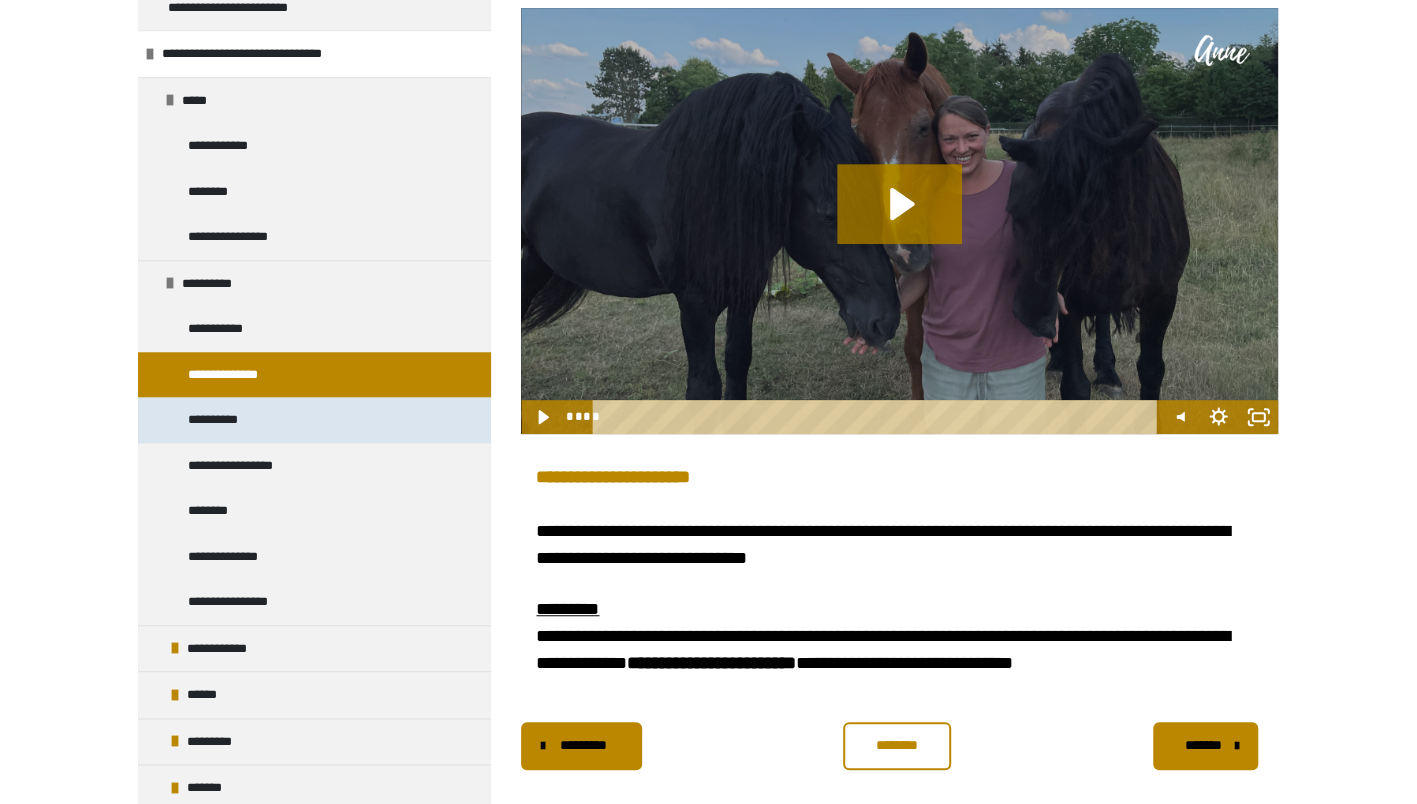 click on "**********" at bounding box center [314, 420] 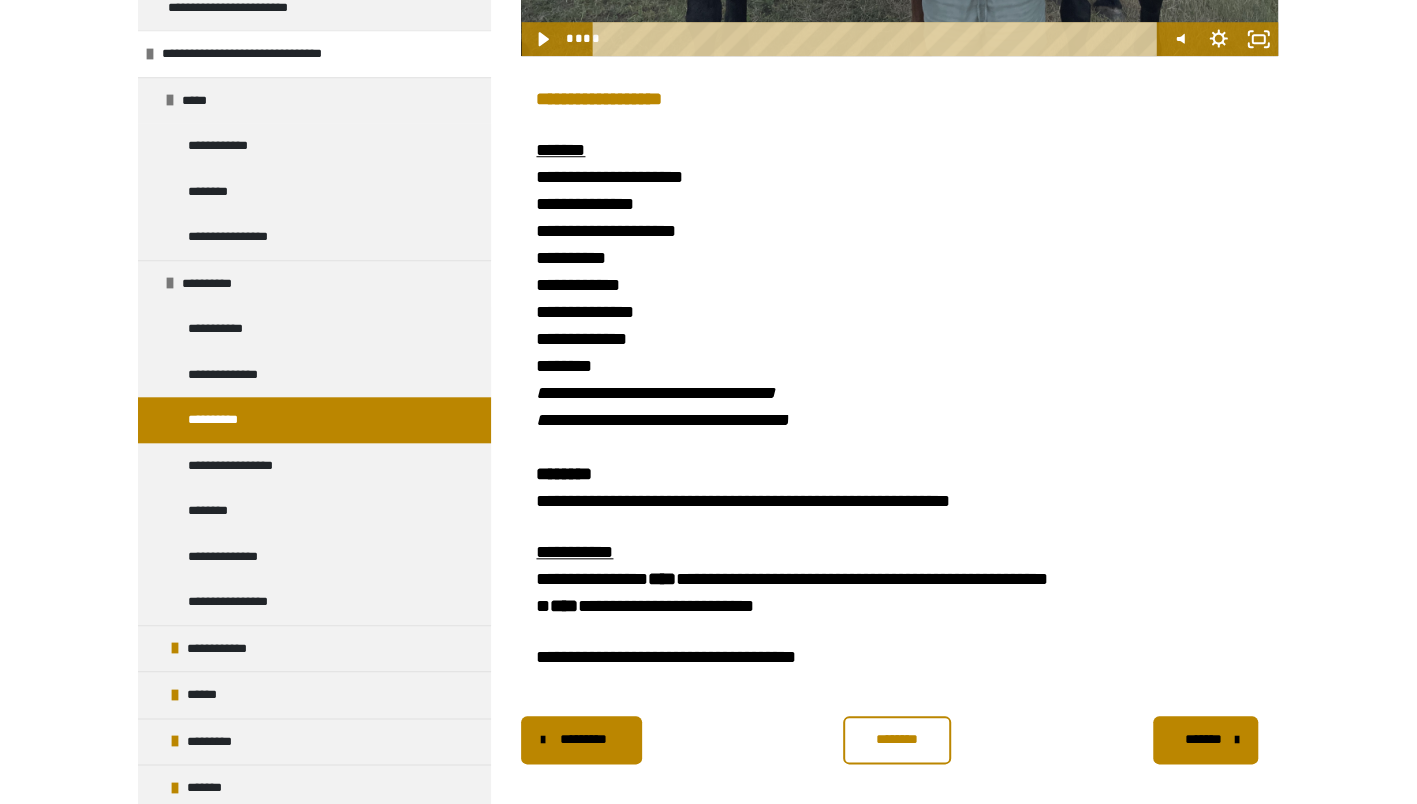 scroll, scrollTop: 866, scrollLeft: 0, axis: vertical 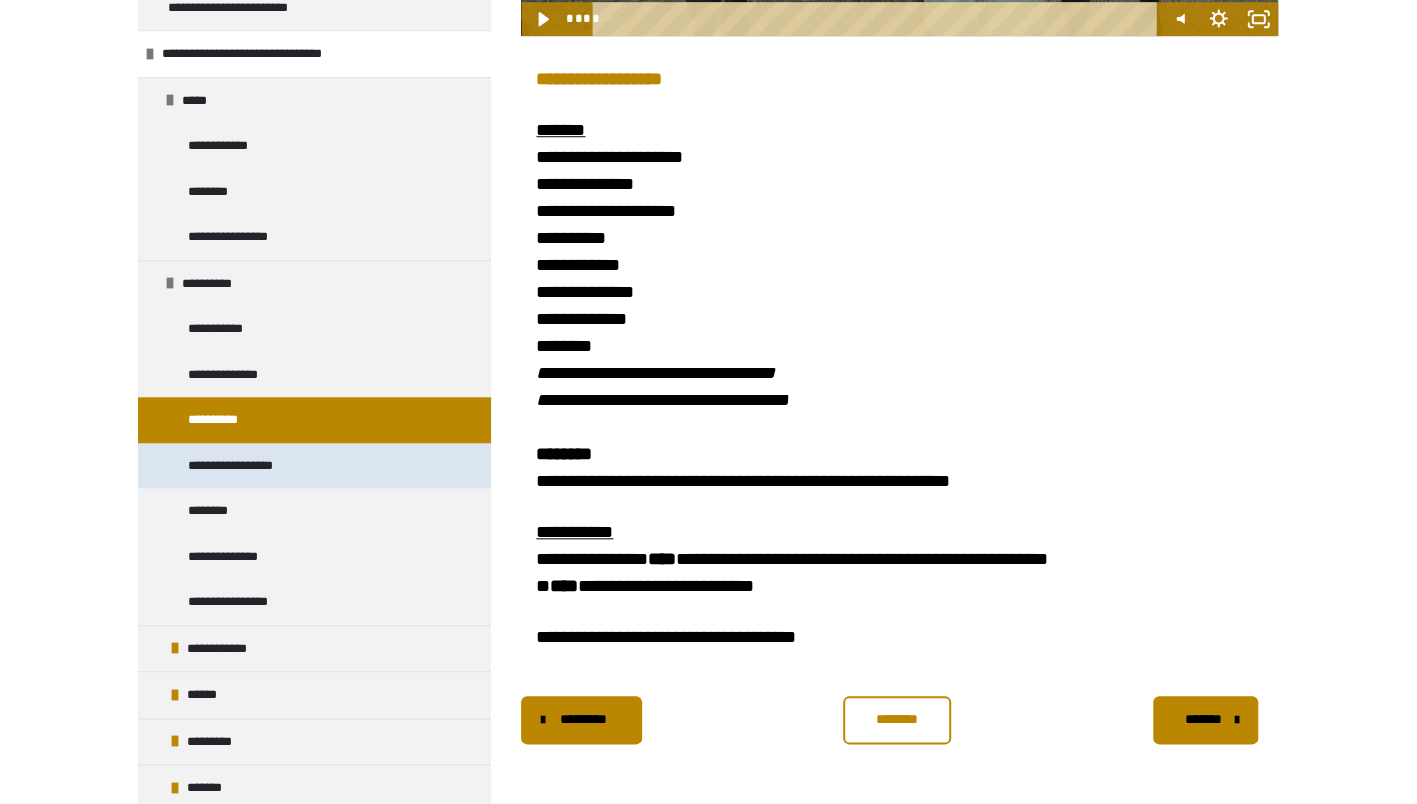 click on "**********" at bounding box center (245, 466) 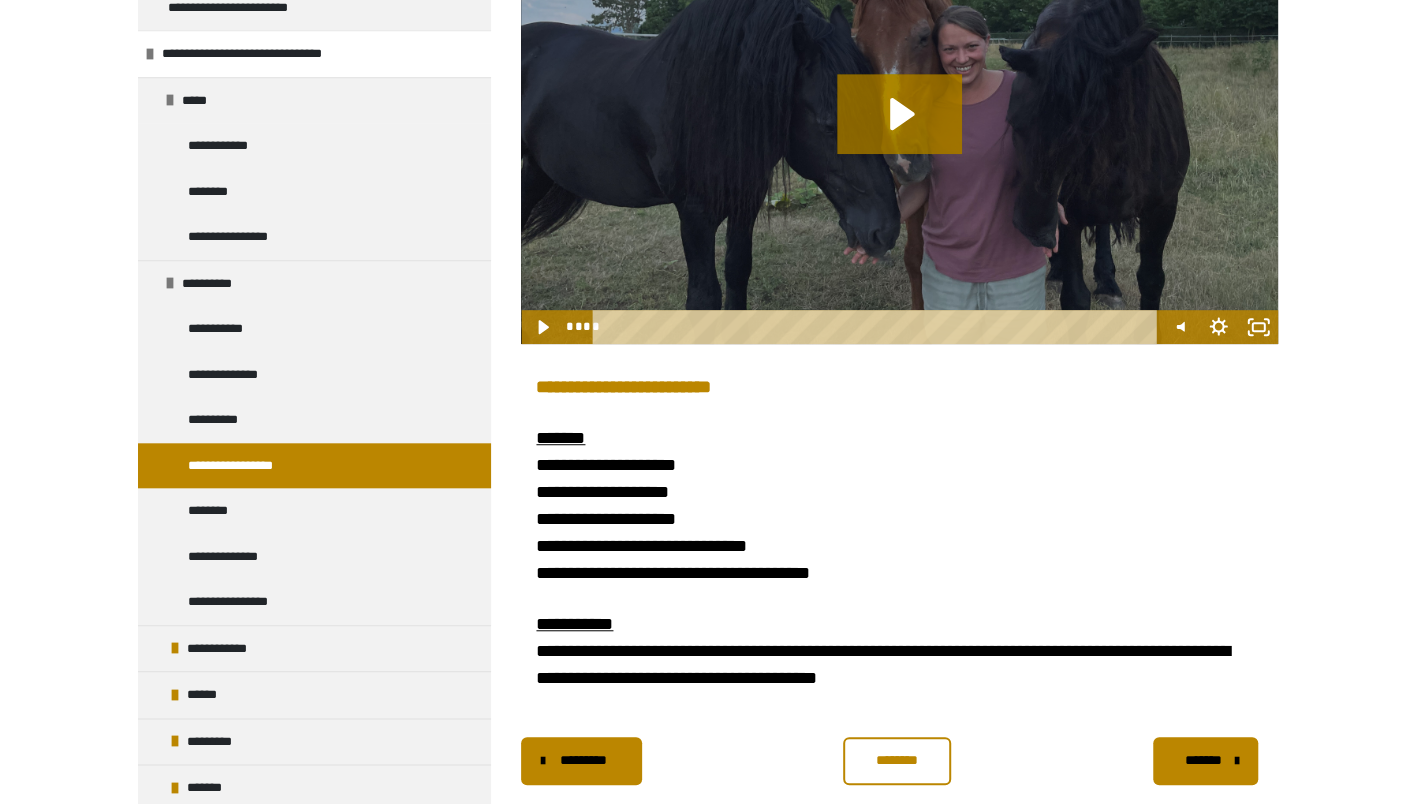 scroll, scrollTop: 598, scrollLeft: 0, axis: vertical 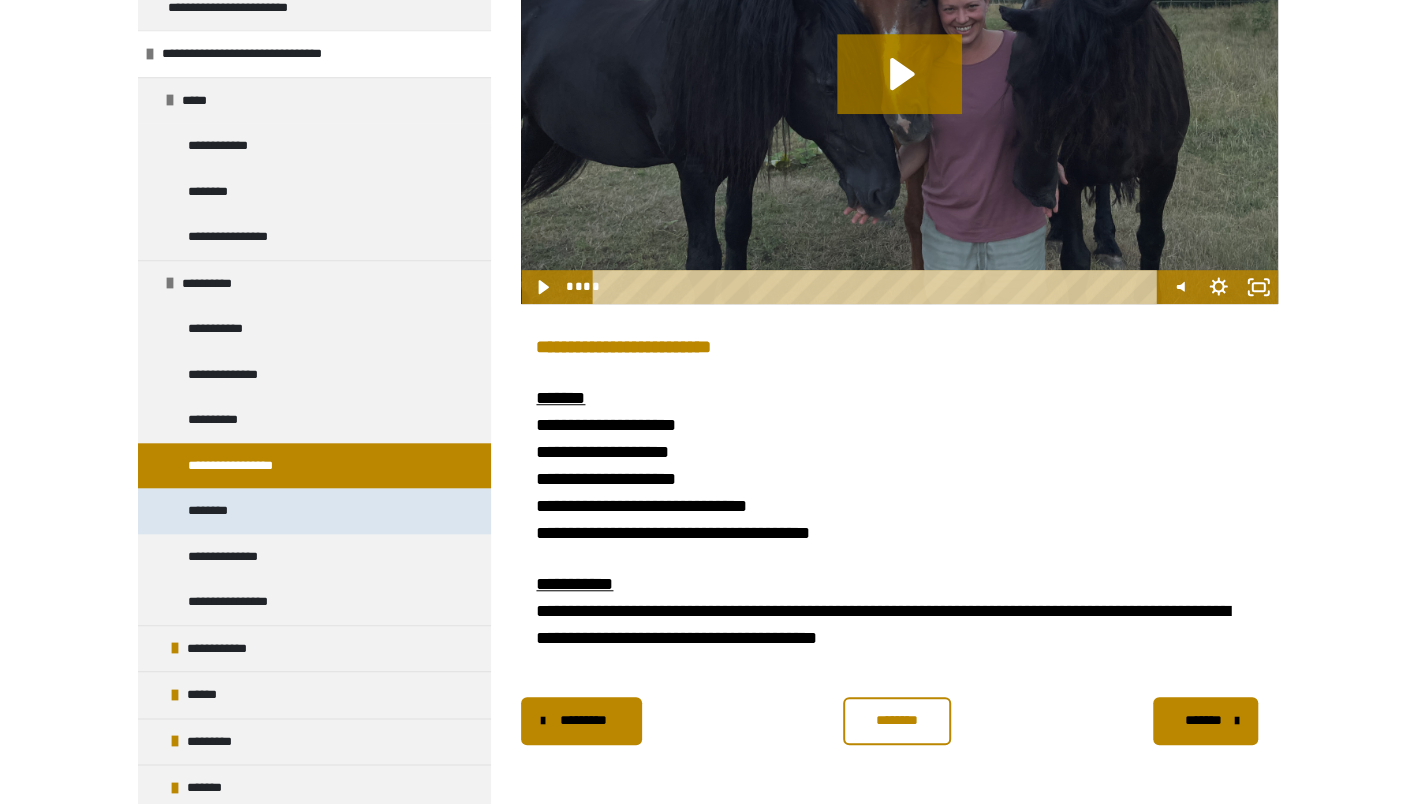 click on "********" at bounding box center [218, 511] 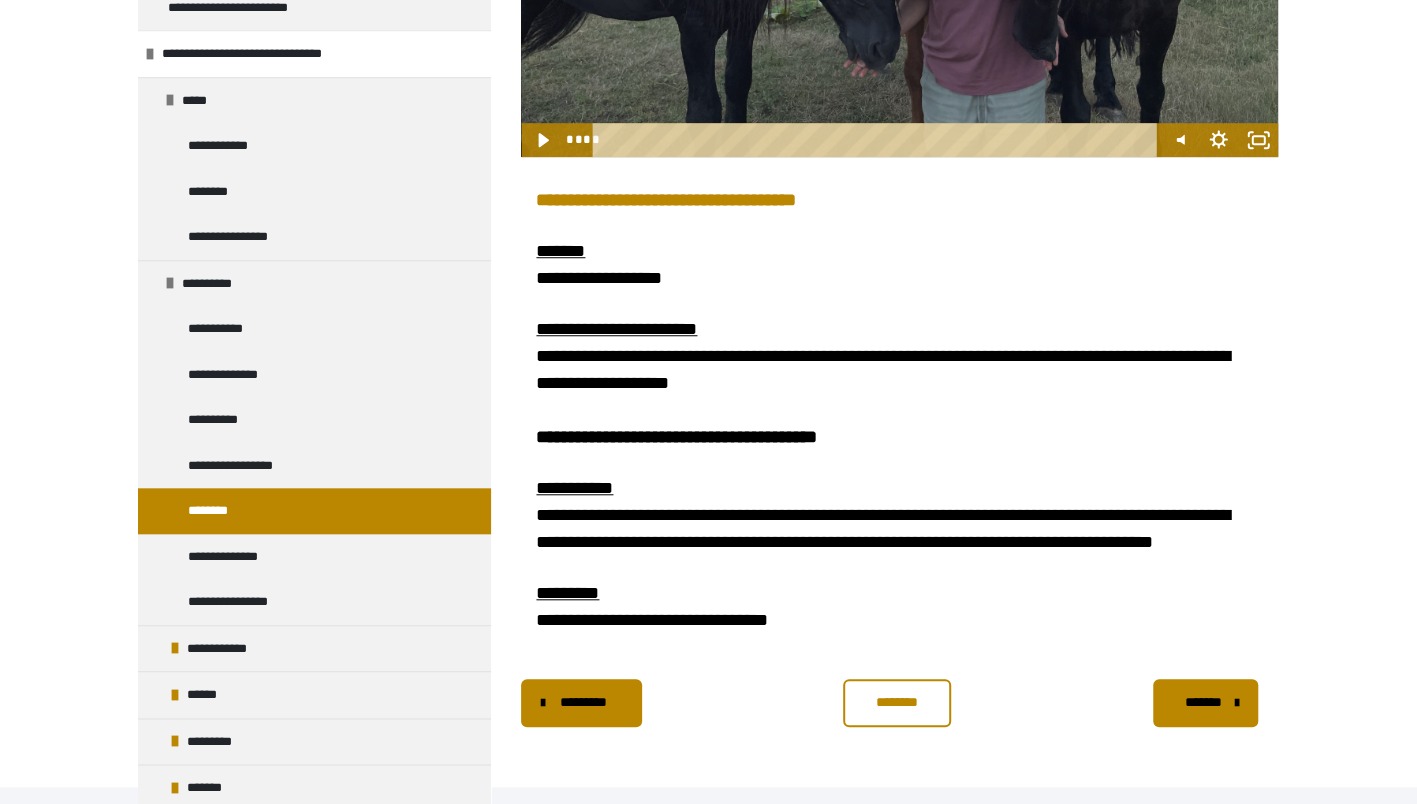 scroll, scrollTop: 754, scrollLeft: 0, axis: vertical 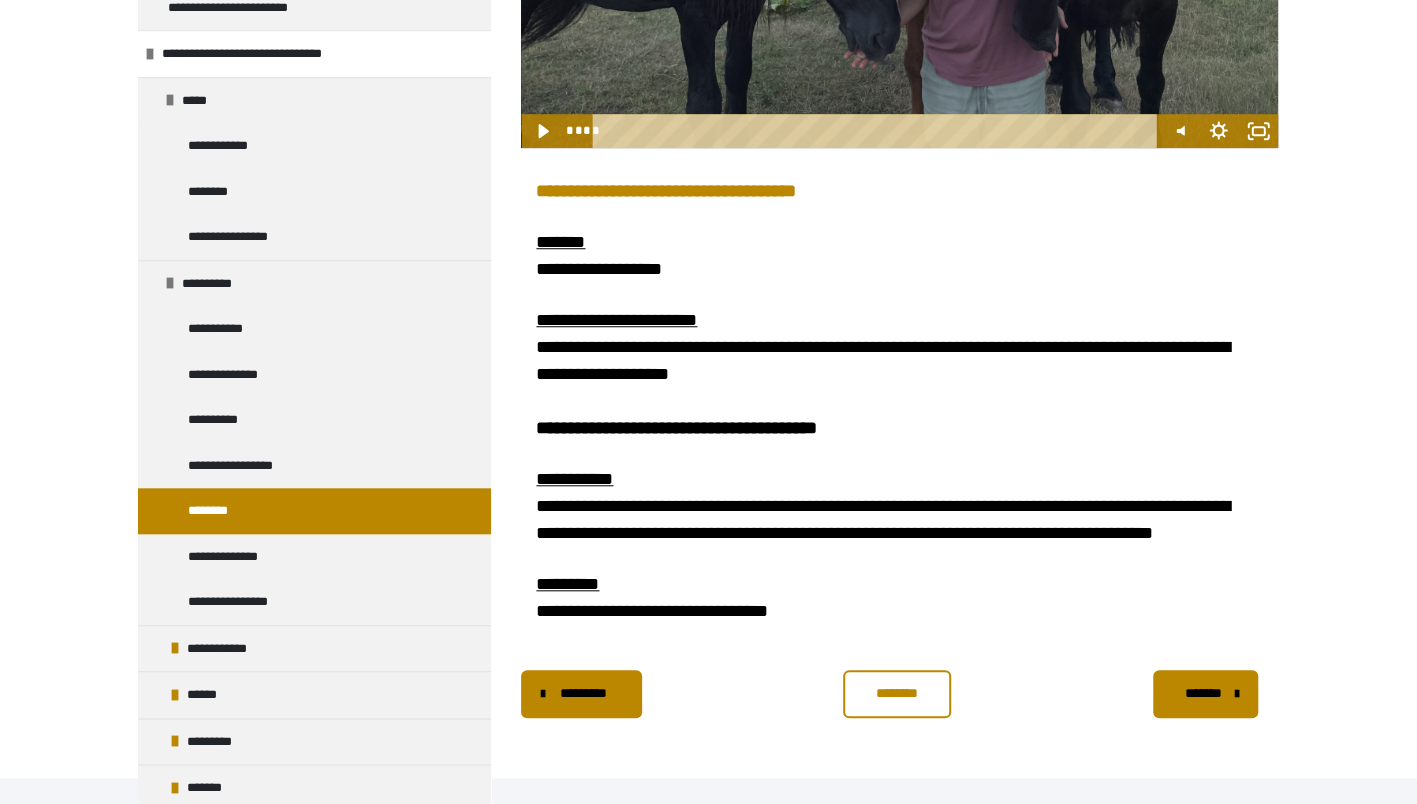 click on "**********" at bounding box center (708, 57) 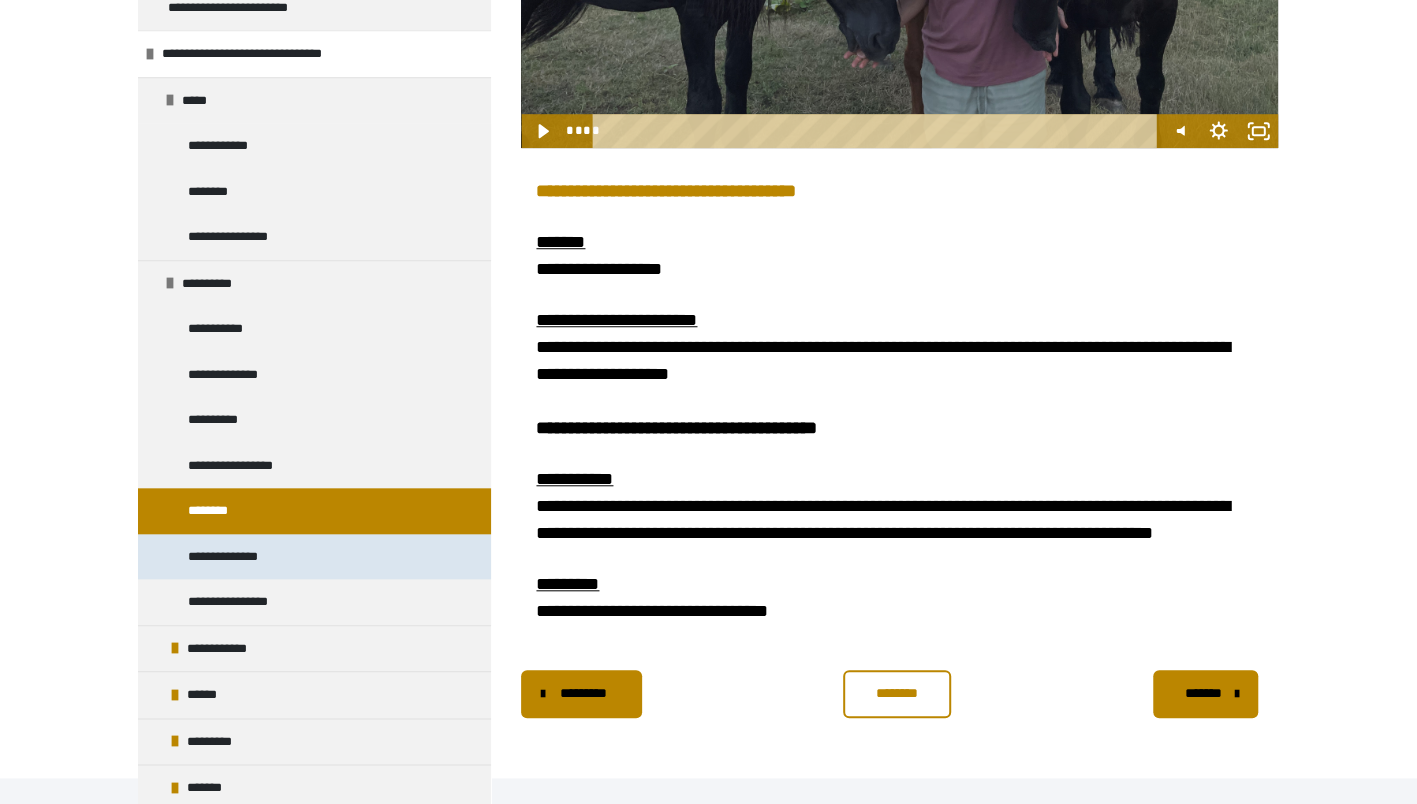 click on "**********" at bounding box center (232, 557) 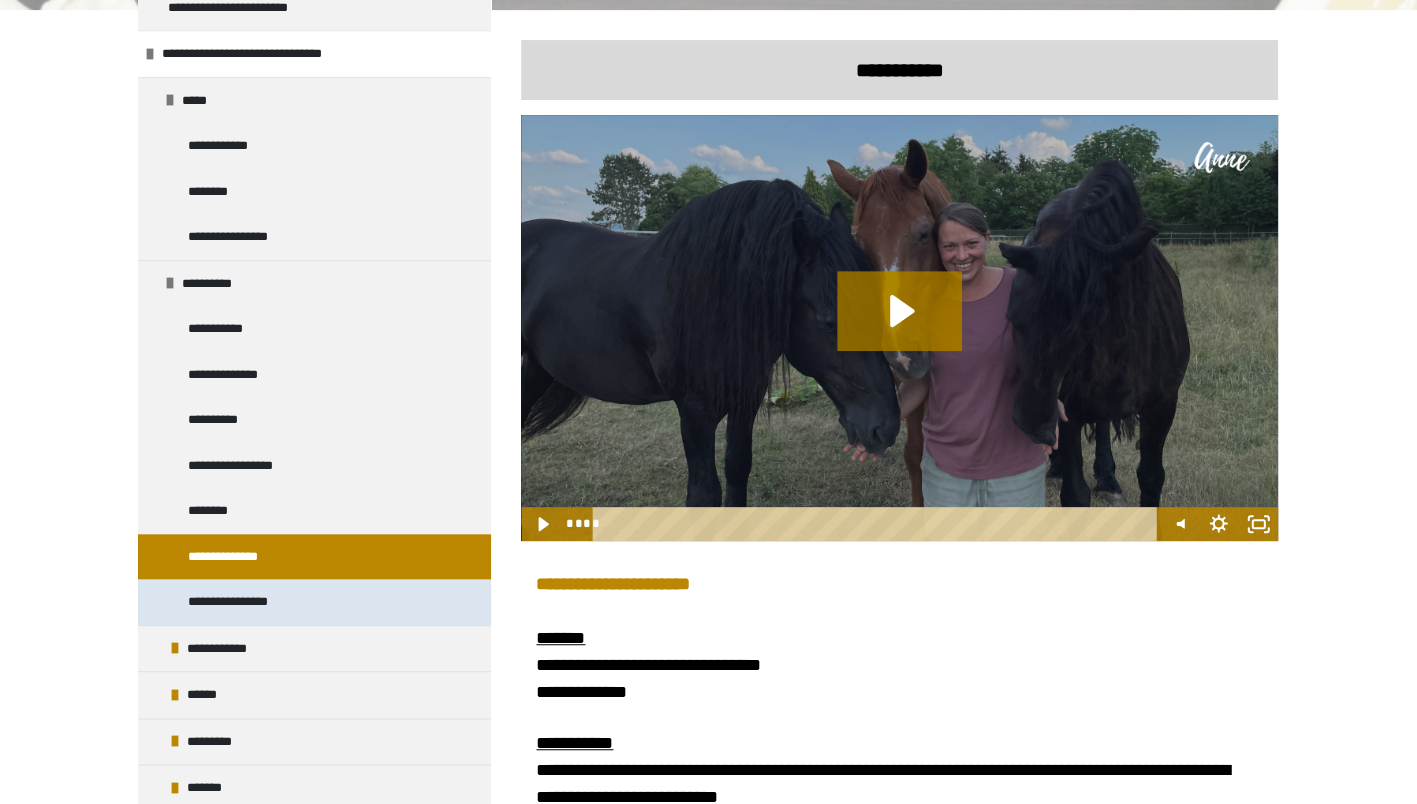click on "**********" at bounding box center (249, 602) 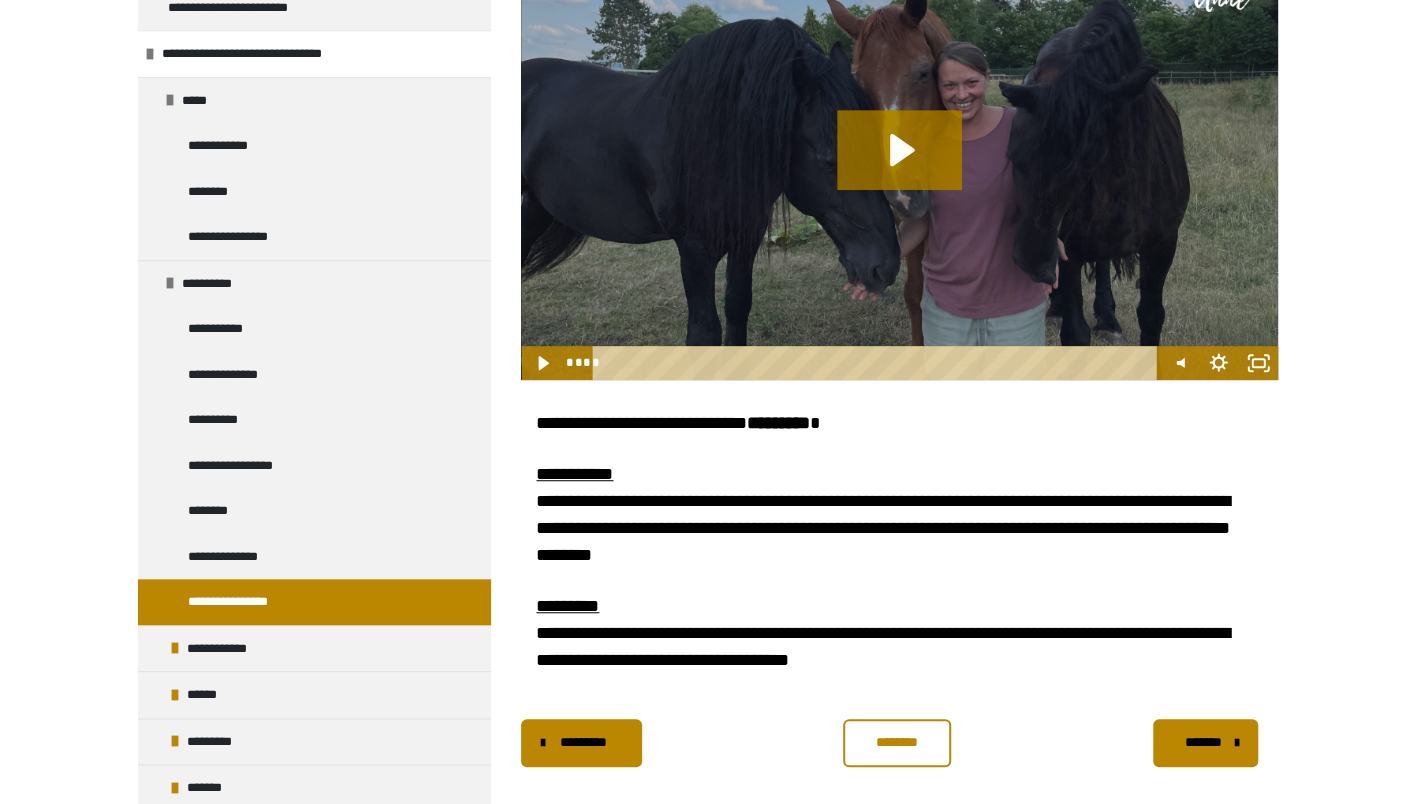 scroll, scrollTop: 533, scrollLeft: 0, axis: vertical 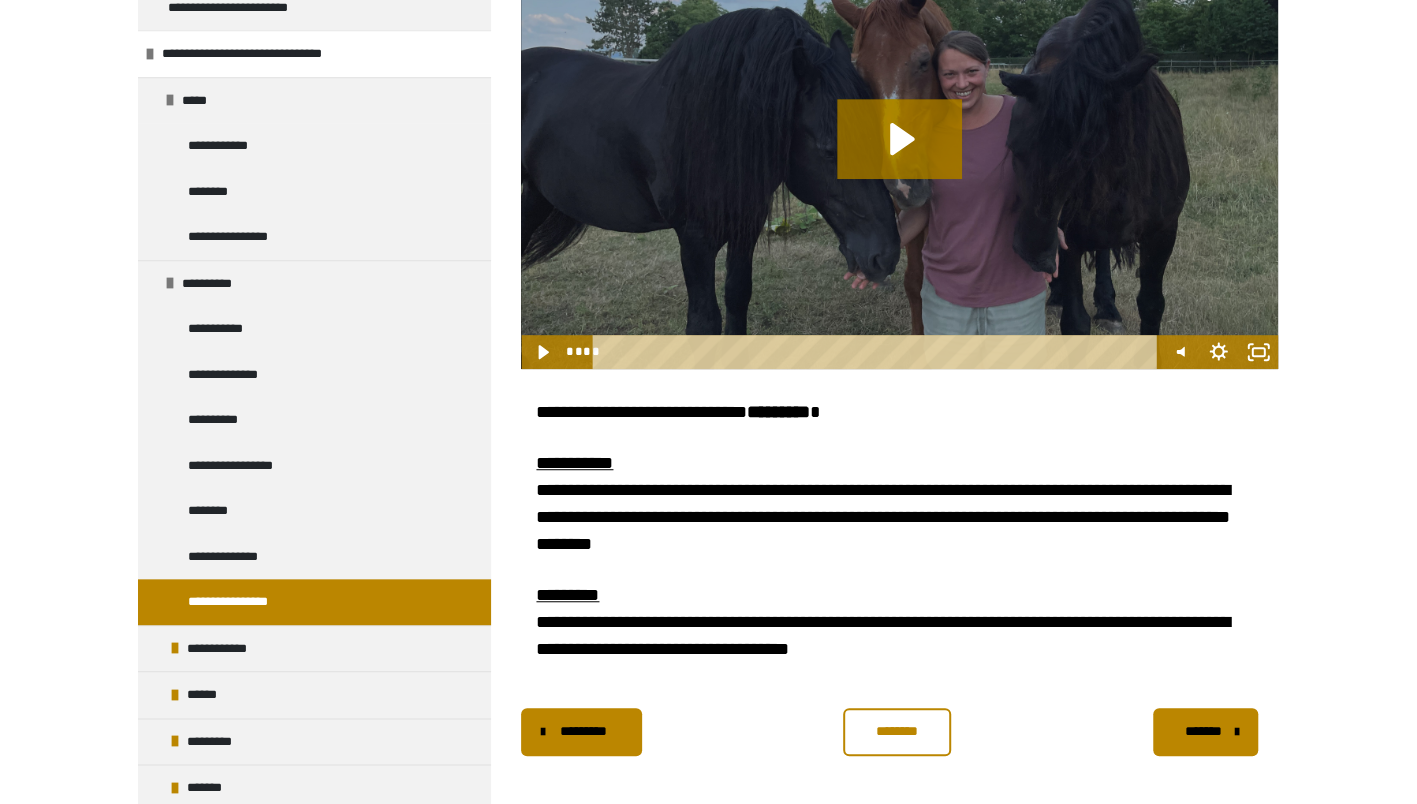 click on "**********" at bounding box center (882, 635) 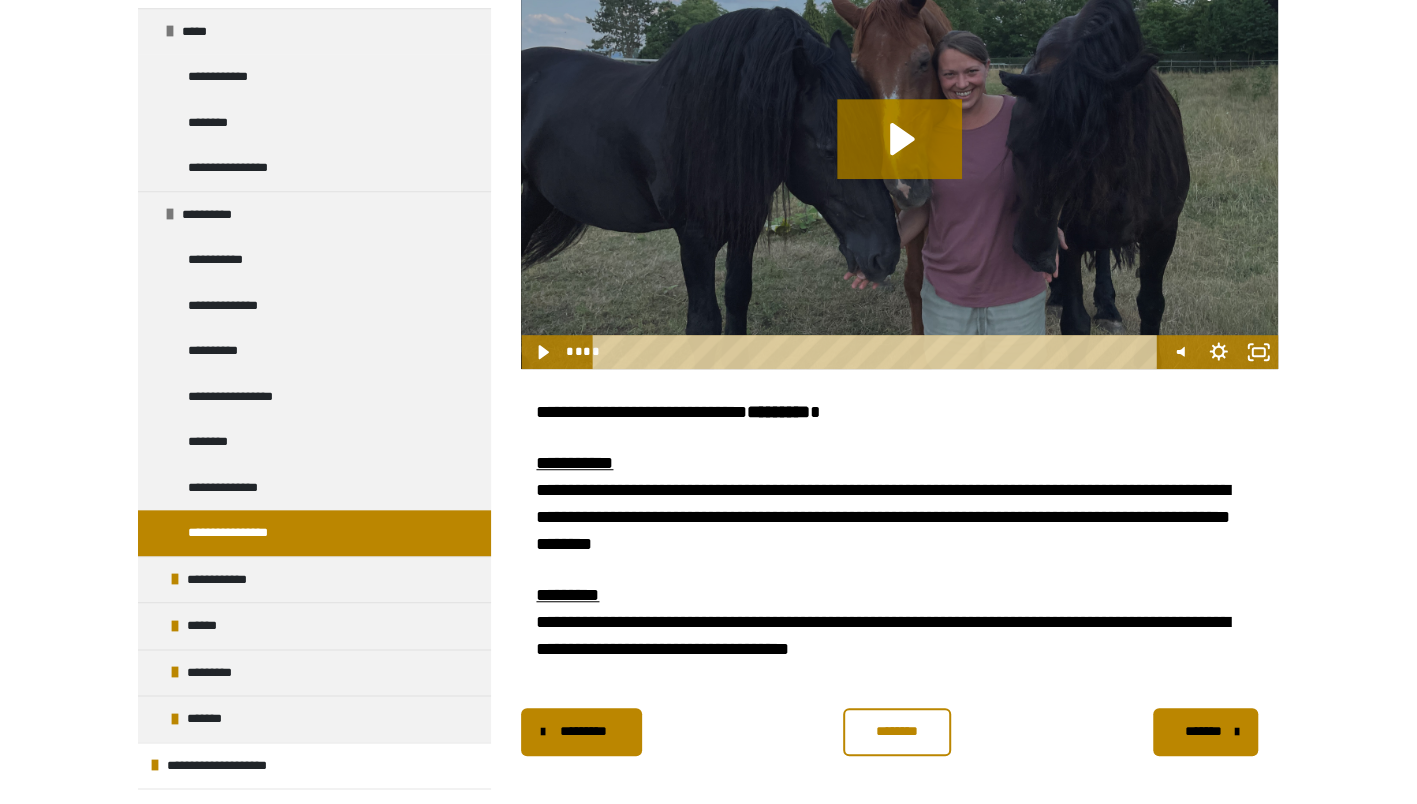 scroll, scrollTop: 980, scrollLeft: 0, axis: vertical 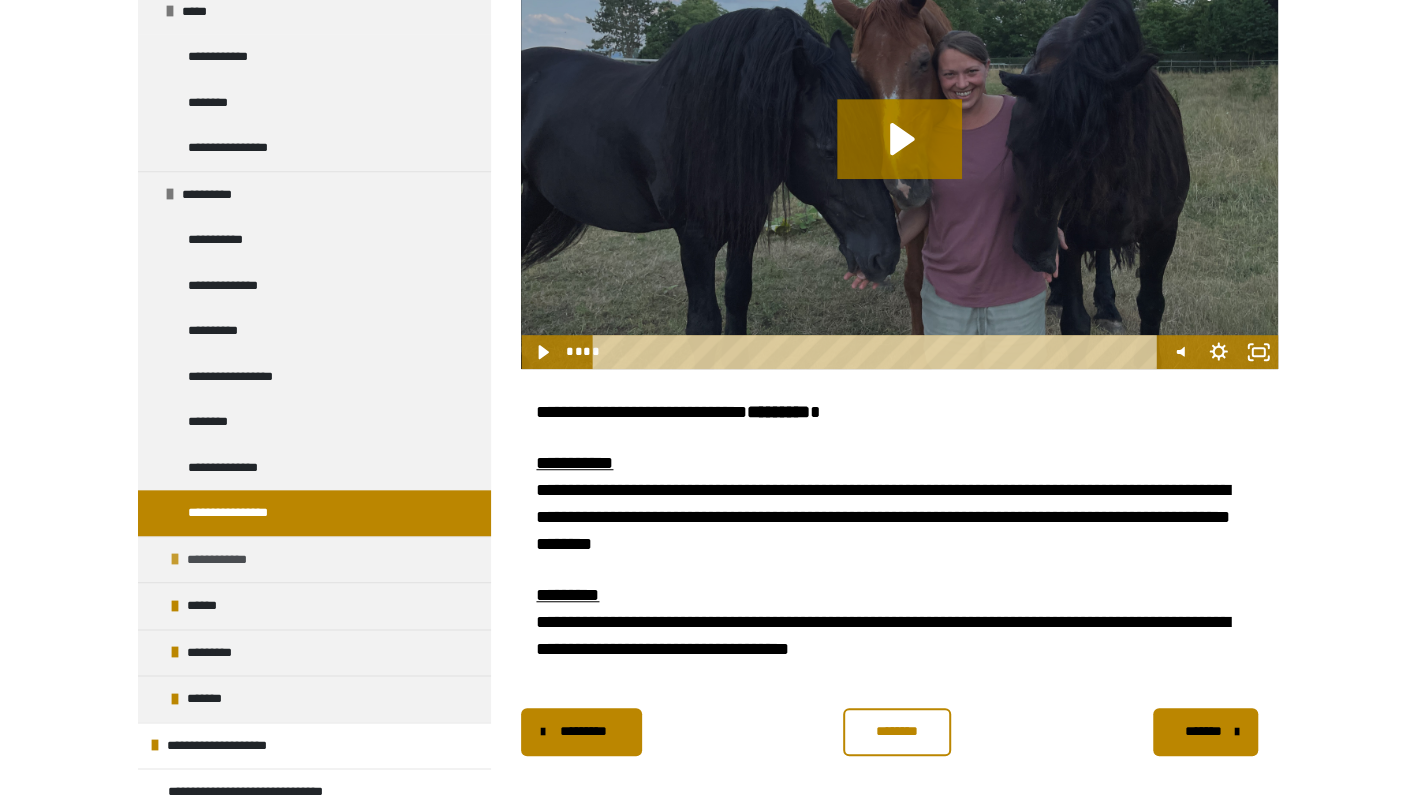 click at bounding box center (175, 559) 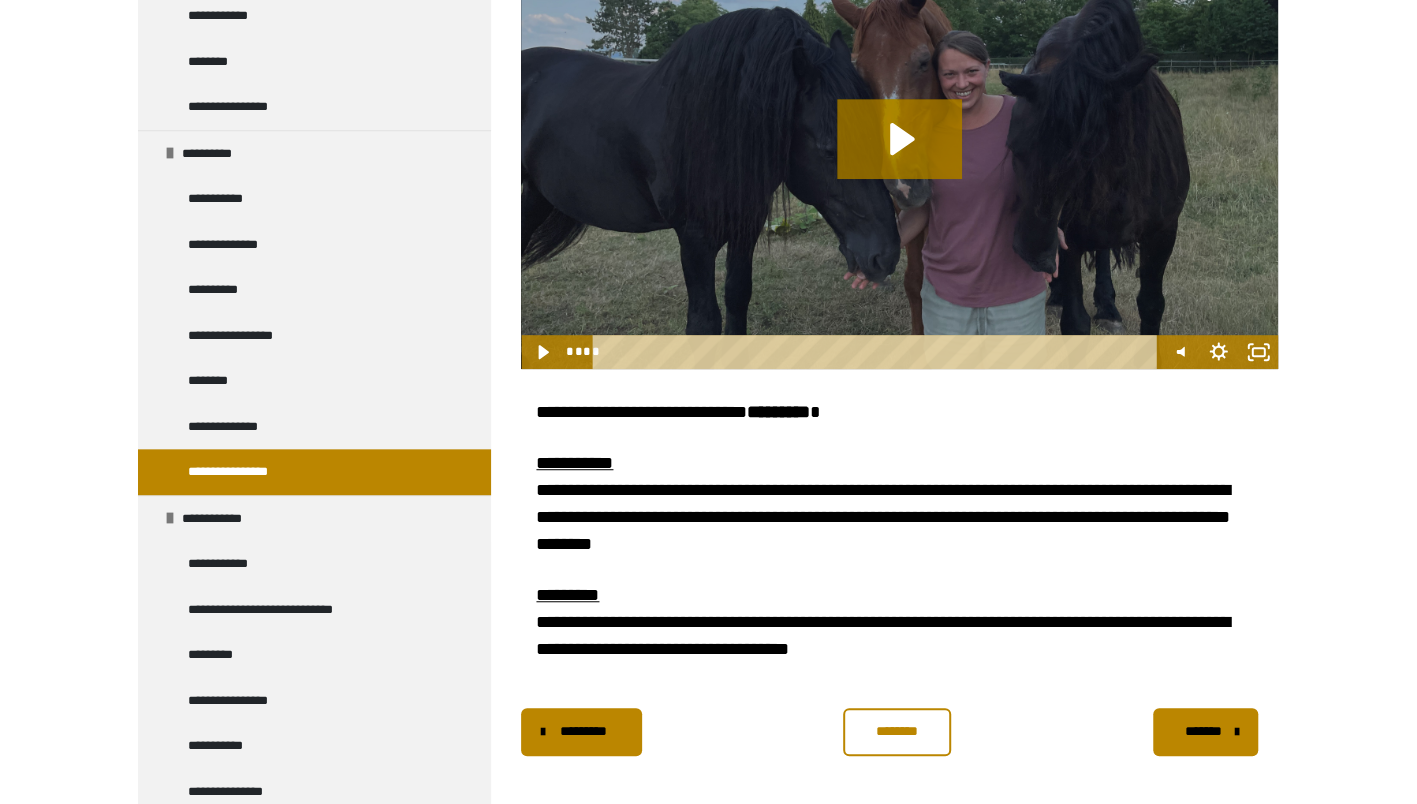 scroll, scrollTop: 1299, scrollLeft: 0, axis: vertical 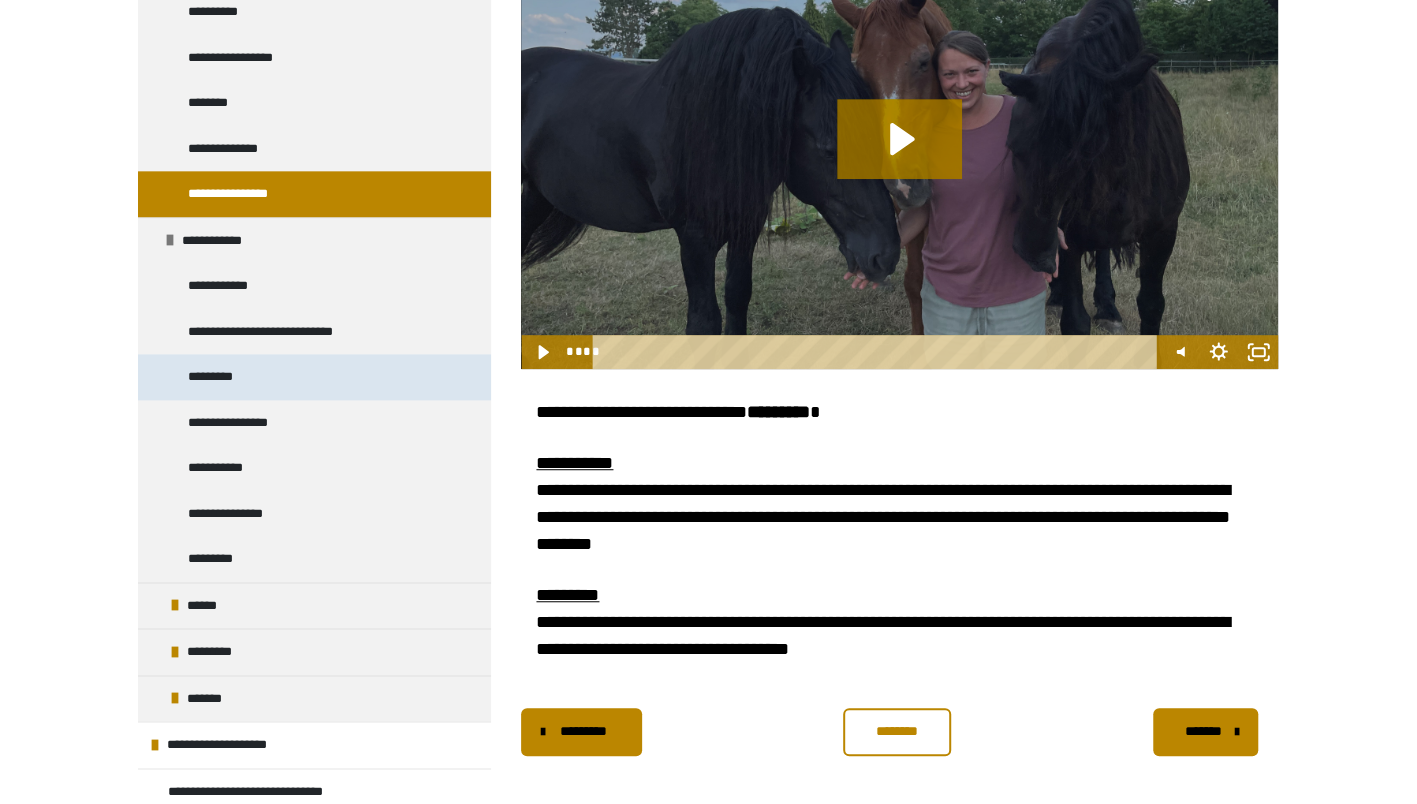 click on "*********" at bounding box center (222, 377) 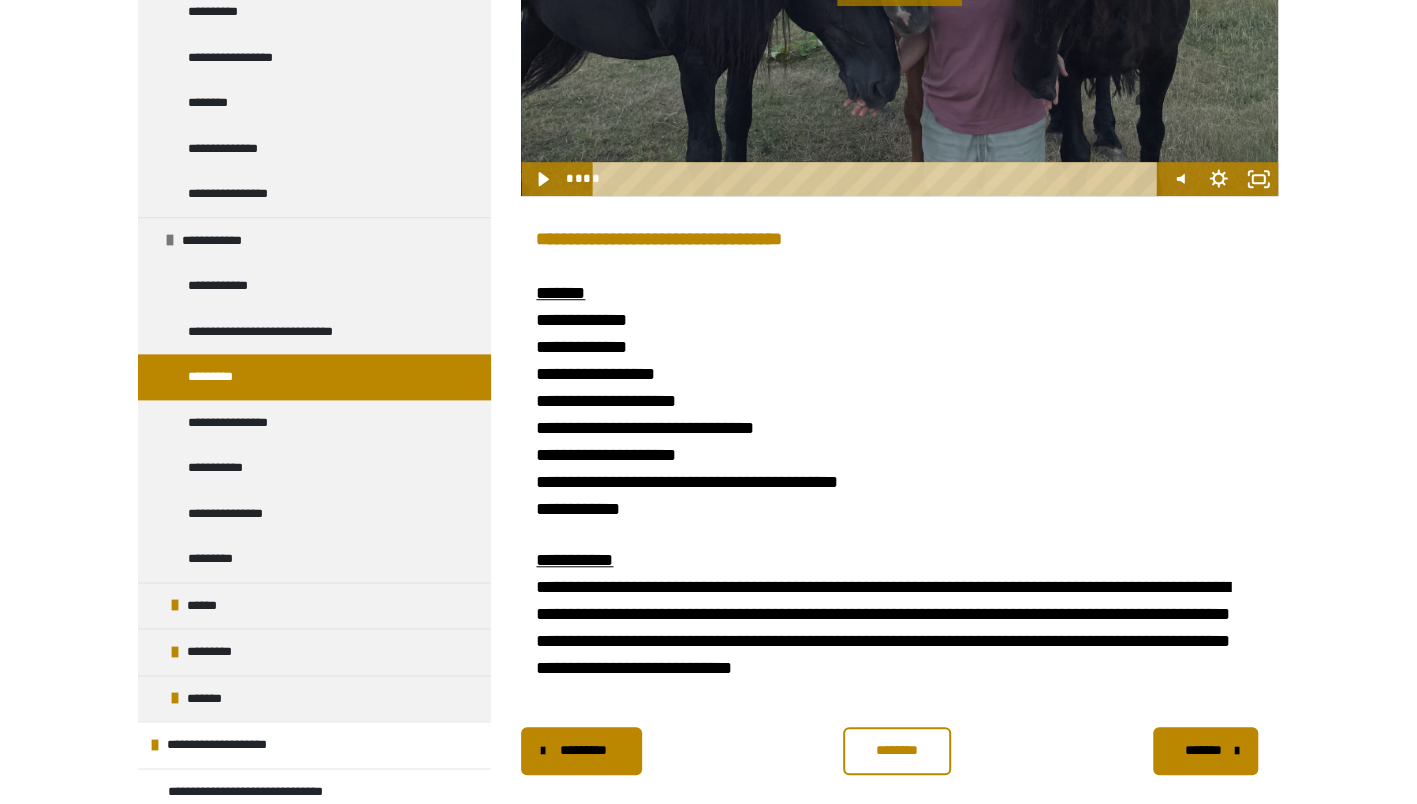 scroll, scrollTop: 696, scrollLeft: 0, axis: vertical 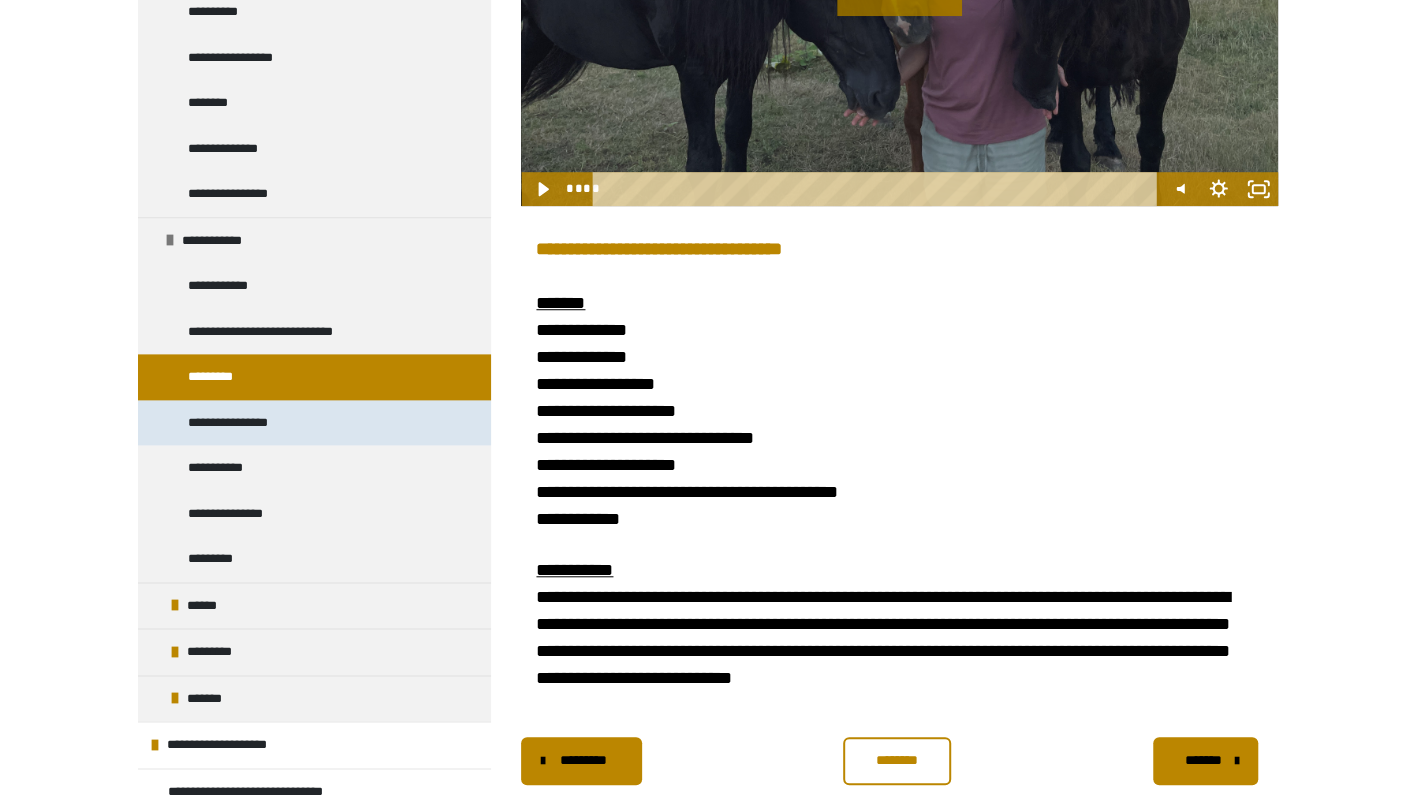 click on "**********" at bounding box center [243, 423] 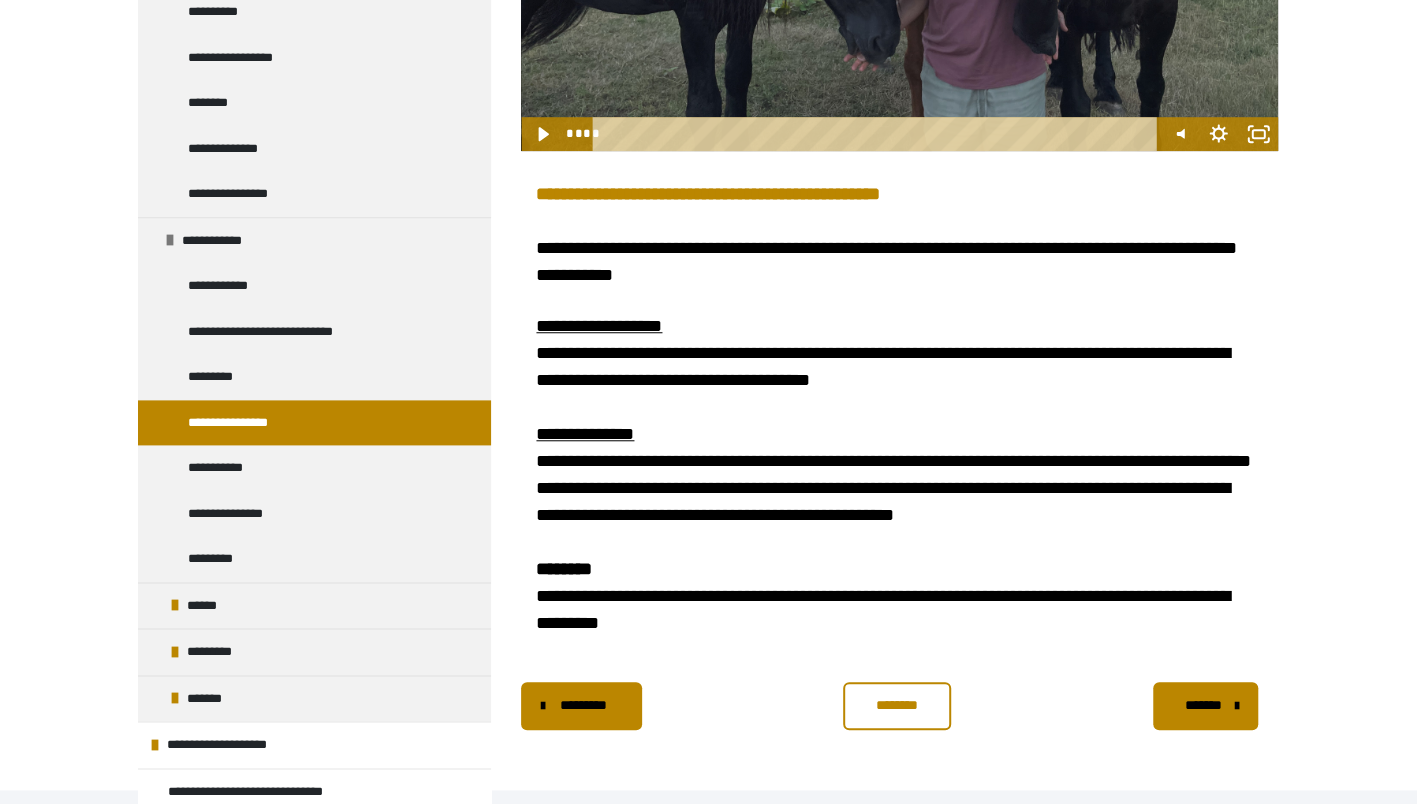 scroll, scrollTop: 790, scrollLeft: 0, axis: vertical 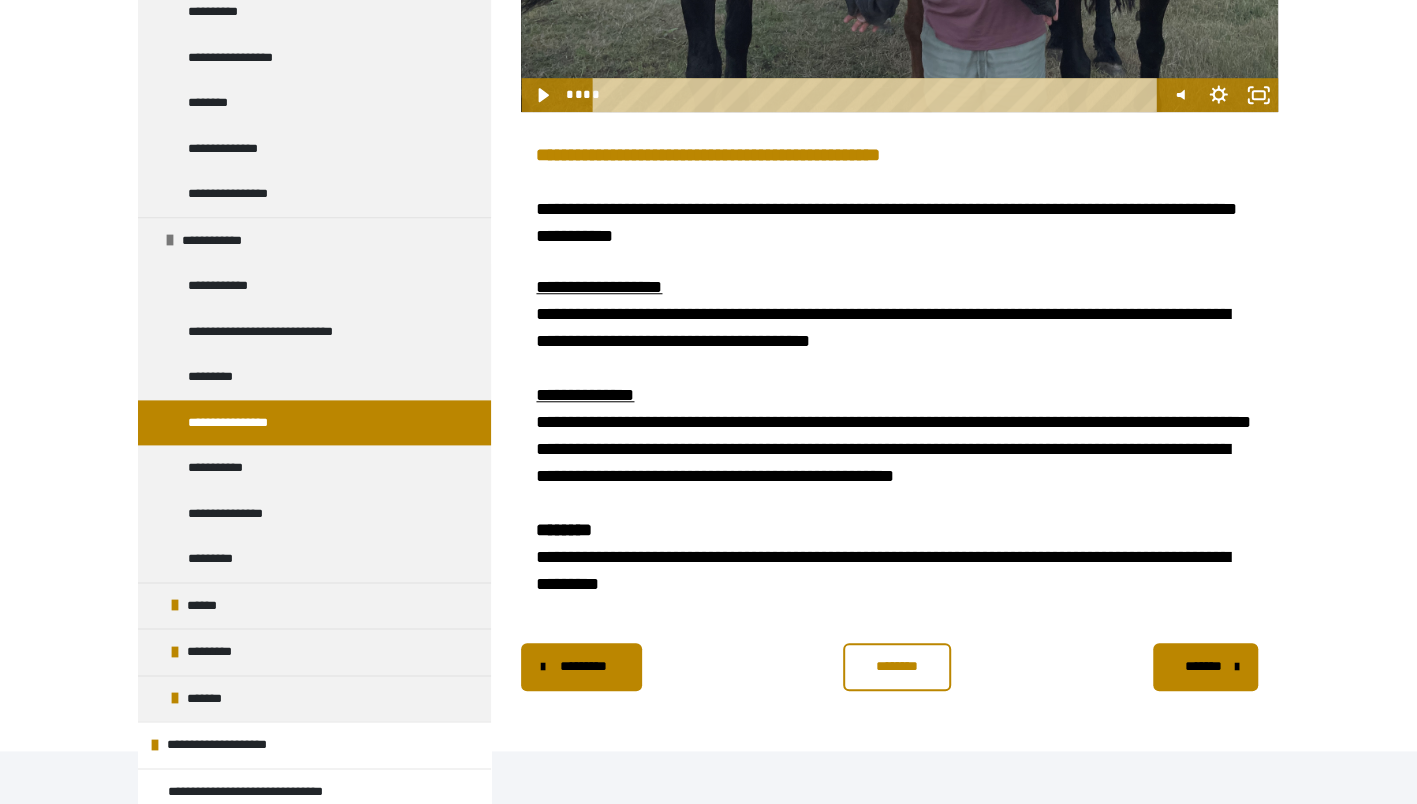 click on "**********" at bounding box center (708, 26) 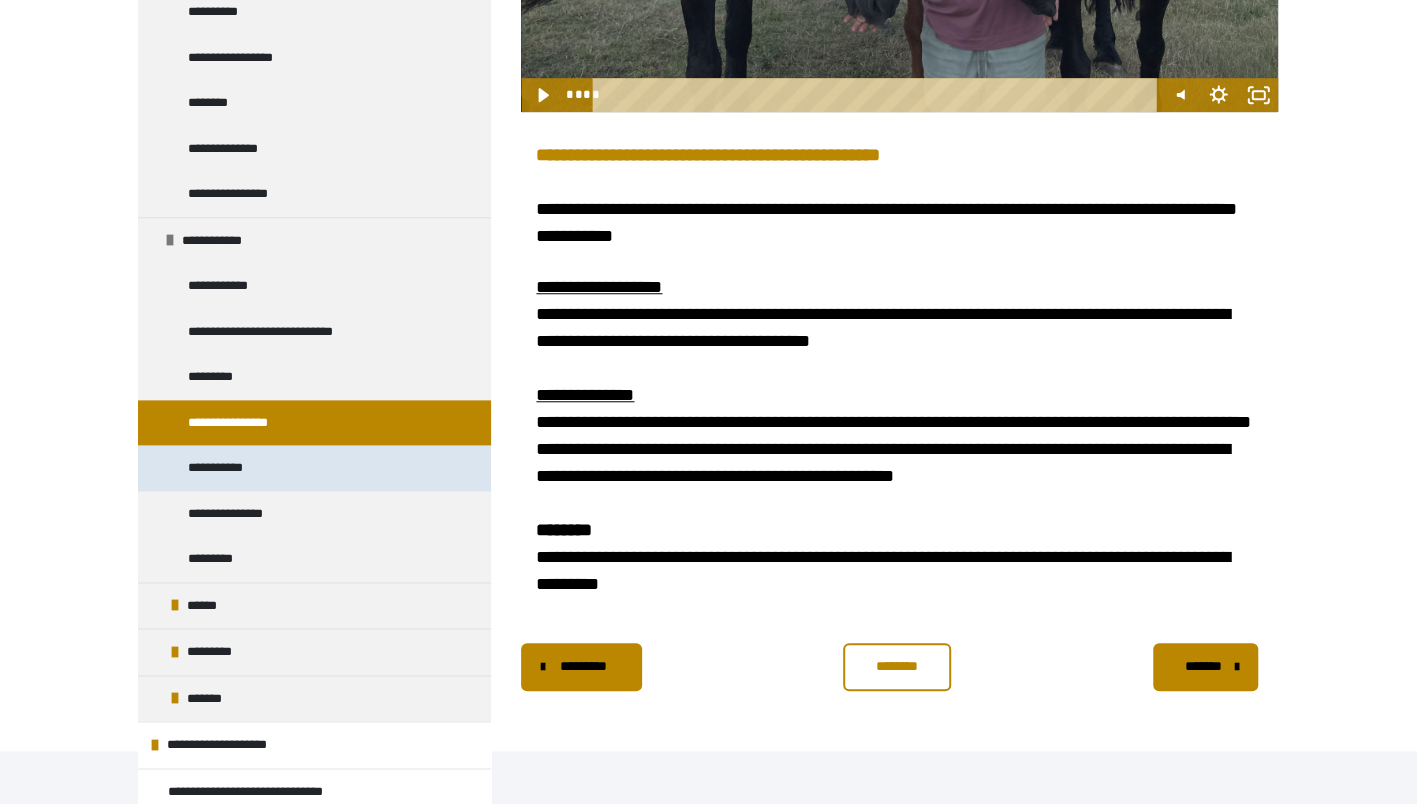 click on "**********" at bounding box center [226, 468] 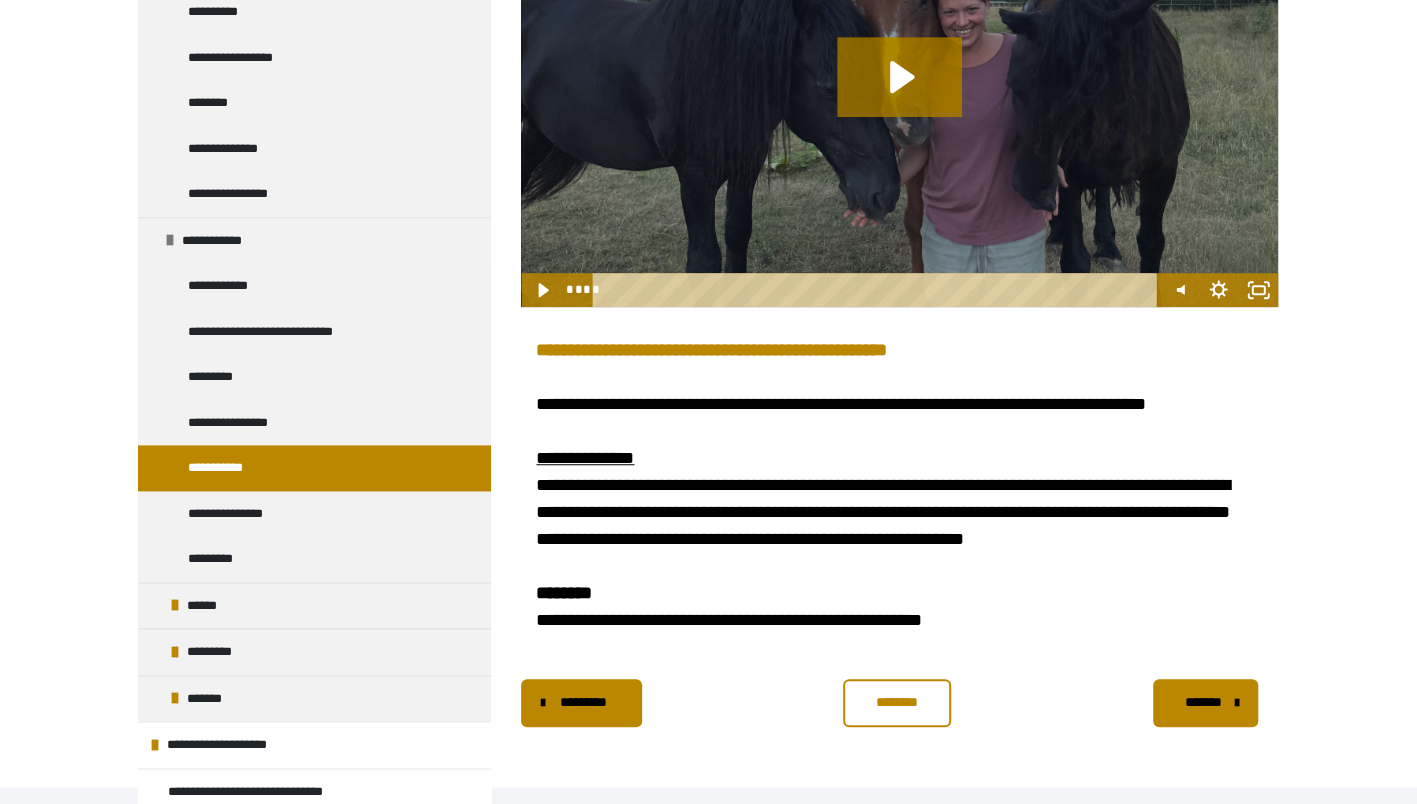 scroll, scrollTop: 604, scrollLeft: 0, axis: vertical 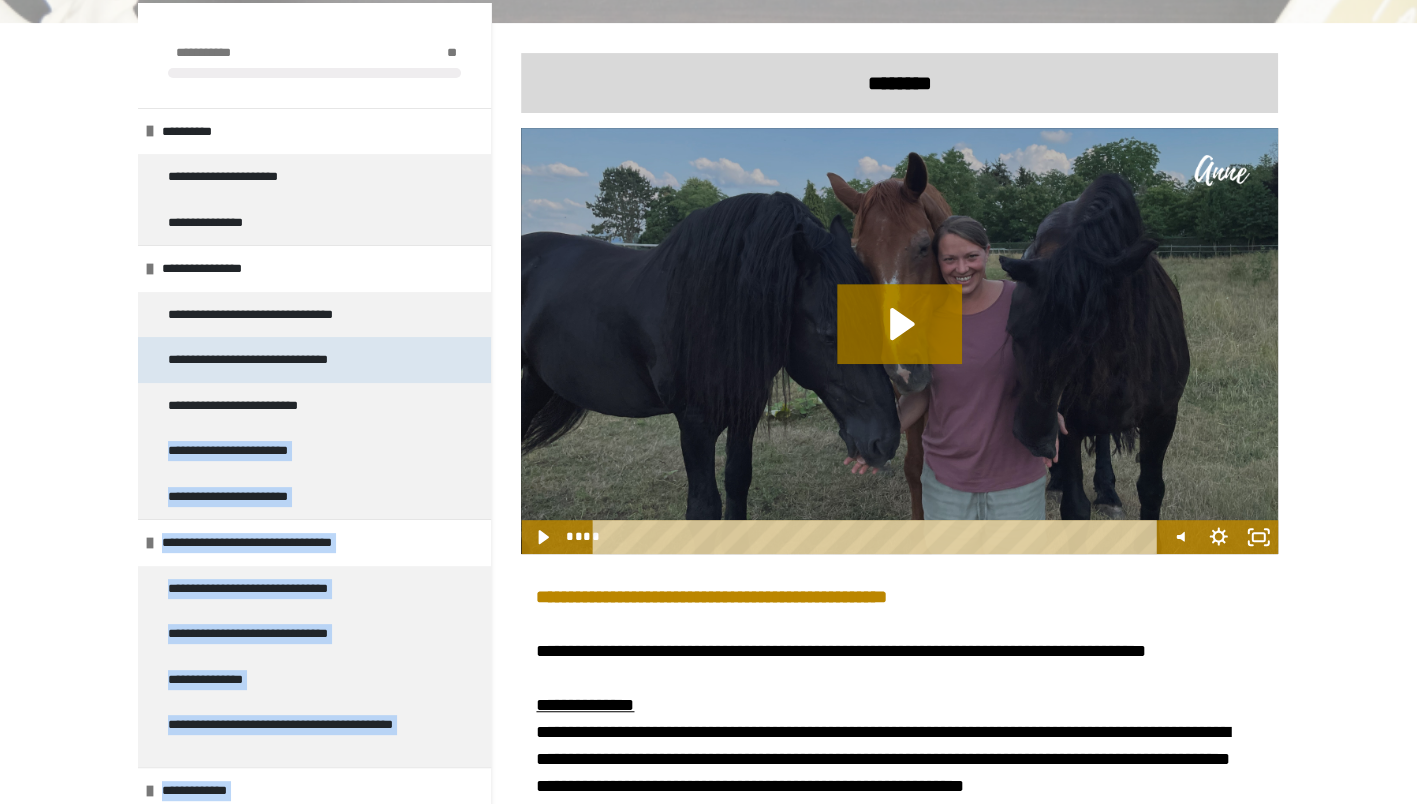 drag, startPoint x: 499, startPoint y: 242, endPoint x: 472, endPoint y: 345, distance: 106.48004 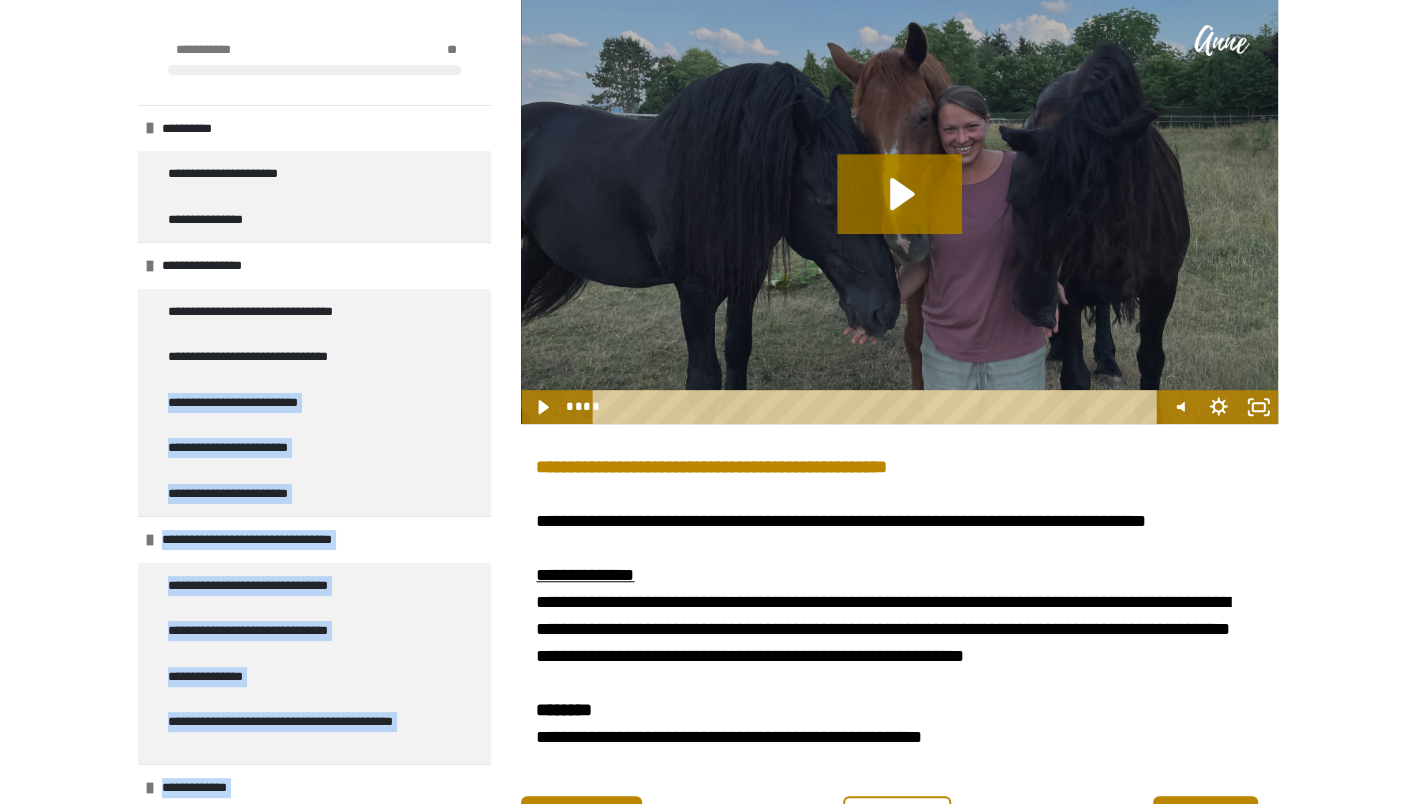 scroll, scrollTop: 507, scrollLeft: 0, axis: vertical 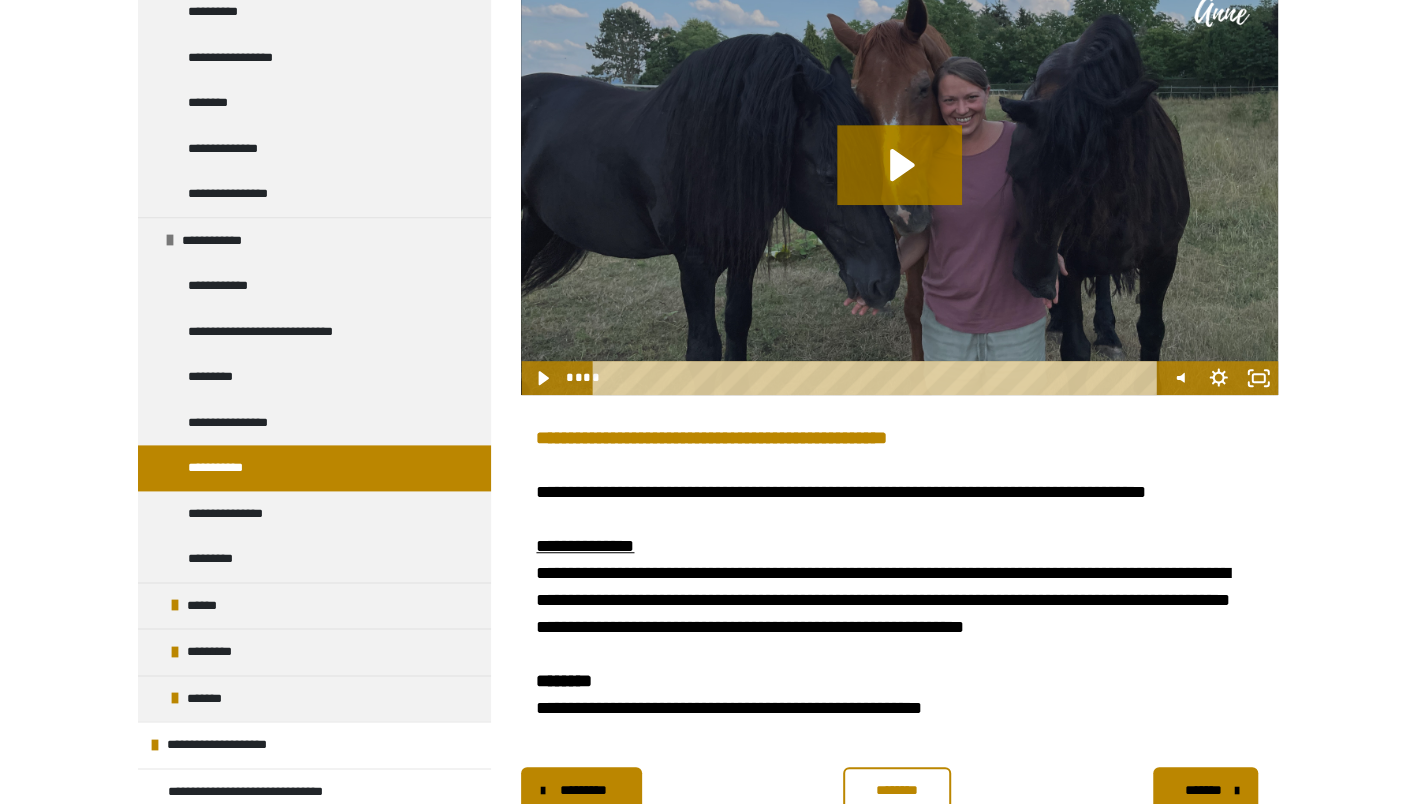 click on "**********" at bounding box center [708, 197] 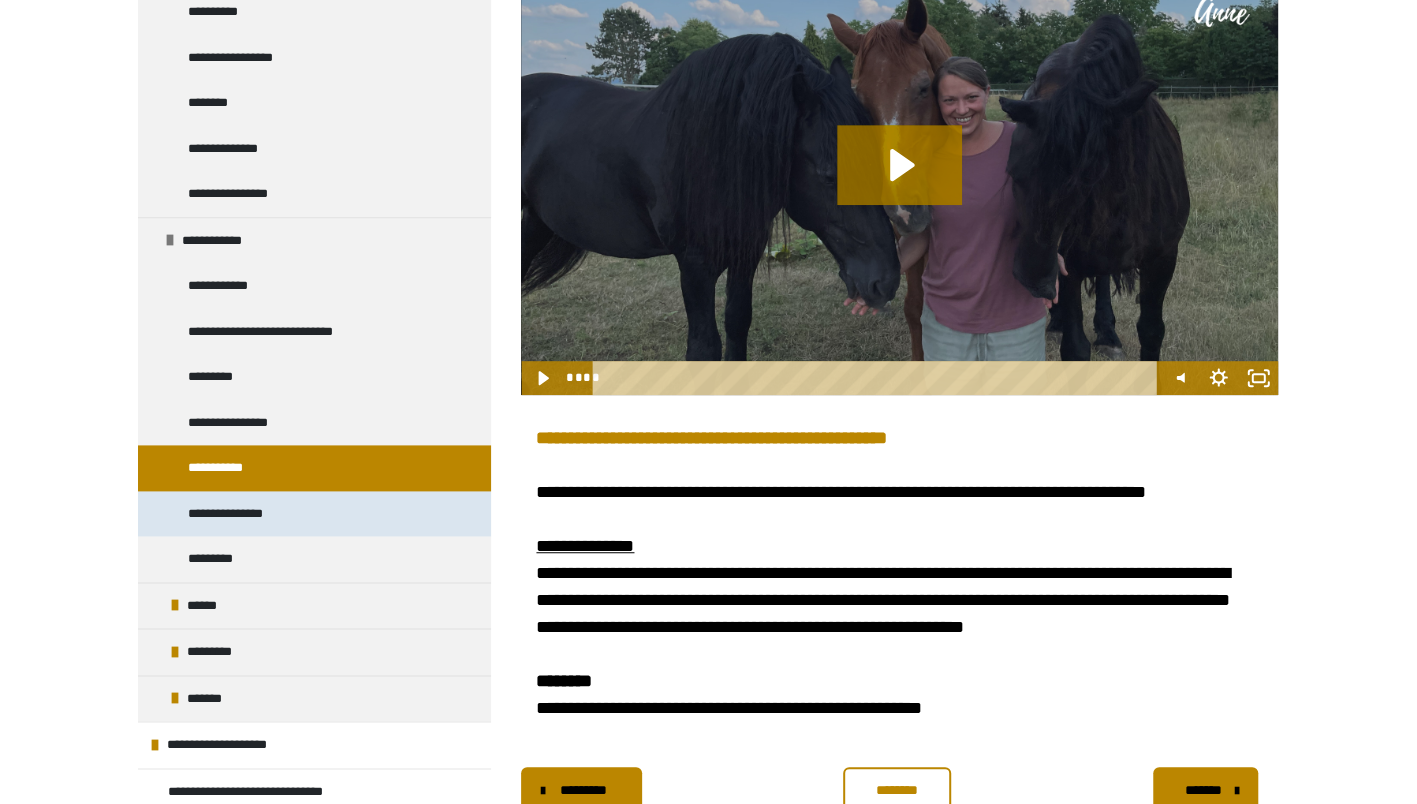 click on "**********" at bounding box center (244, 514) 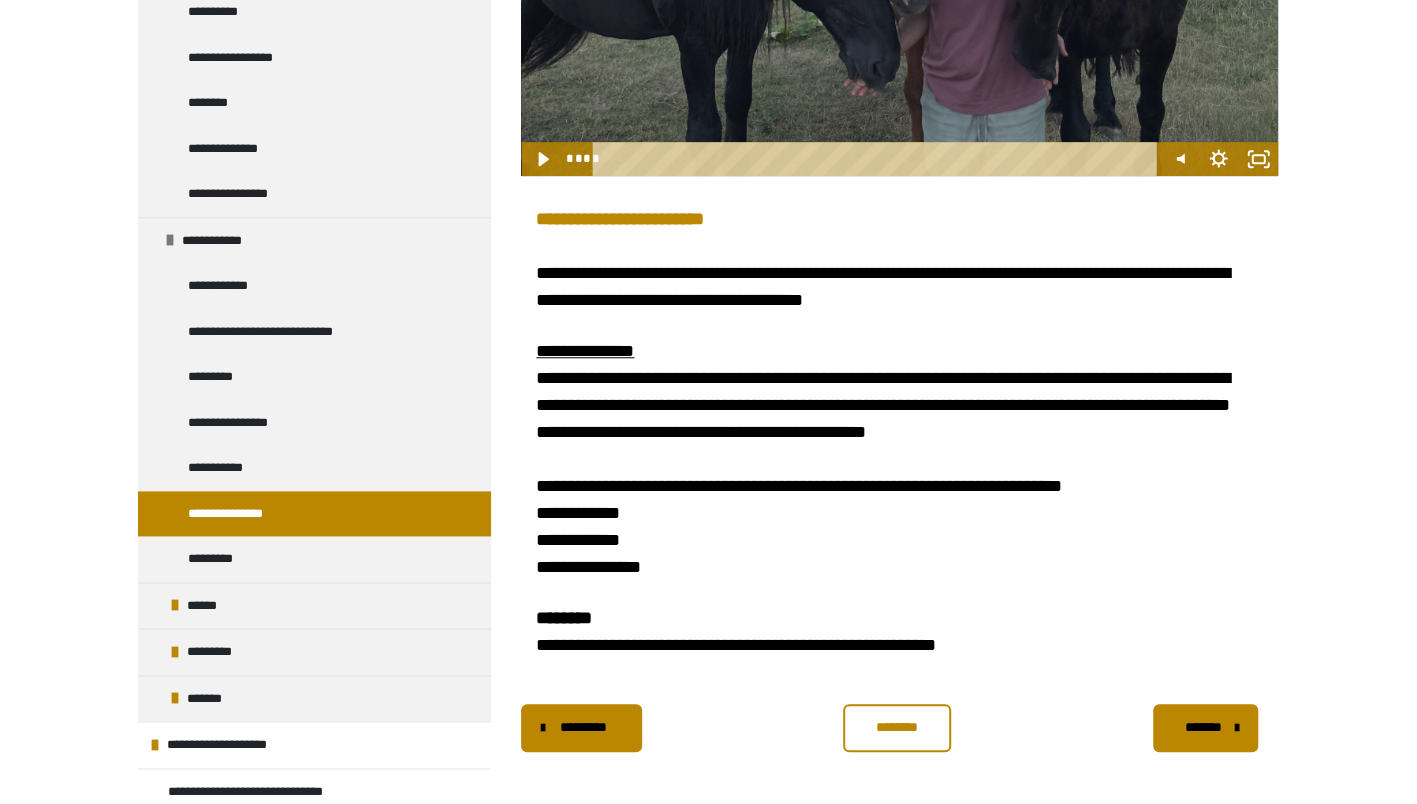 scroll, scrollTop: 734, scrollLeft: 0, axis: vertical 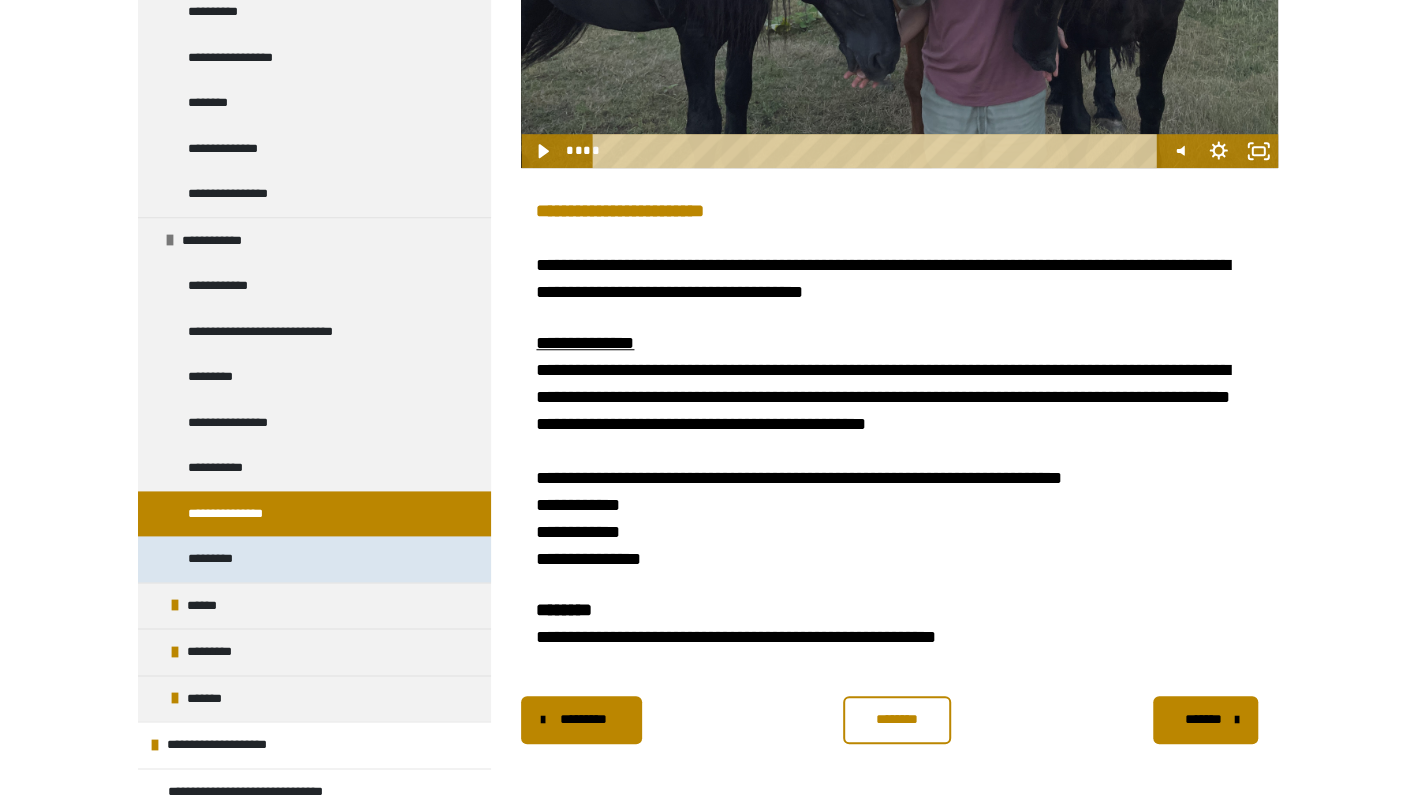 click on "*********" at bounding box center [314, 559] 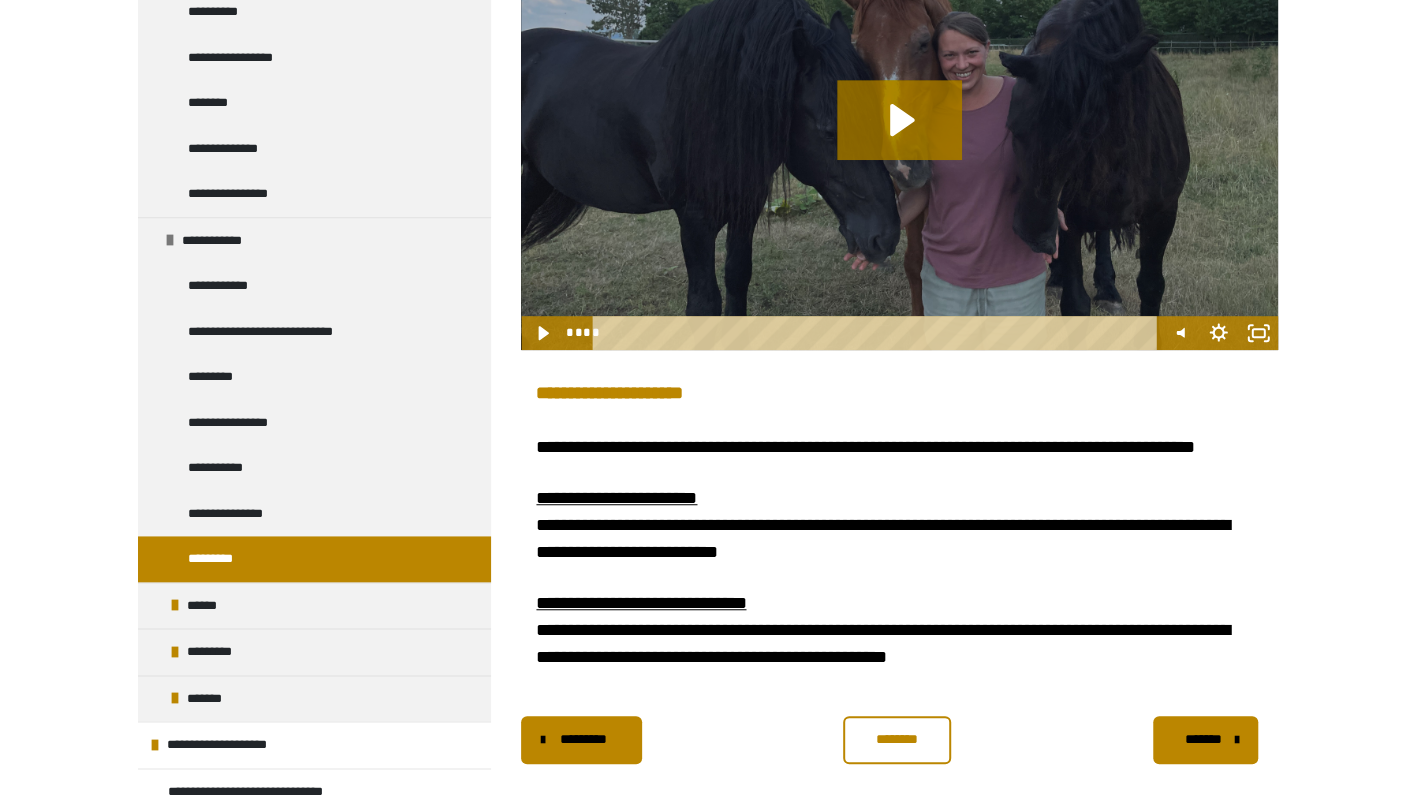 scroll, scrollTop: 566, scrollLeft: 0, axis: vertical 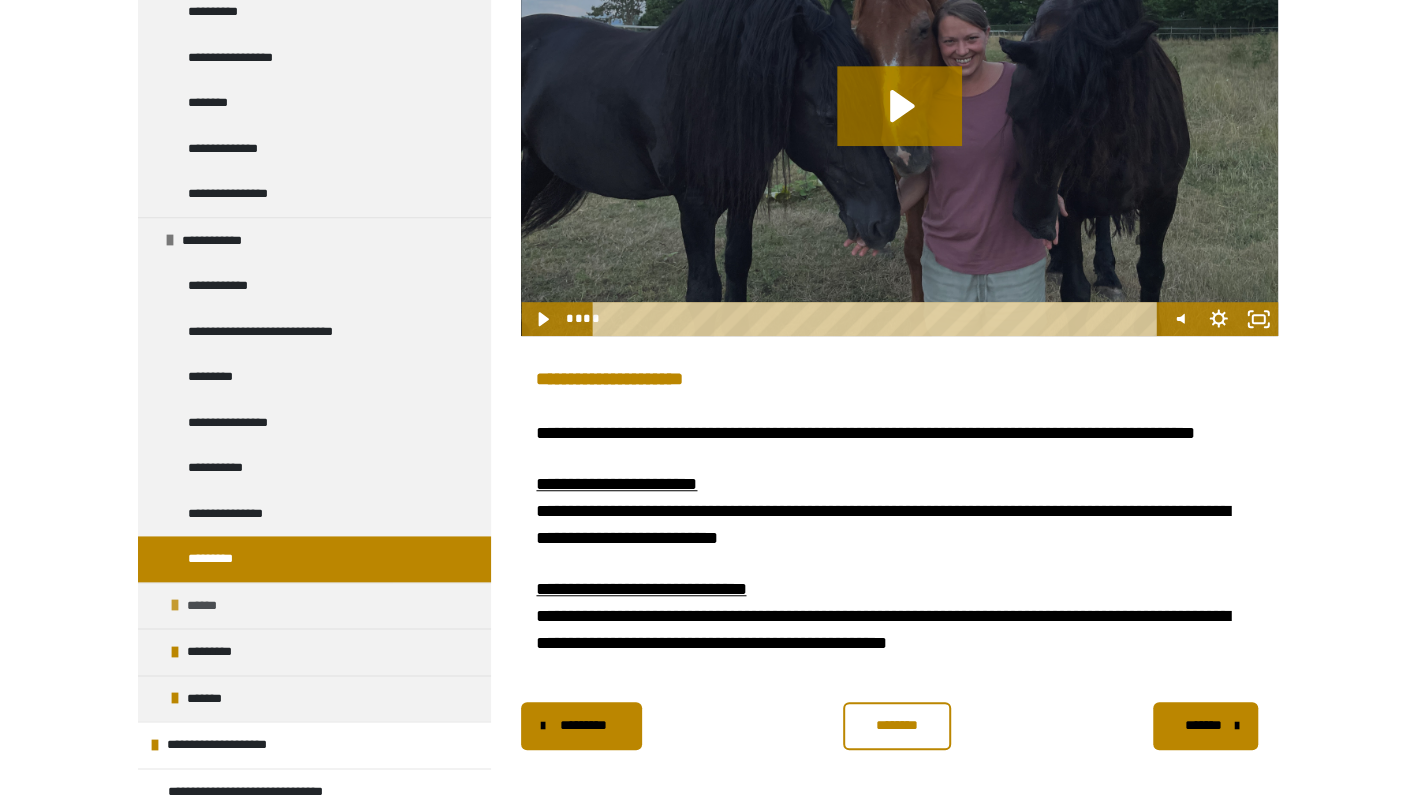 click at bounding box center [175, 605] 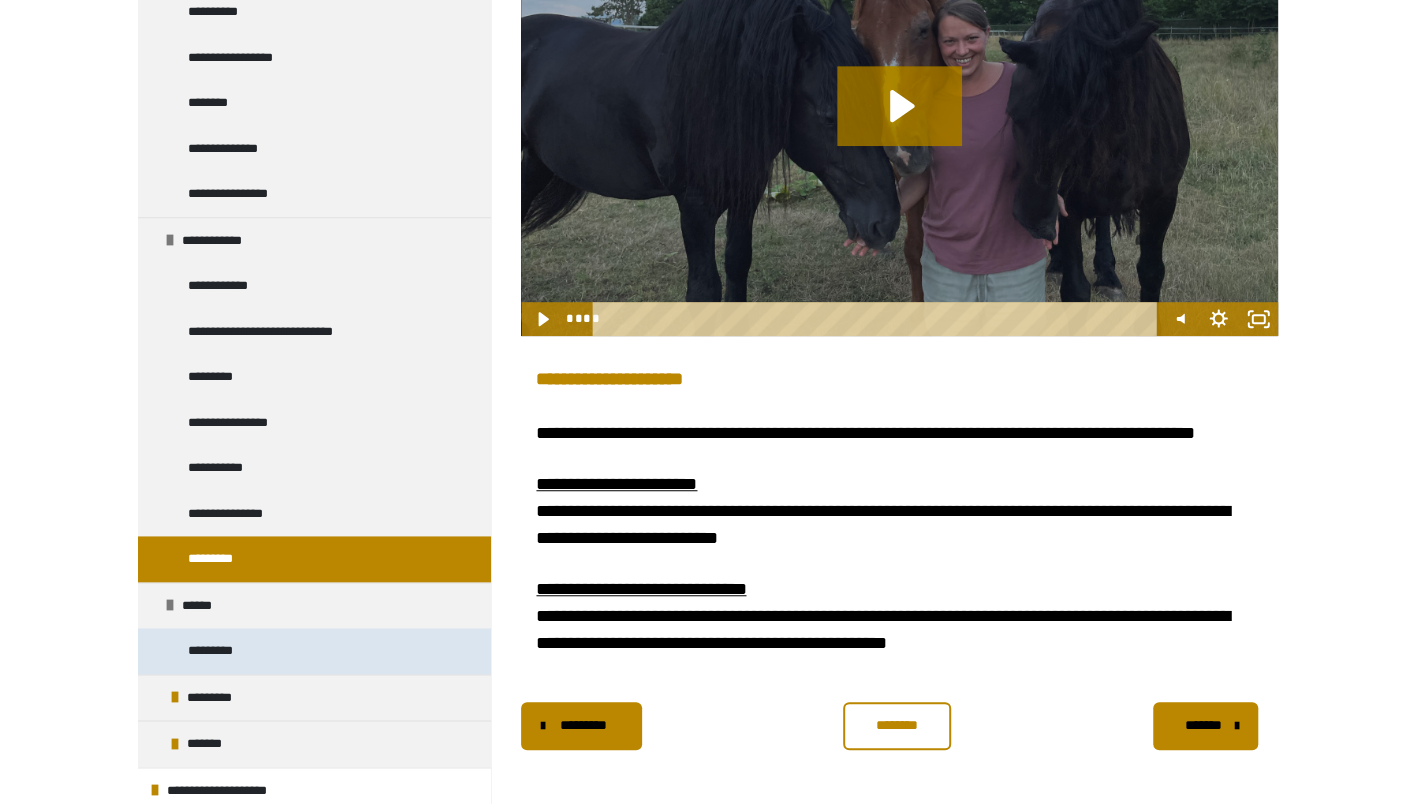 click on "*********" at bounding box center (218, 651) 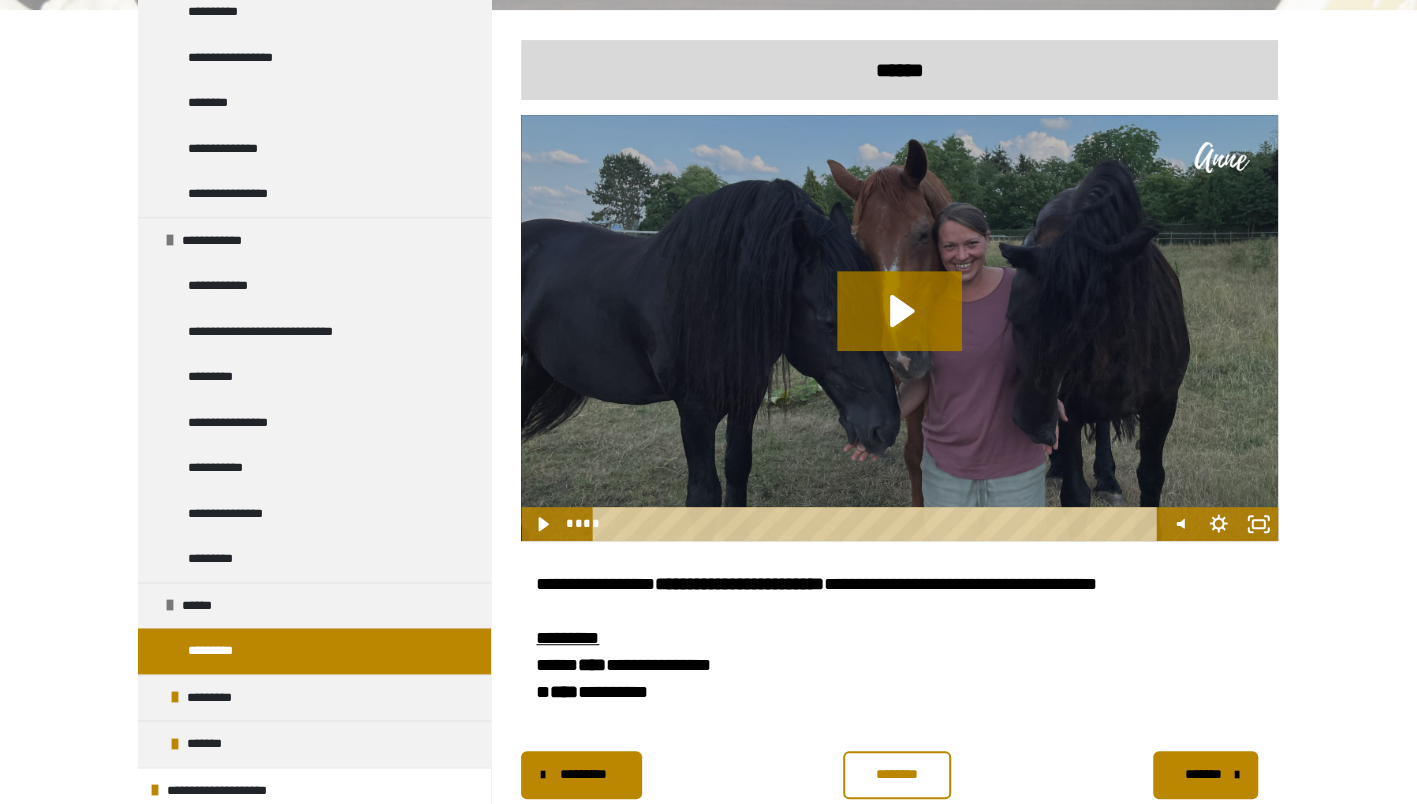 click on "**********" at bounding box center (708, 442) 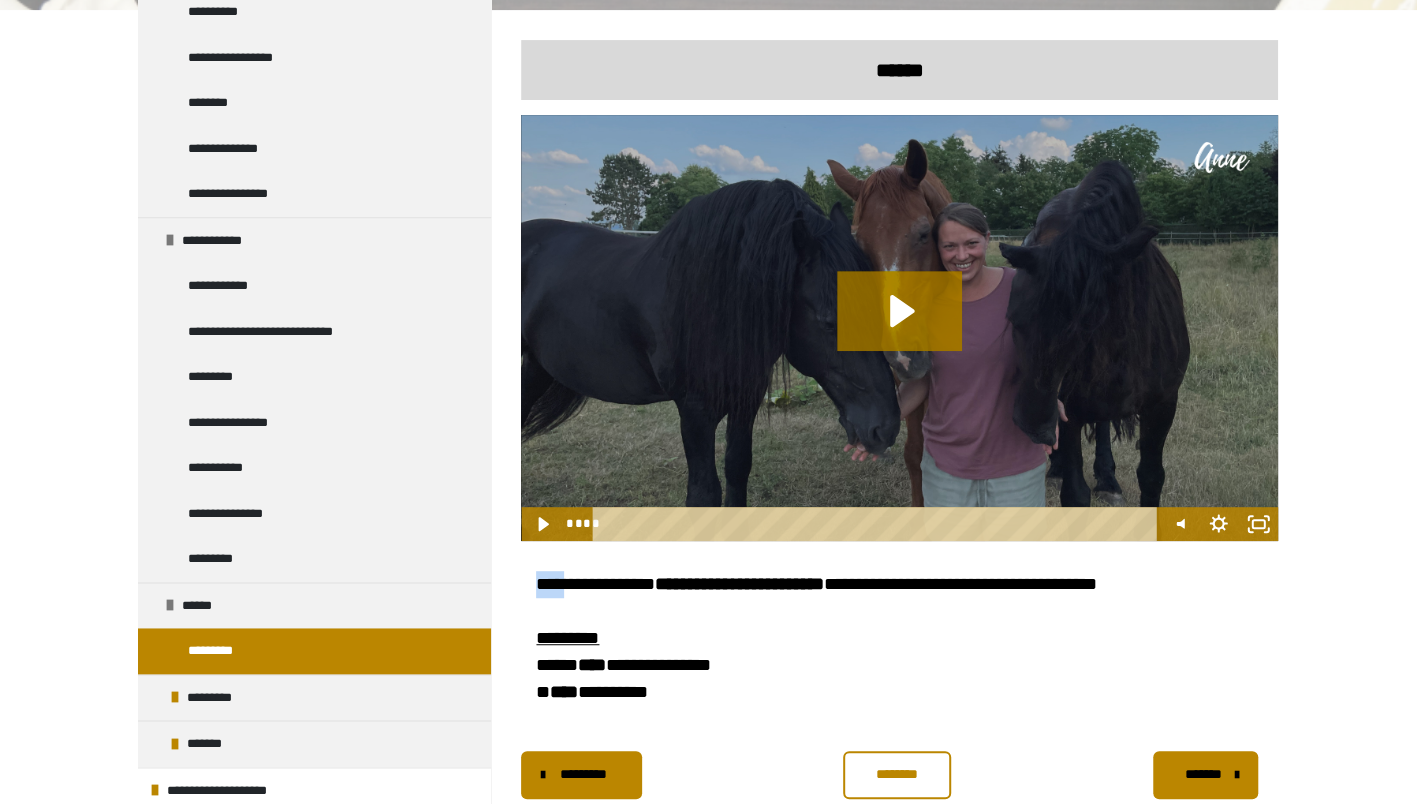 click on "**********" at bounding box center [708, 442] 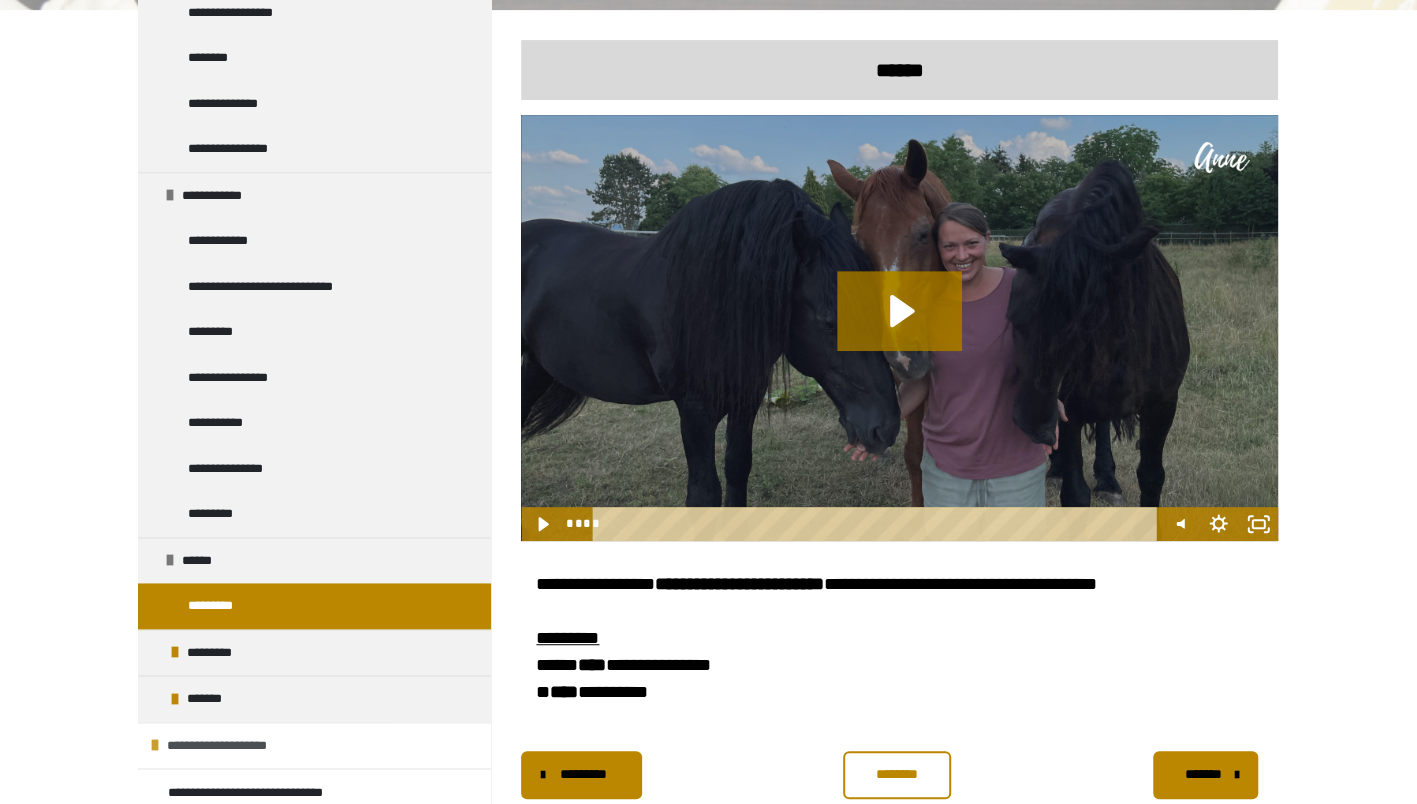 click on "**********" at bounding box center (238, 746) 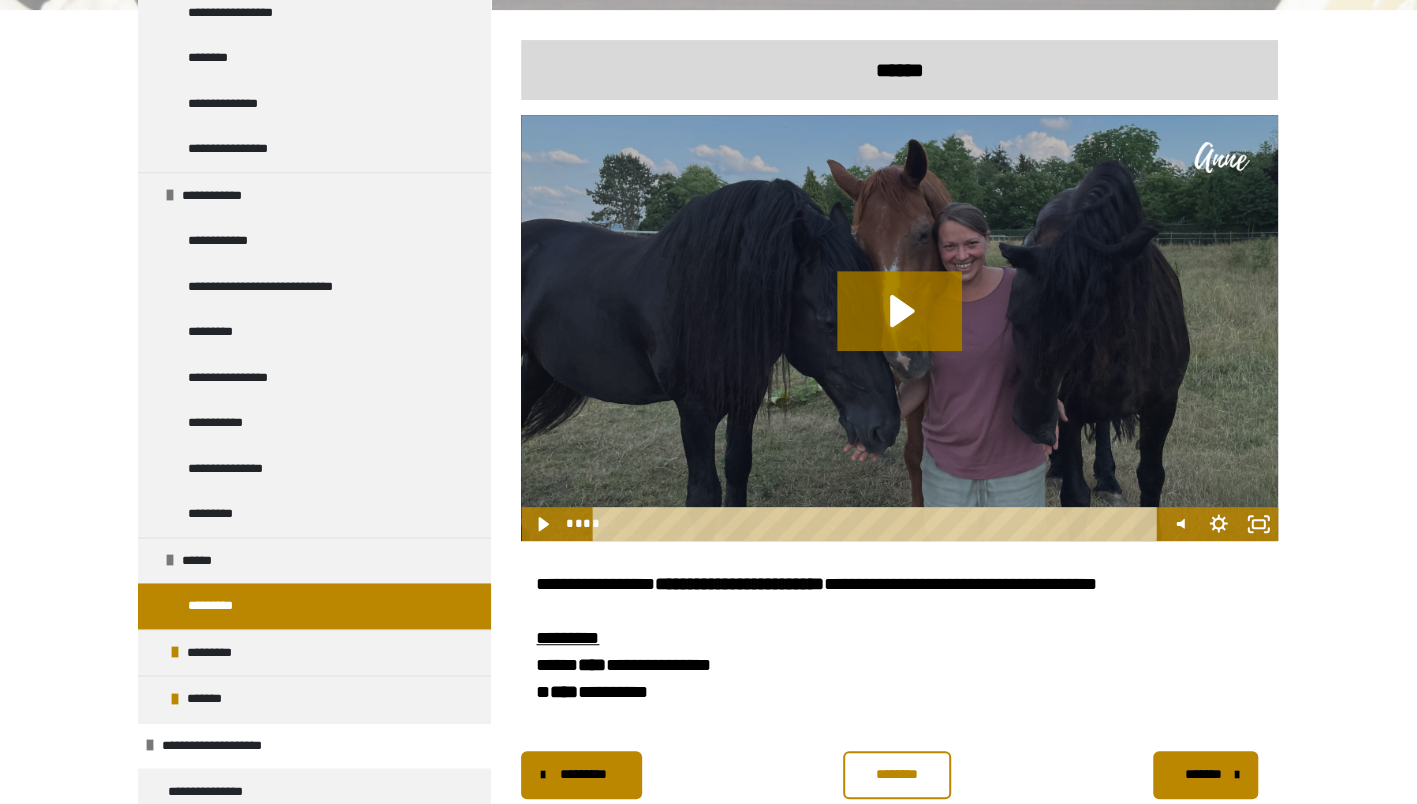 scroll, scrollTop: 1390, scrollLeft: 0, axis: vertical 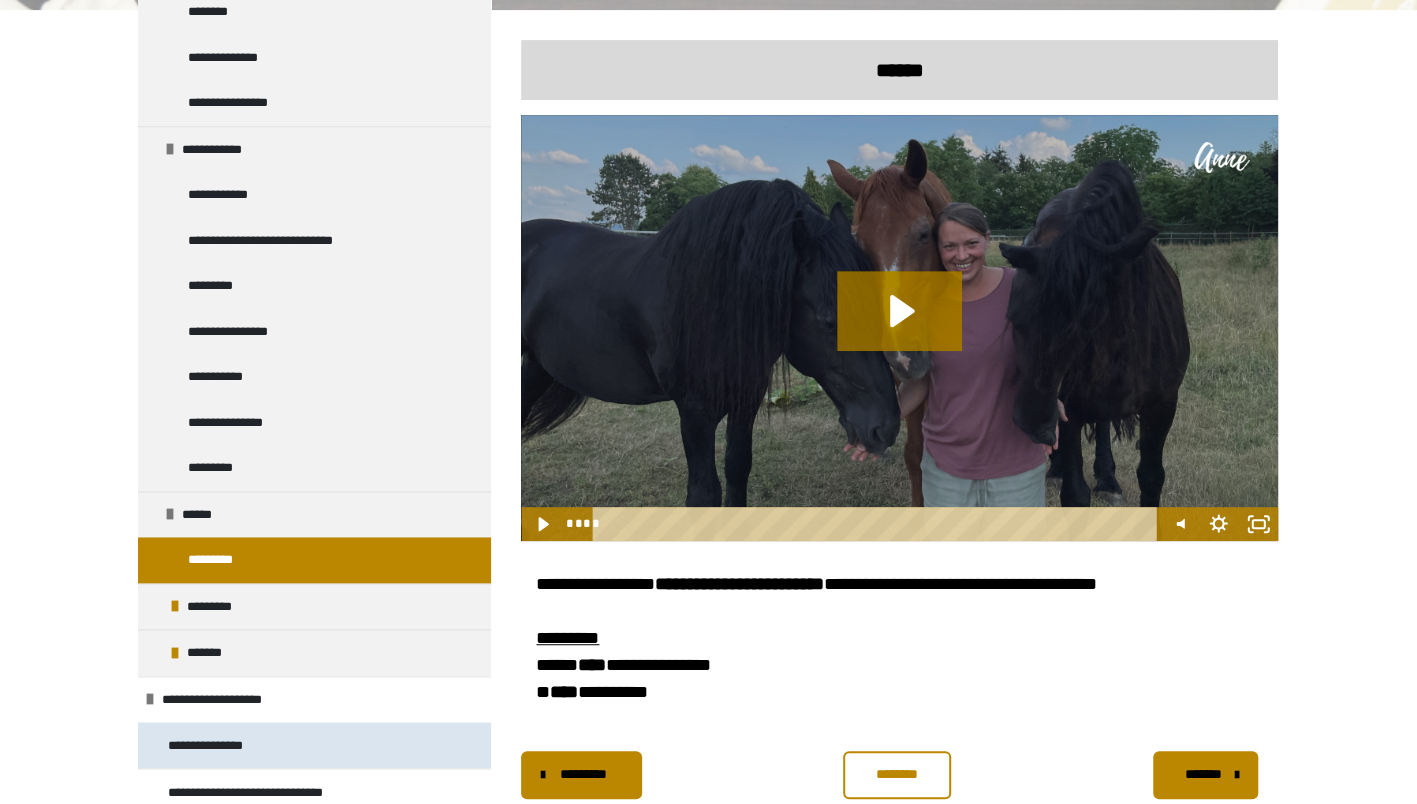 click on "**********" at bounding box center (314, 745) 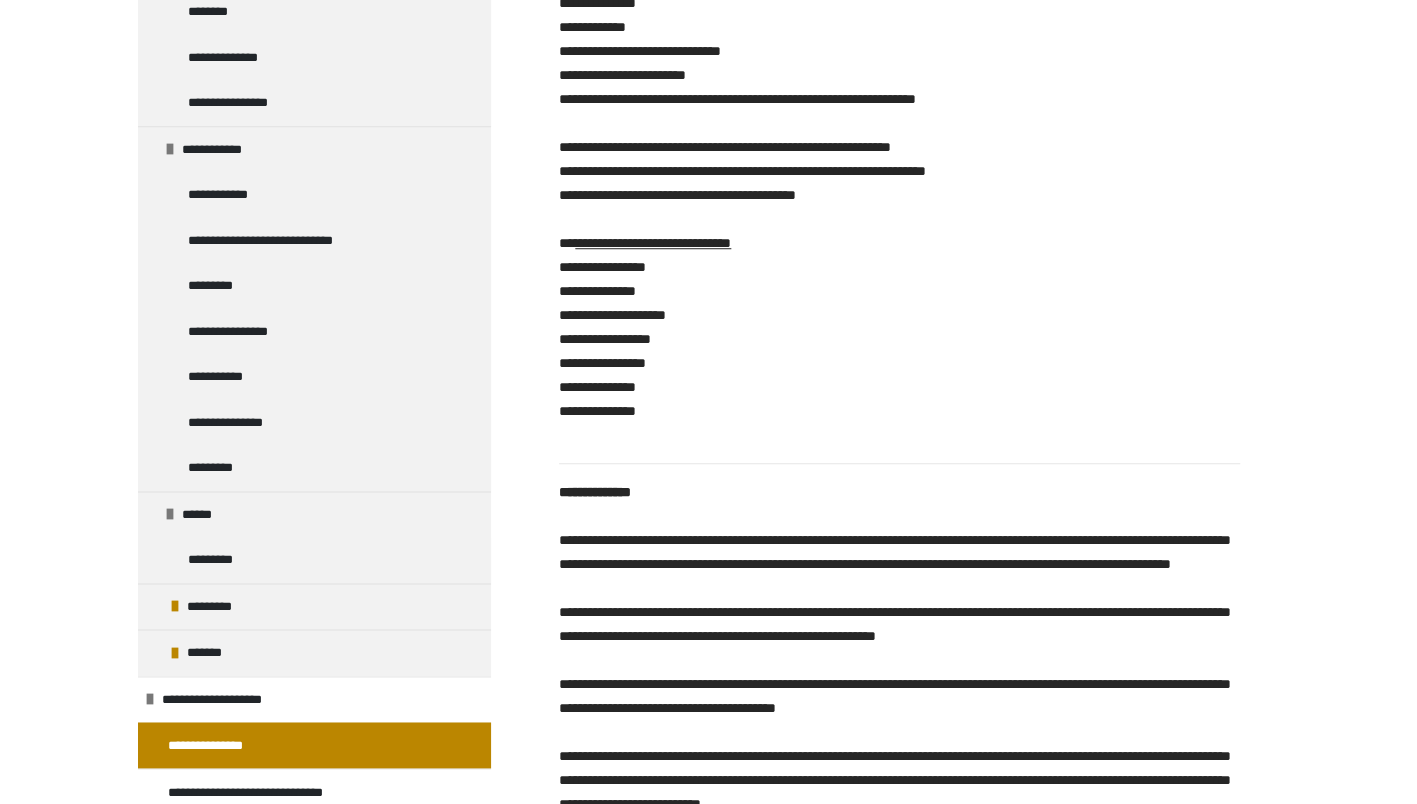 scroll, scrollTop: 750, scrollLeft: 0, axis: vertical 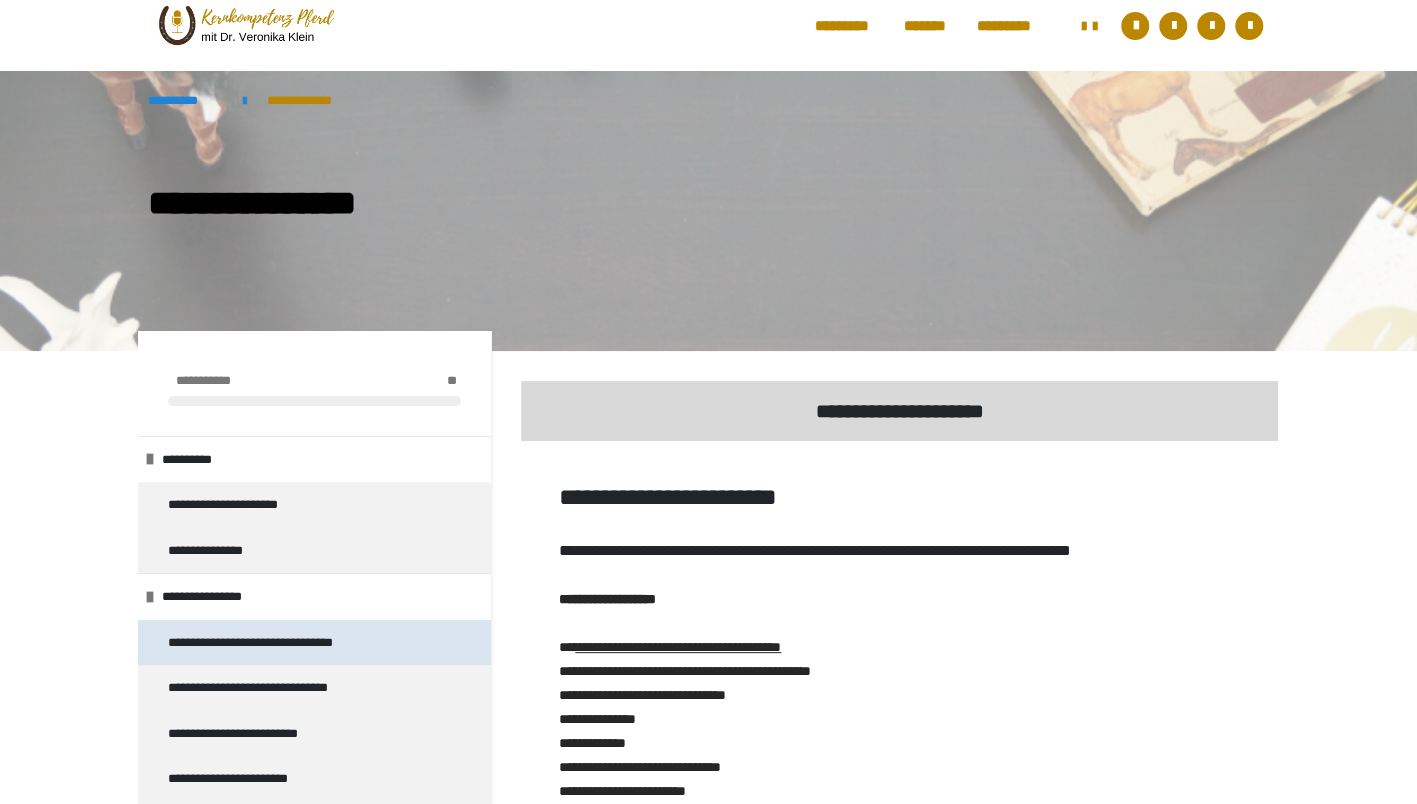 click on "**********" at bounding box center [282, 643] 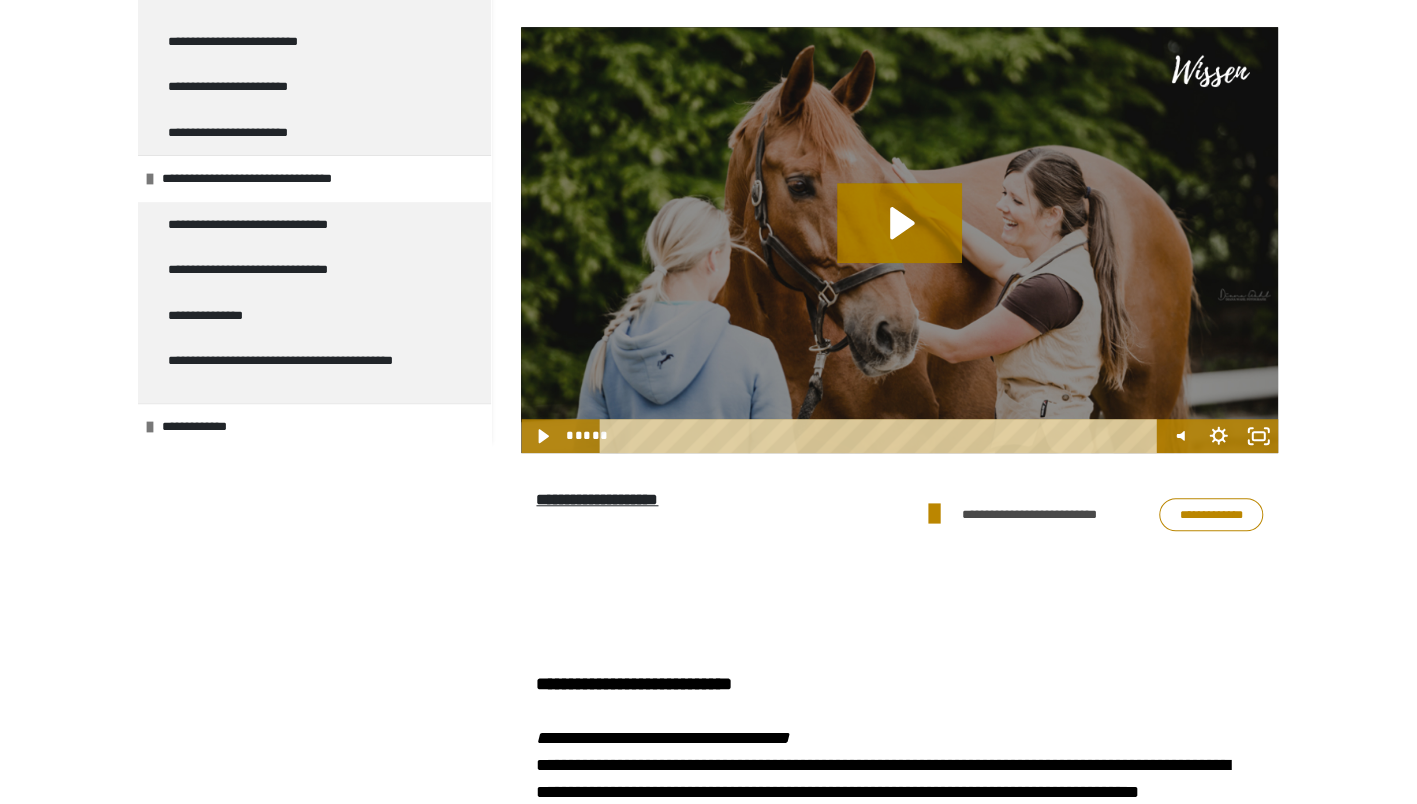 scroll, scrollTop: 20, scrollLeft: 0, axis: vertical 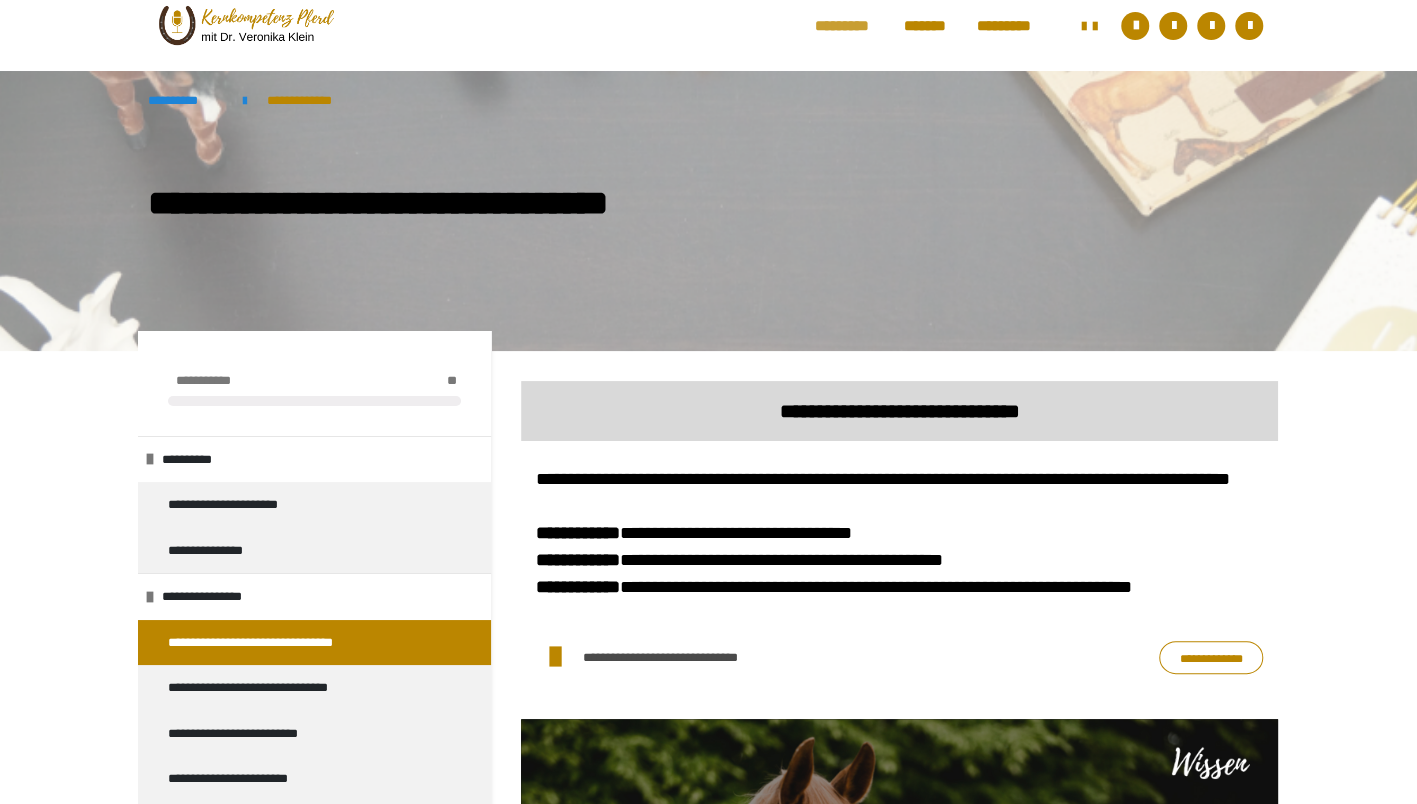 click on "*********" at bounding box center [849, 26] 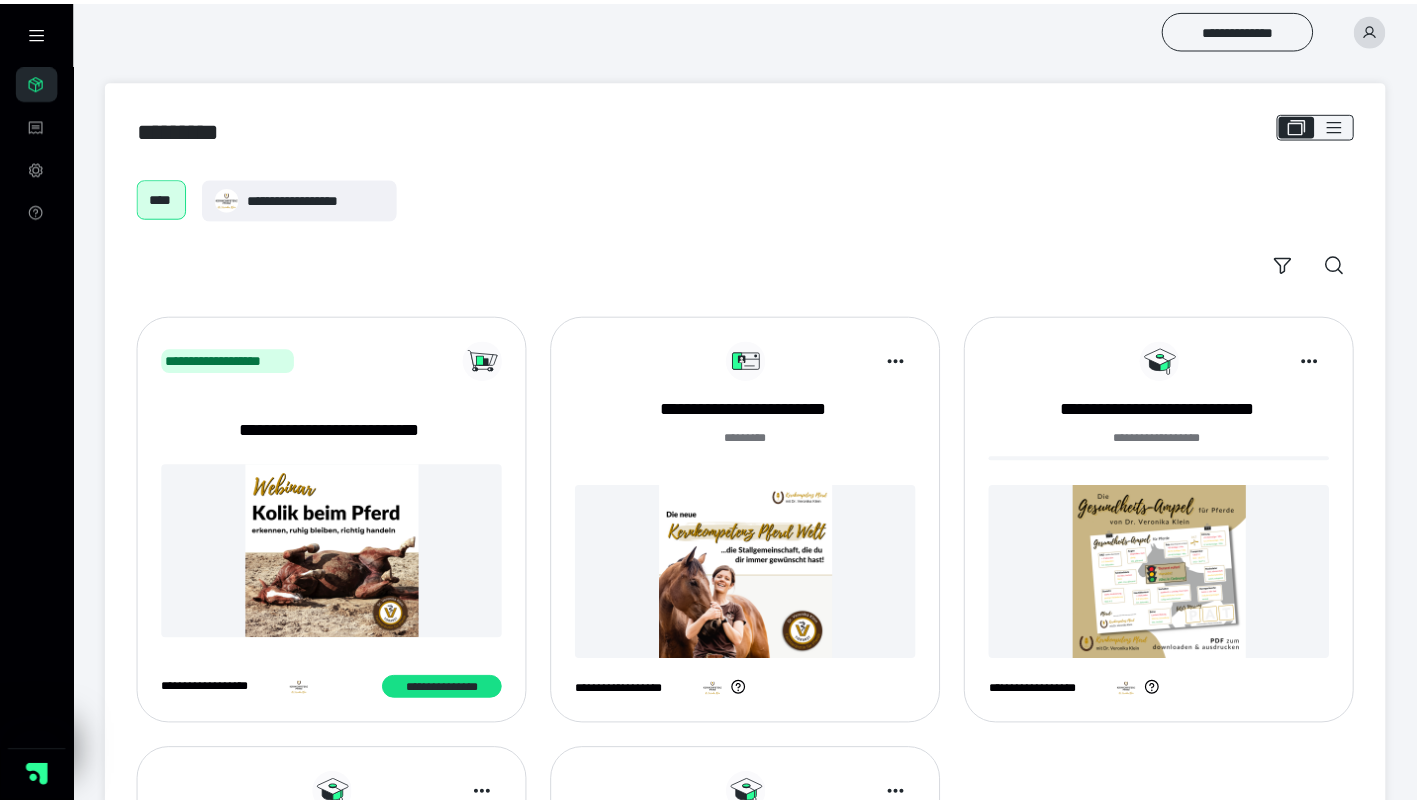 scroll, scrollTop: 0, scrollLeft: 0, axis: both 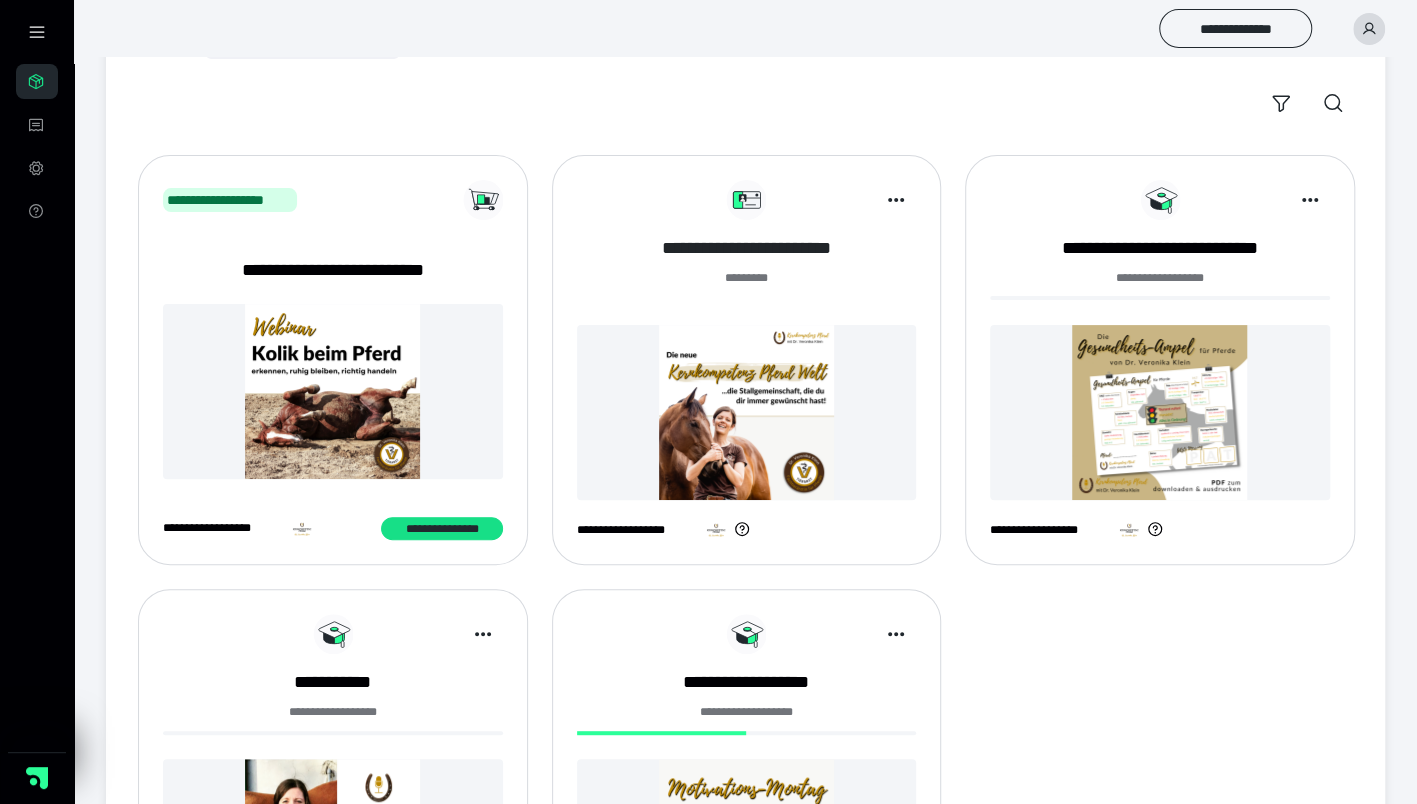 click on "**********" at bounding box center (747, 248) 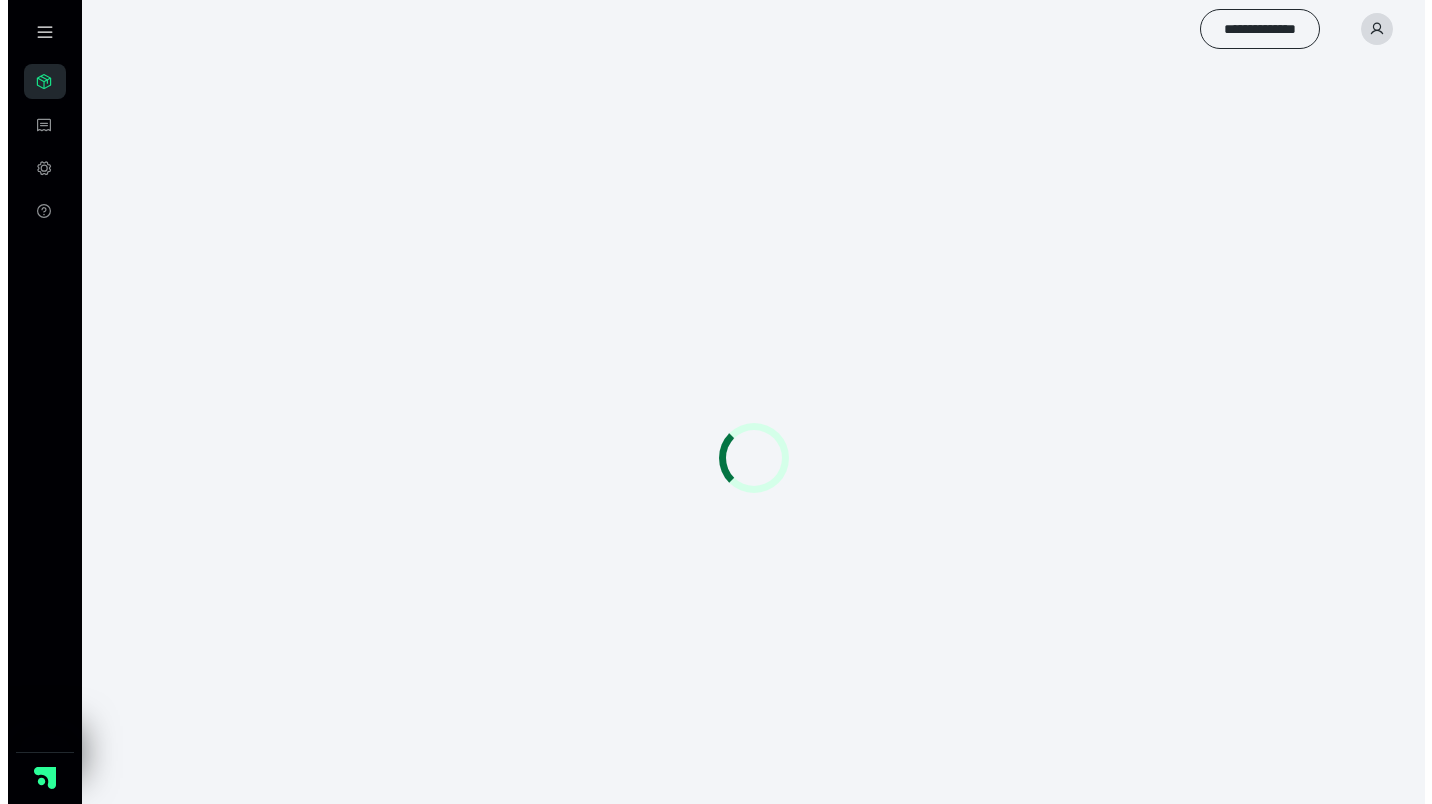 scroll, scrollTop: 0, scrollLeft: 0, axis: both 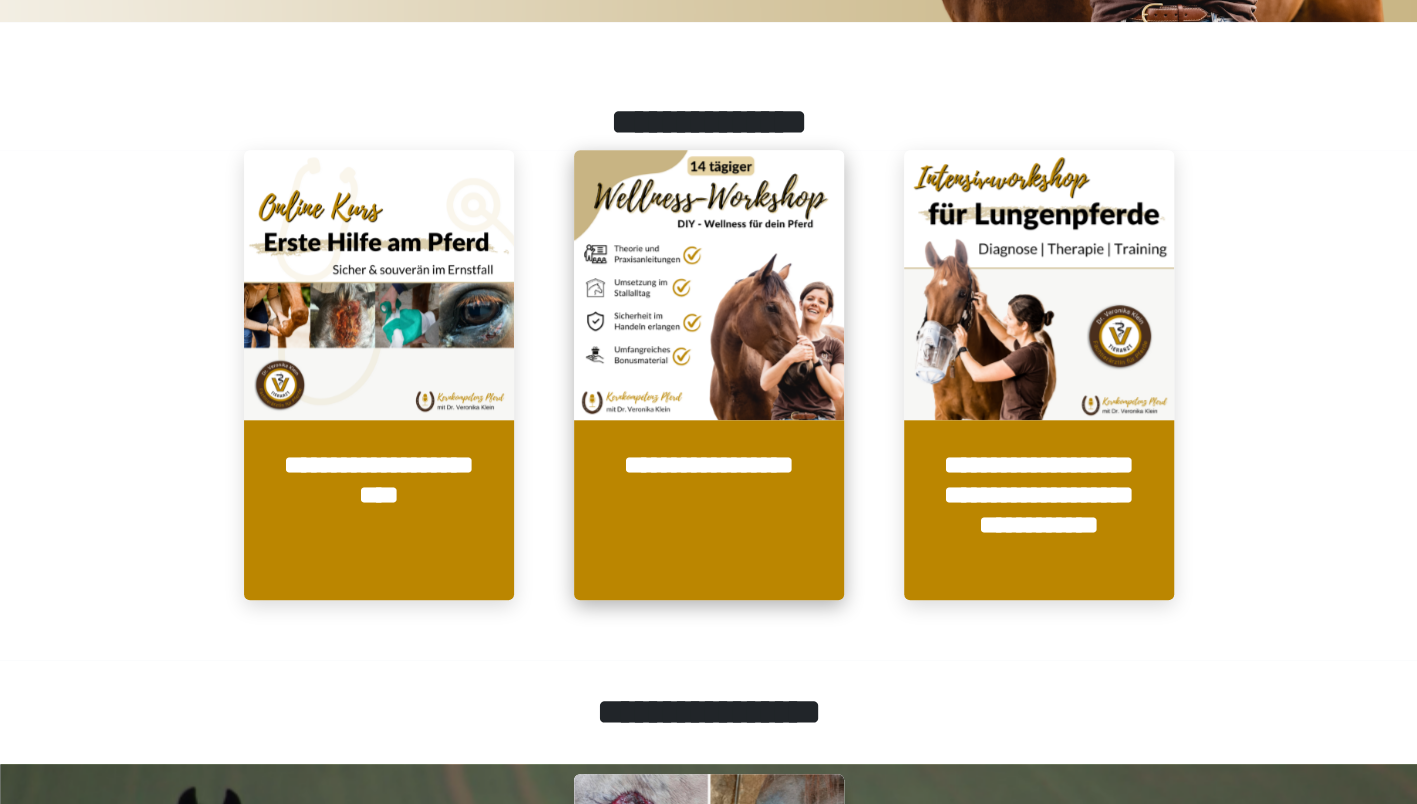 click at bounding box center [709, 285] 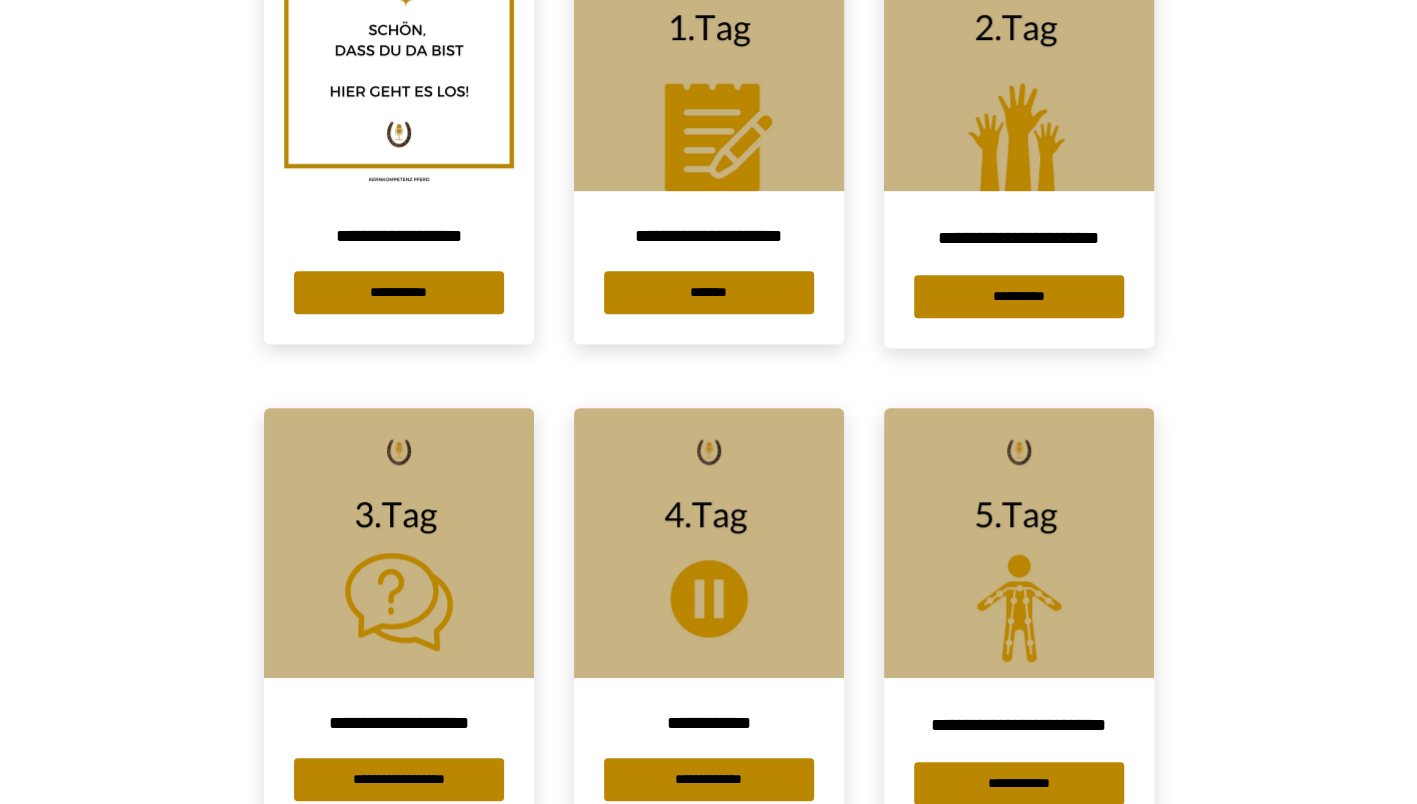 scroll, scrollTop: 596, scrollLeft: 0, axis: vertical 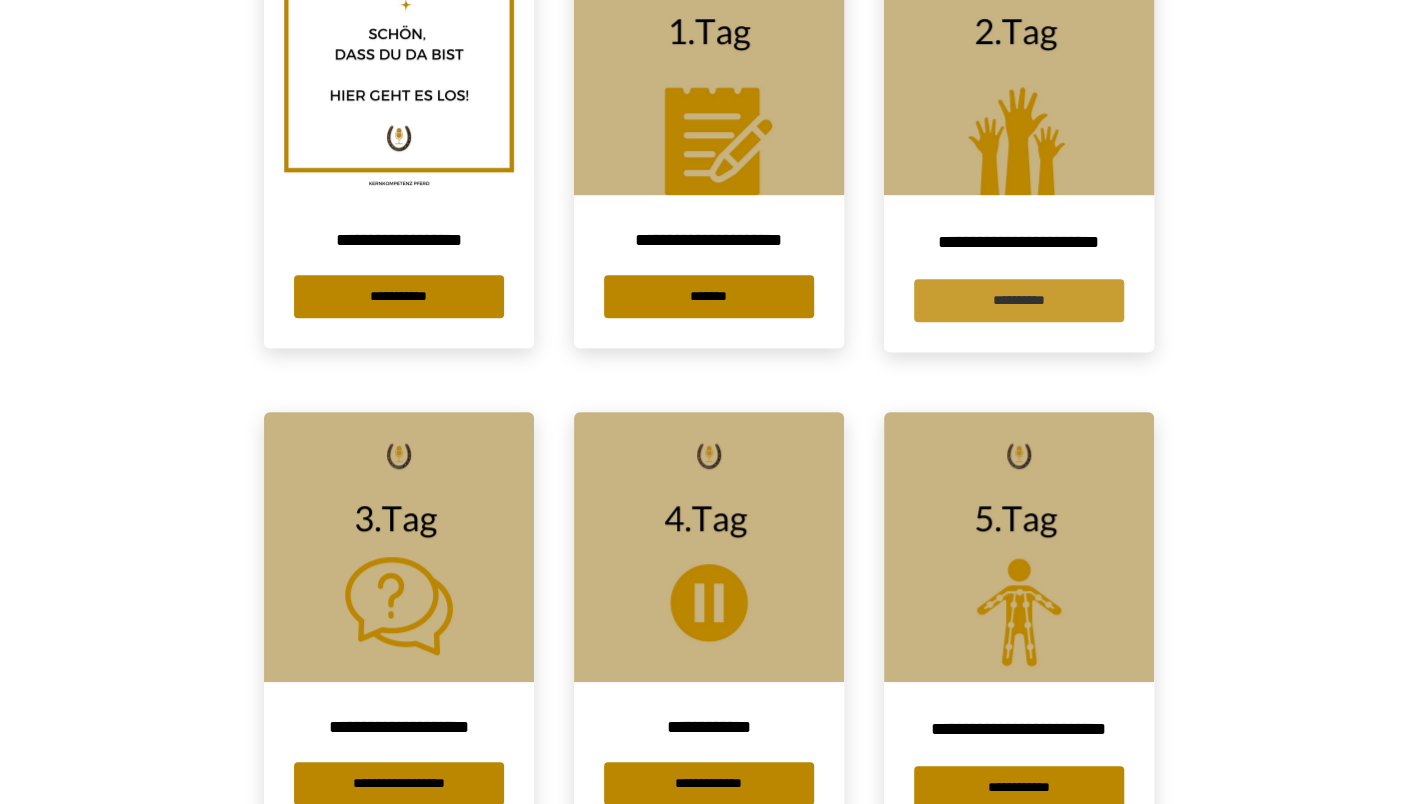click on "**********" at bounding box center [1019, 300] 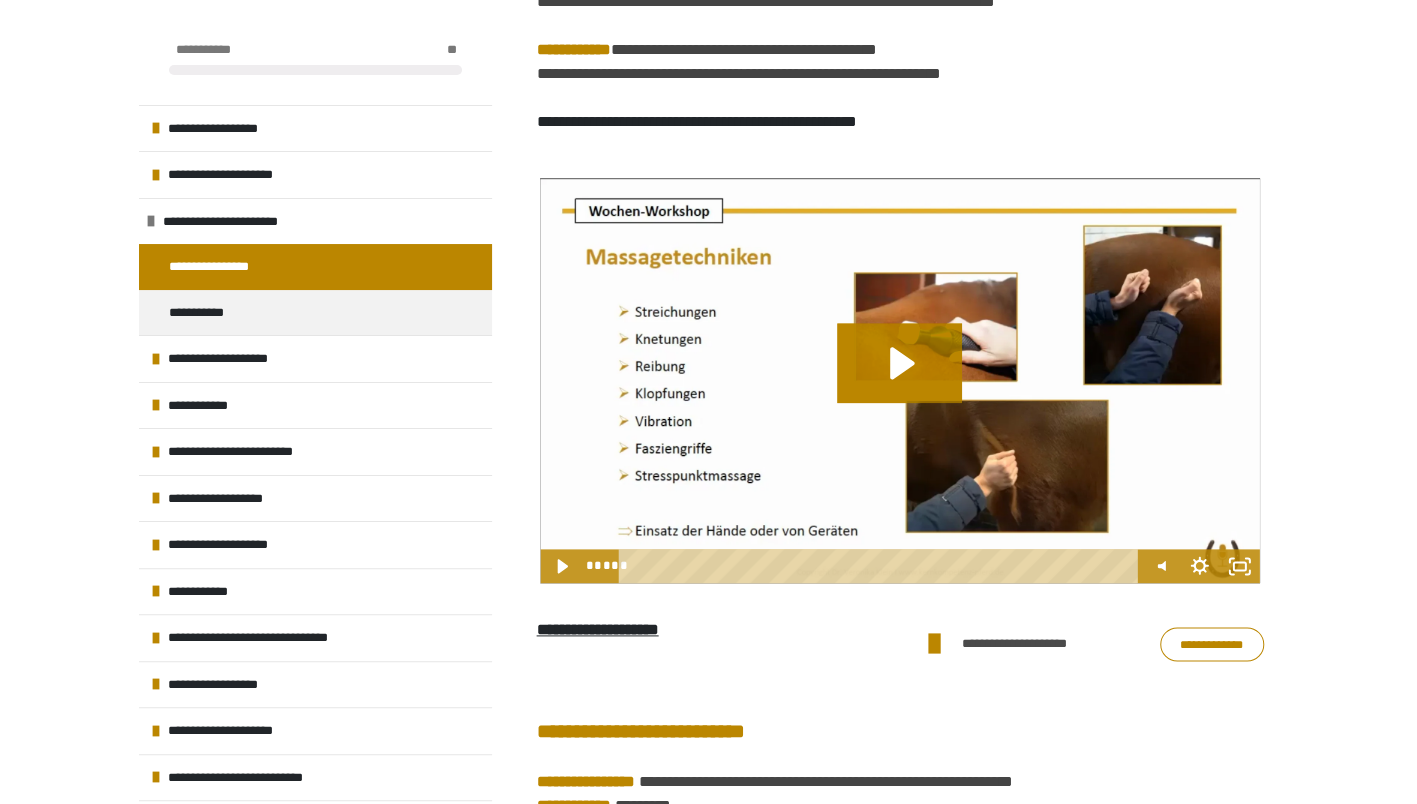 scroll, scrollTop: 1089, scrollLeft: 0, axis: vertical 